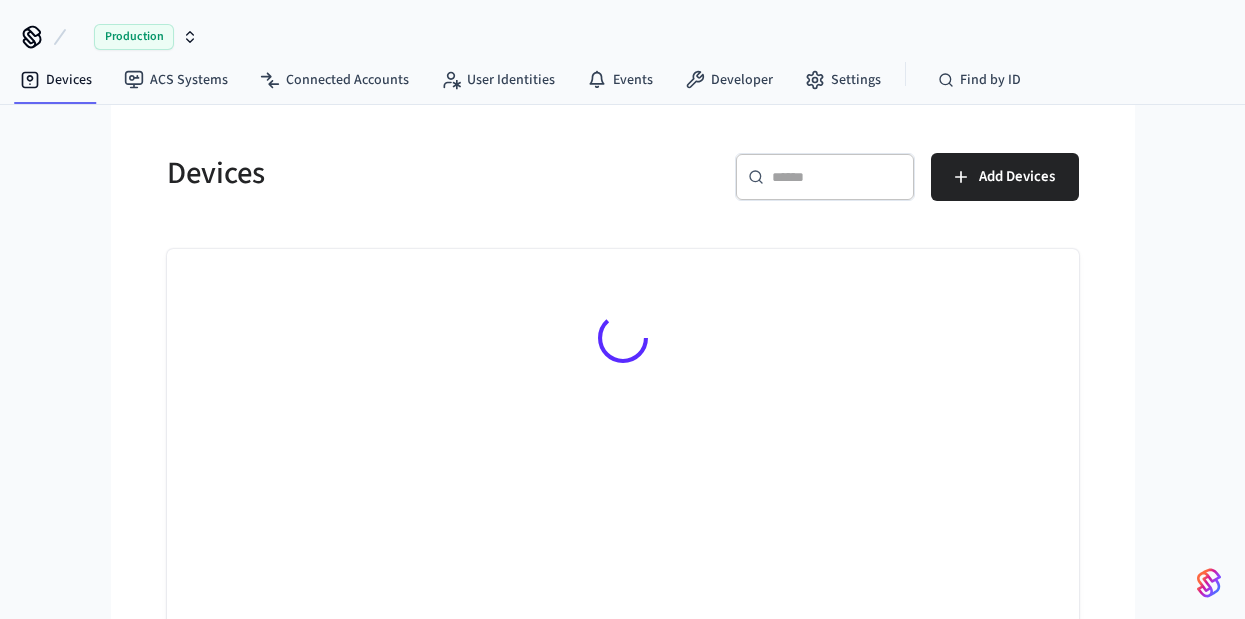 scroll, scrollTop: 0, scrollLeft: 0, axis: both 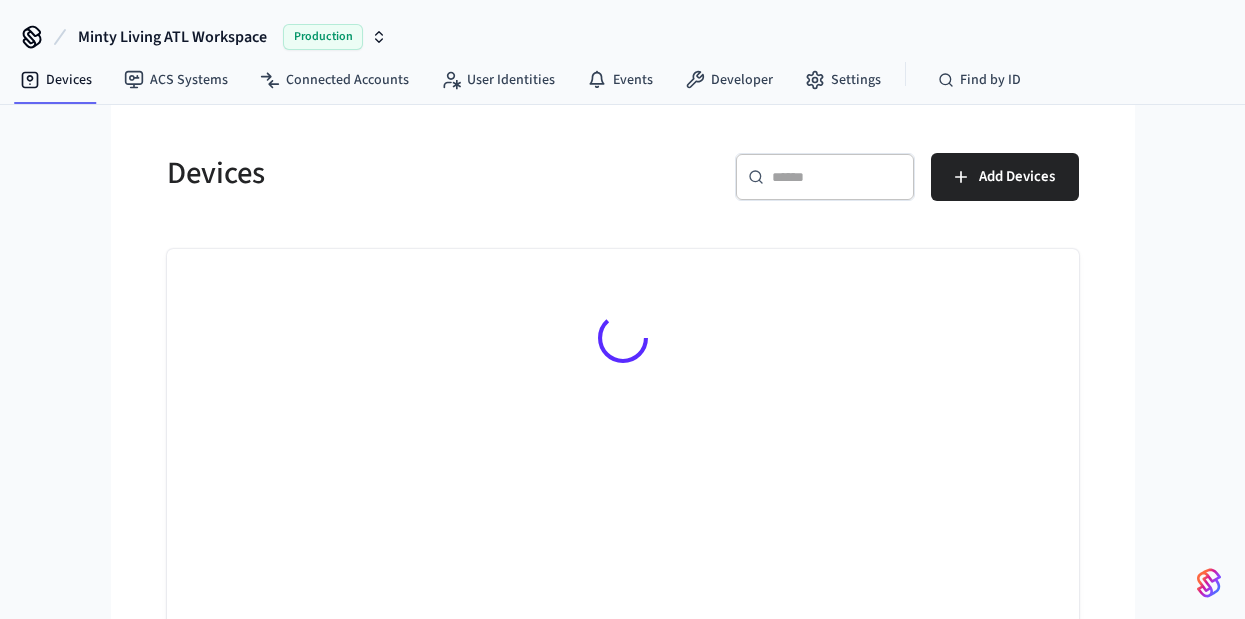 click on "​ ​" at bounding box center [825, 177] 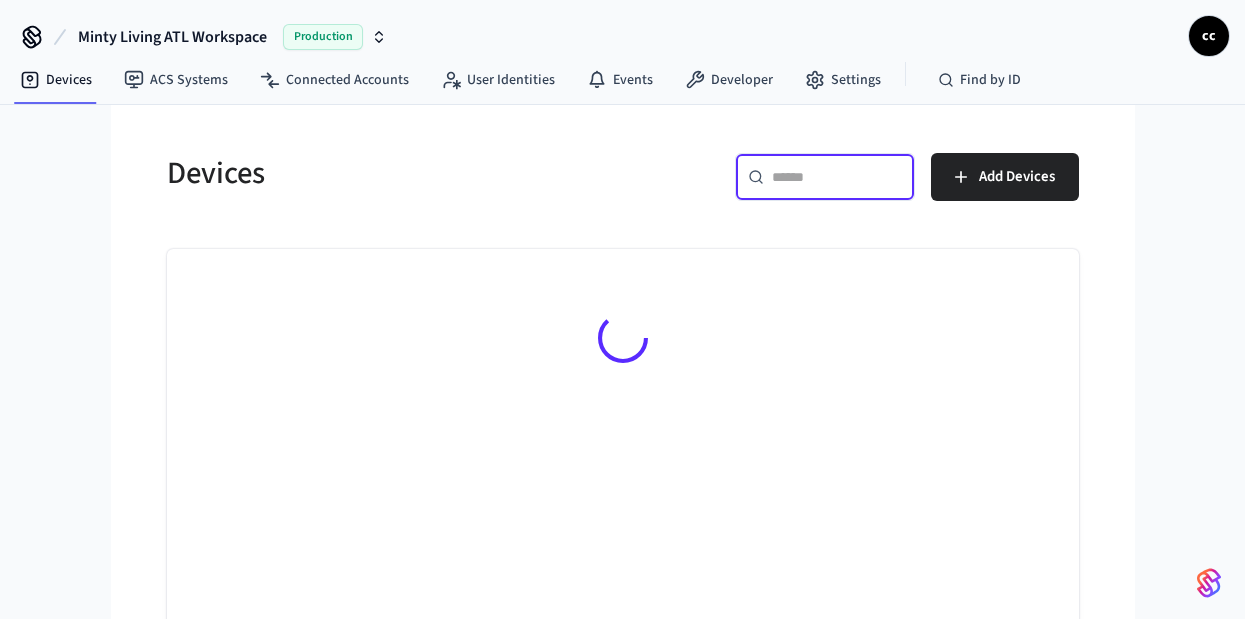 click at bounding box center [837, 177] 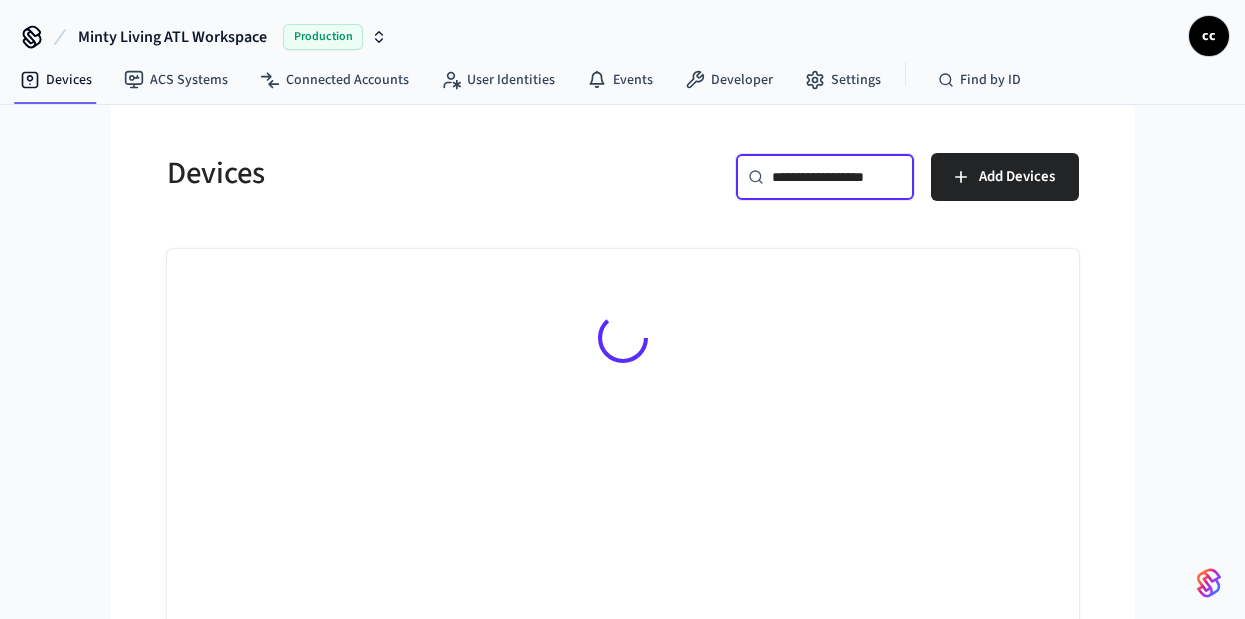 scroll, scrollTop: 0, scrollLeft: 22, axis: horizontal 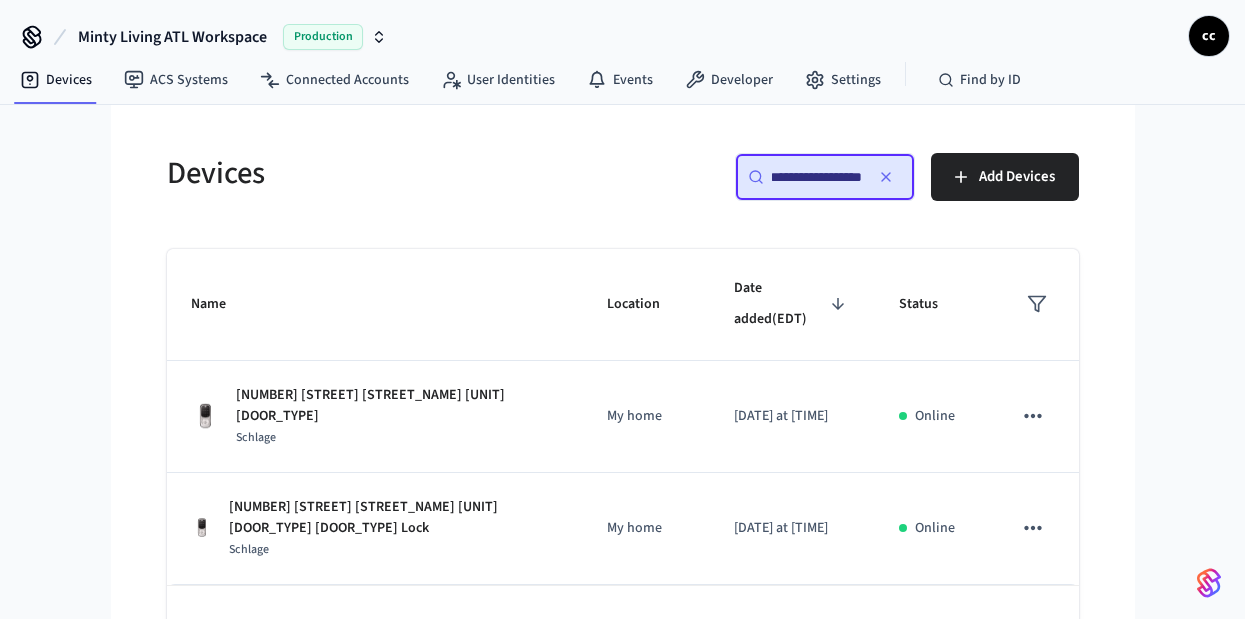 type on "**********" 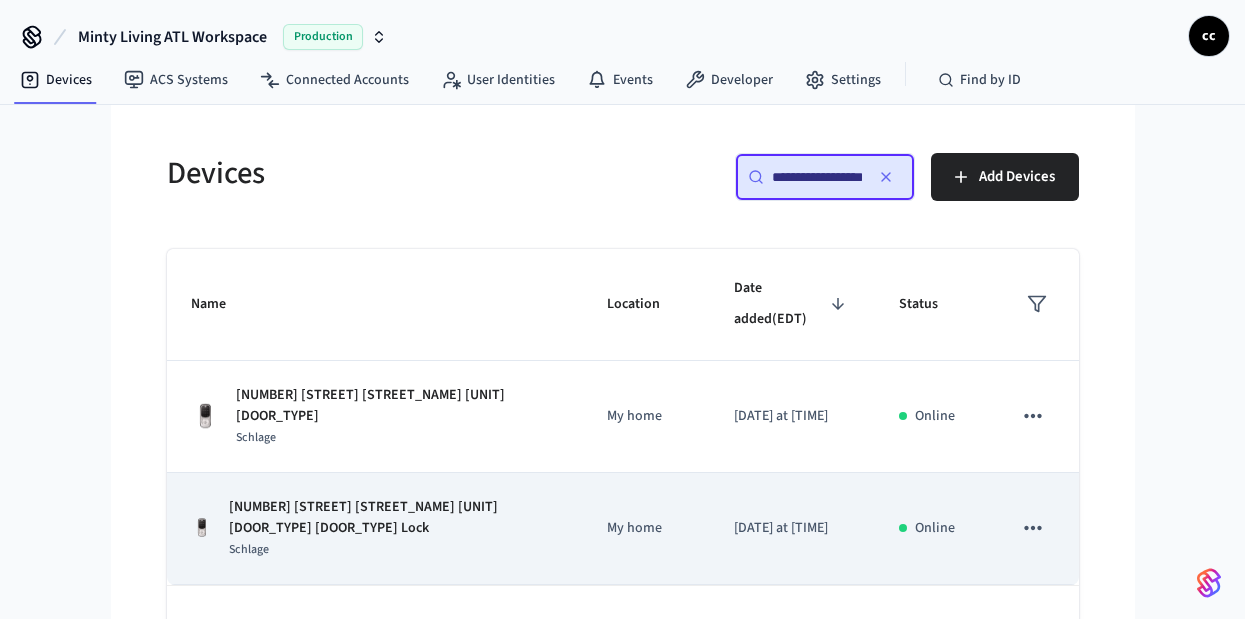 scroll, scrollTop: 4, scrollLeft: 0, axis: vertical 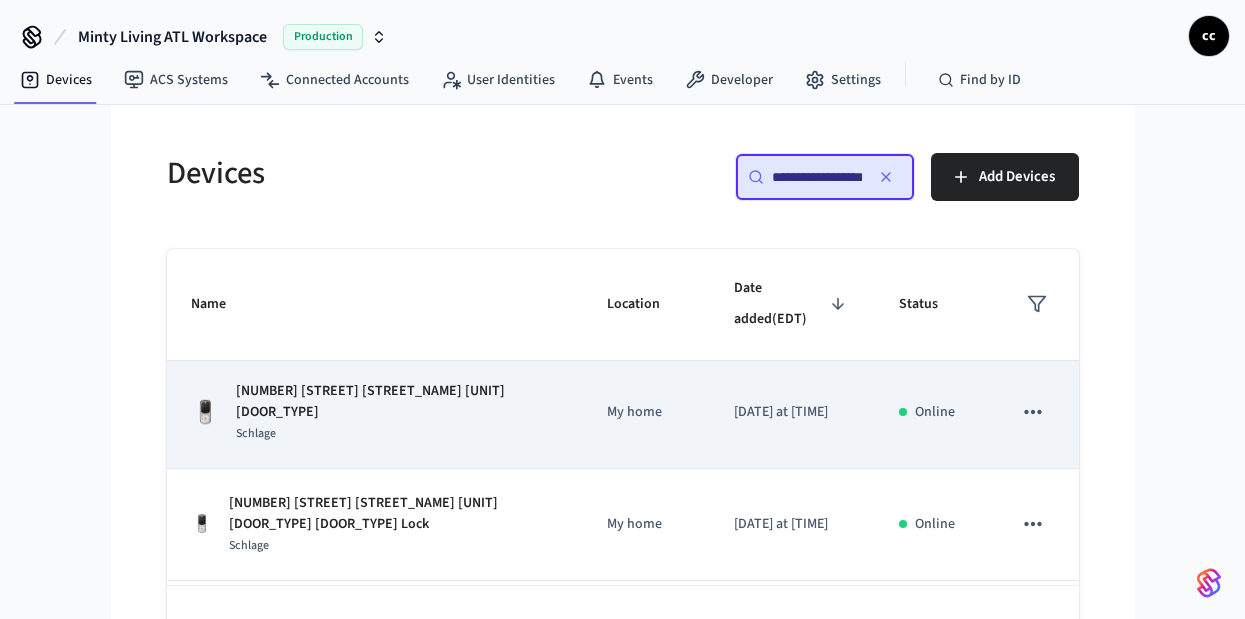 click on "Schlage" at bounding box center [397, 433] 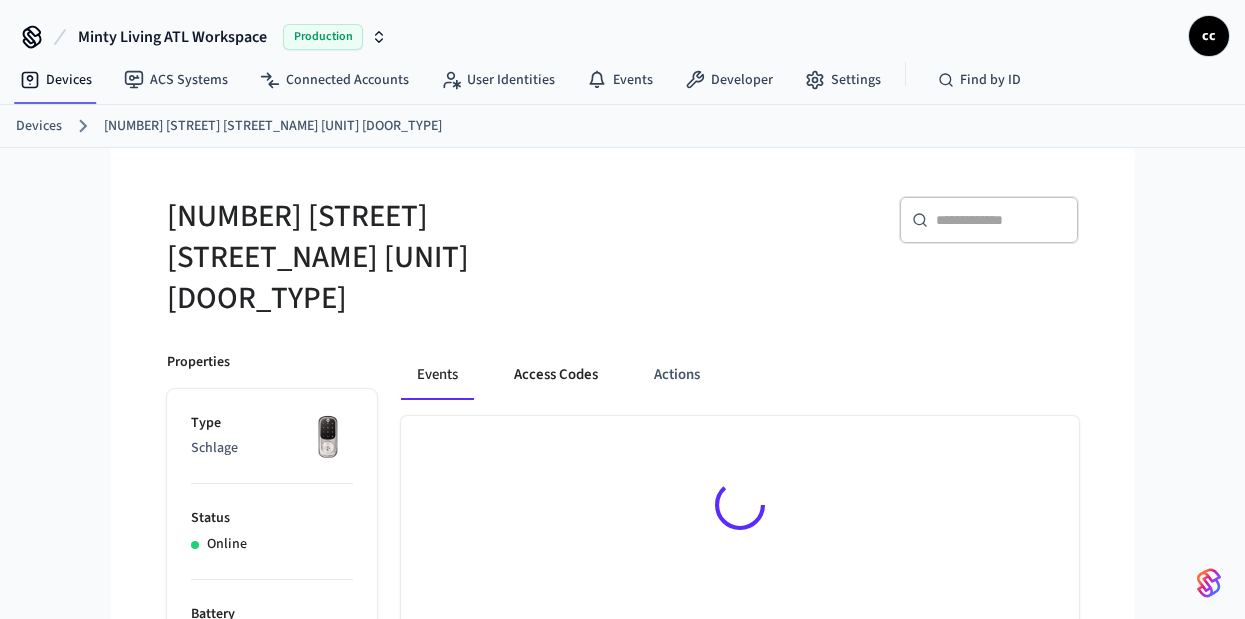 click on "Access Codes" at bounding box center (556, 376) 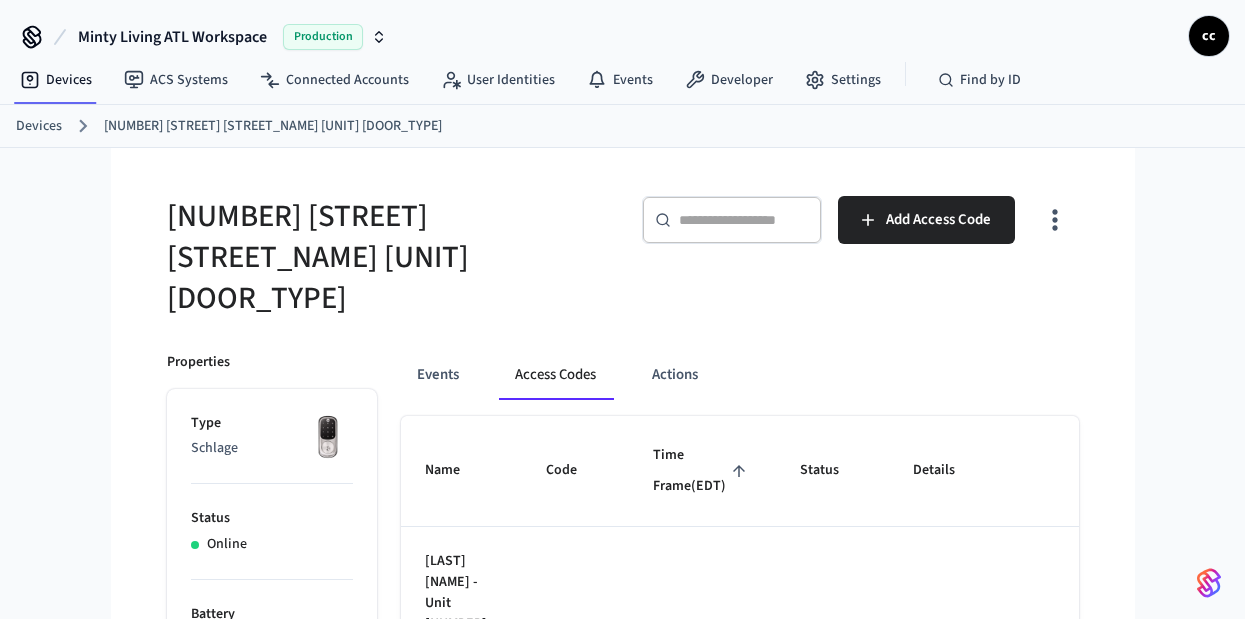 click on "Time Frame  (EDT)" at bounding box center (702, 471) 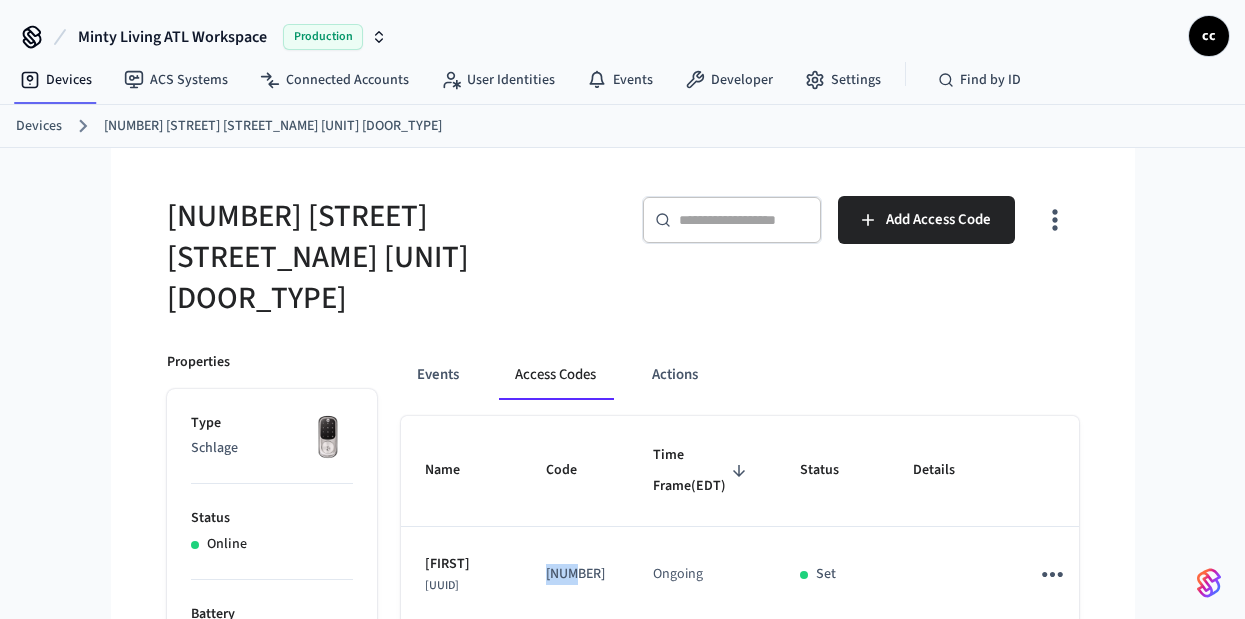 drag, startPoint x: 574, startPoint y: 598, endPoint x: 542, endPoint y: 596, distance: 32.06244 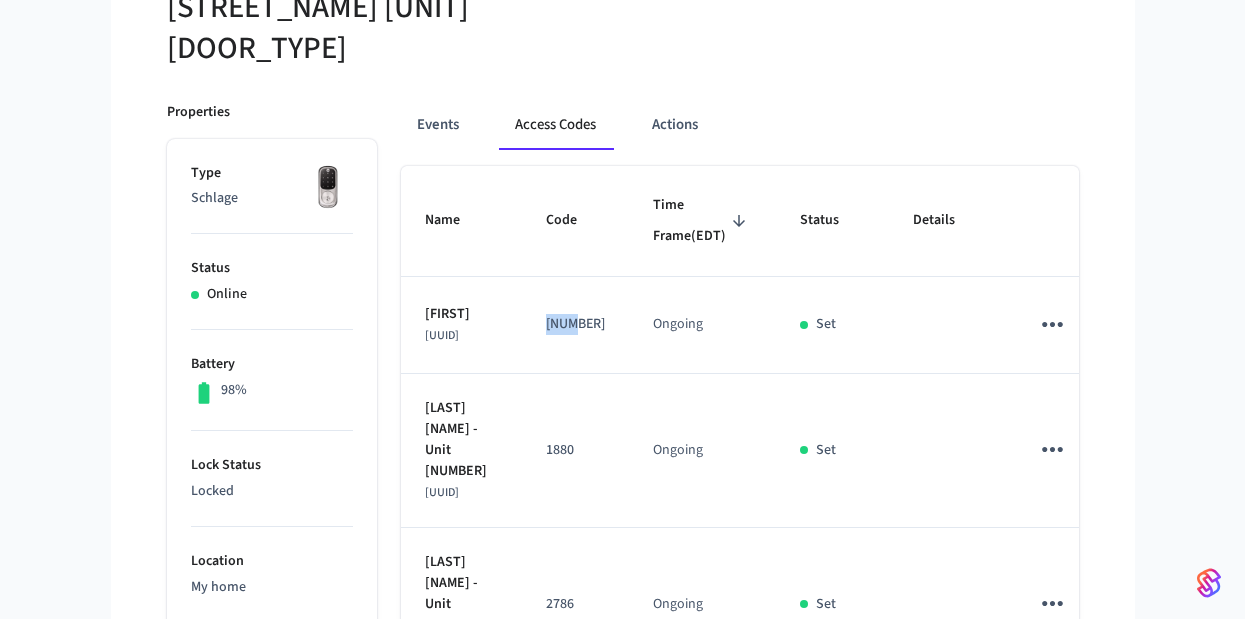 scroll, scrollTop: 71, scrollLeft: 0, axis: vertical 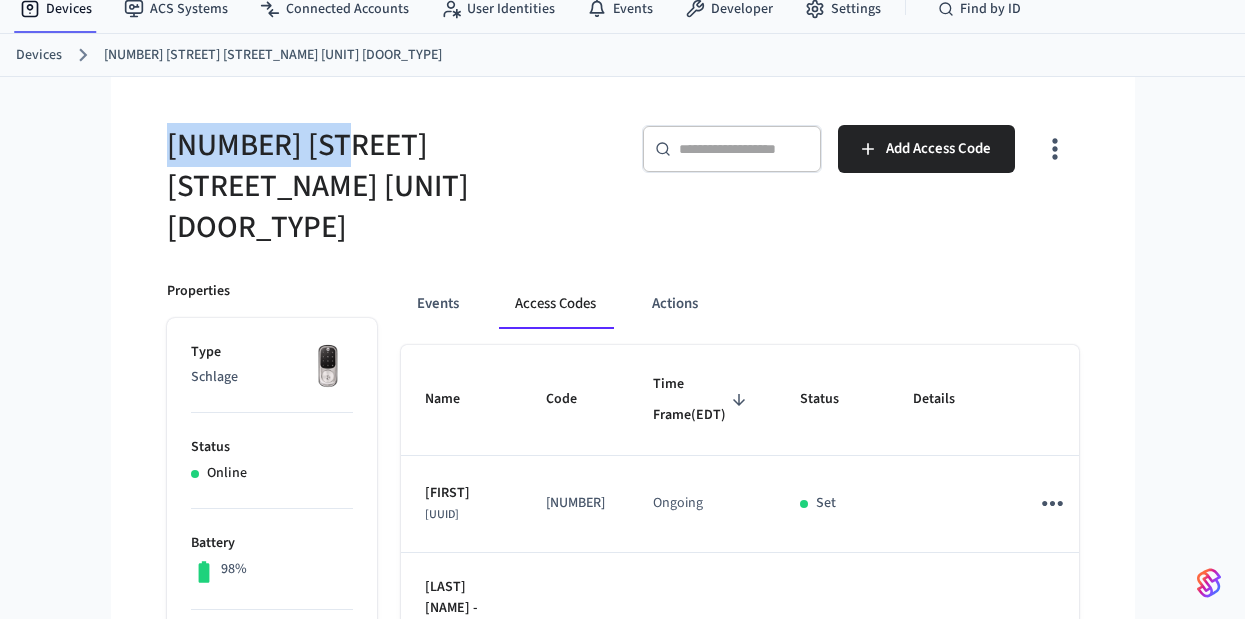drag, startPoint x: 327, startPoint y: 150, endPoint x: 98, endPoint y: 50, distance: 249.88197 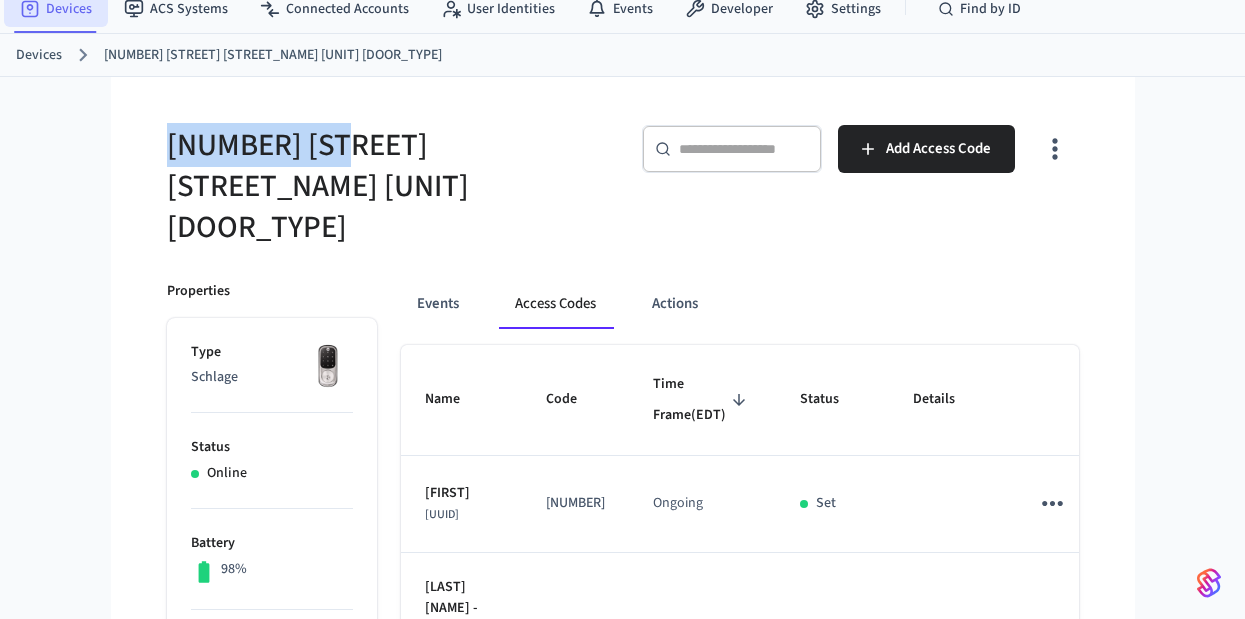 click on "Devices" at bounding box center [56, 9] 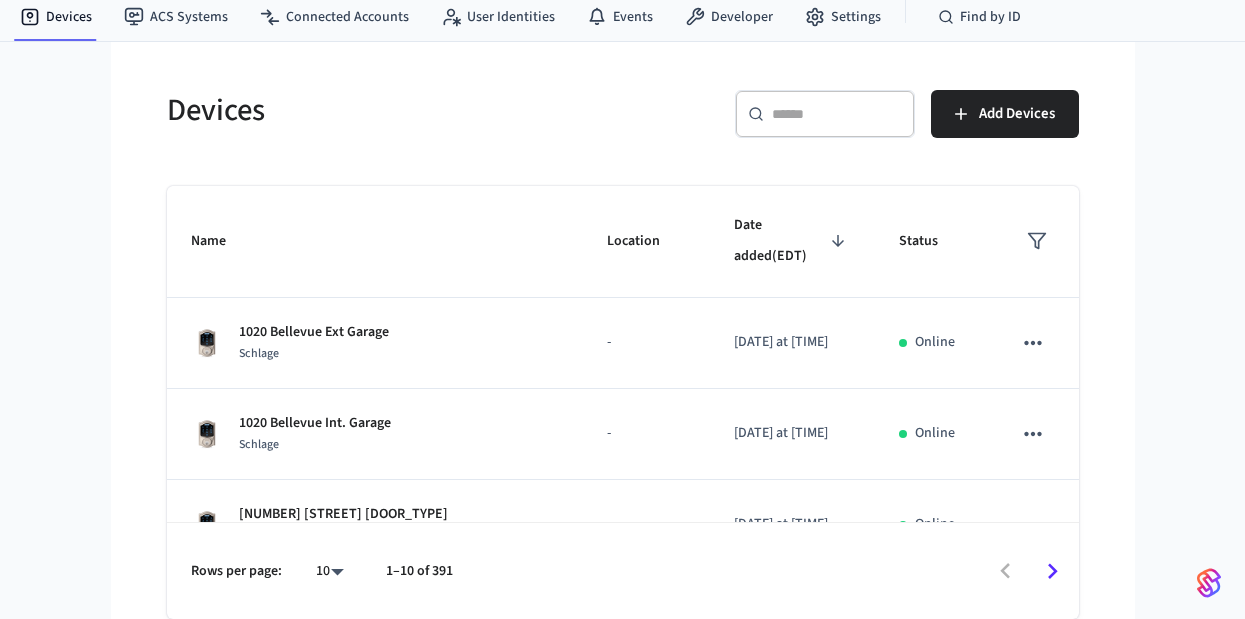 scroll, scrollTop: 0, scrollLeft: 0, axis: both 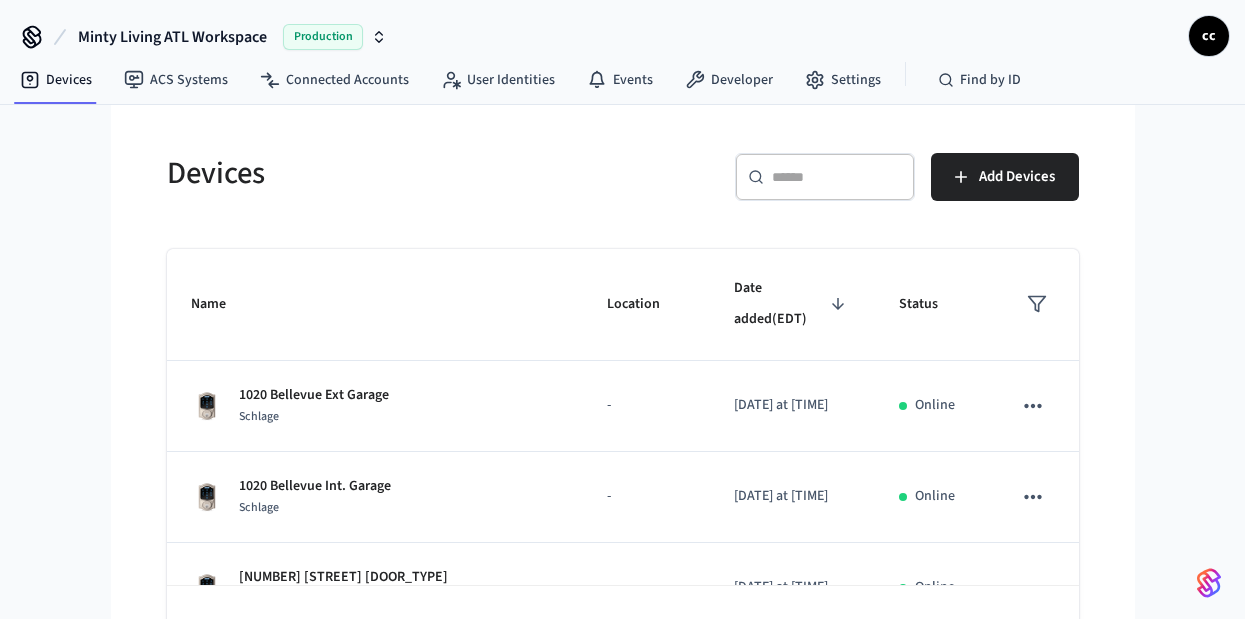 click at bounding box center (837, 177) 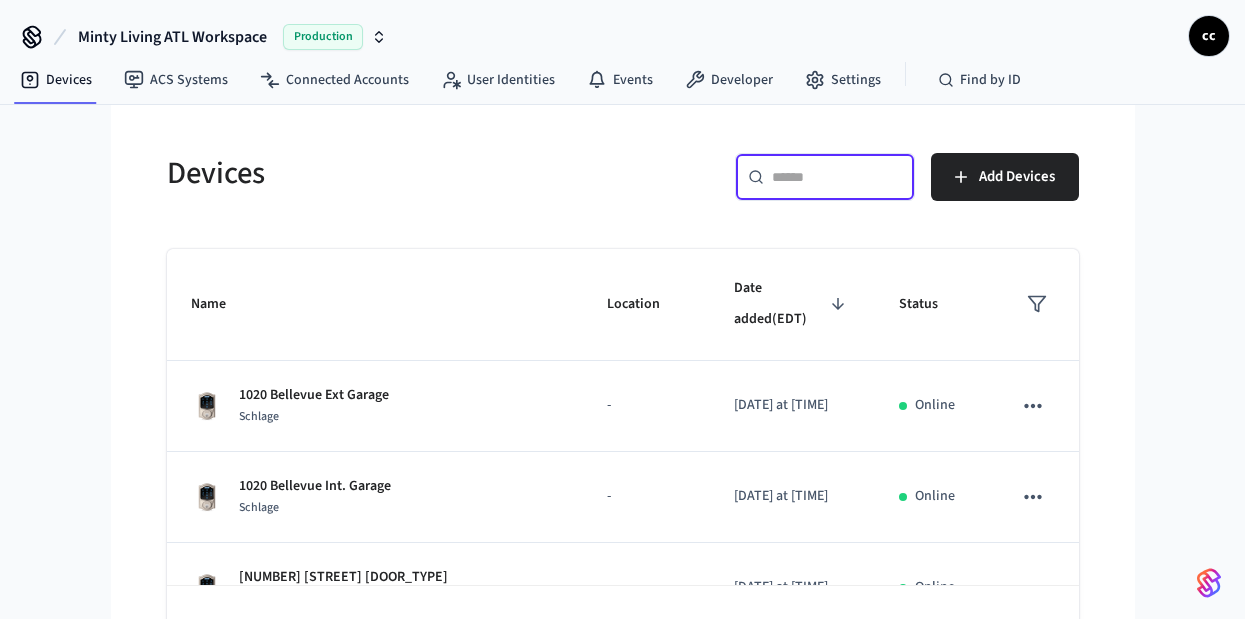 click at bounding box center [837, 177] 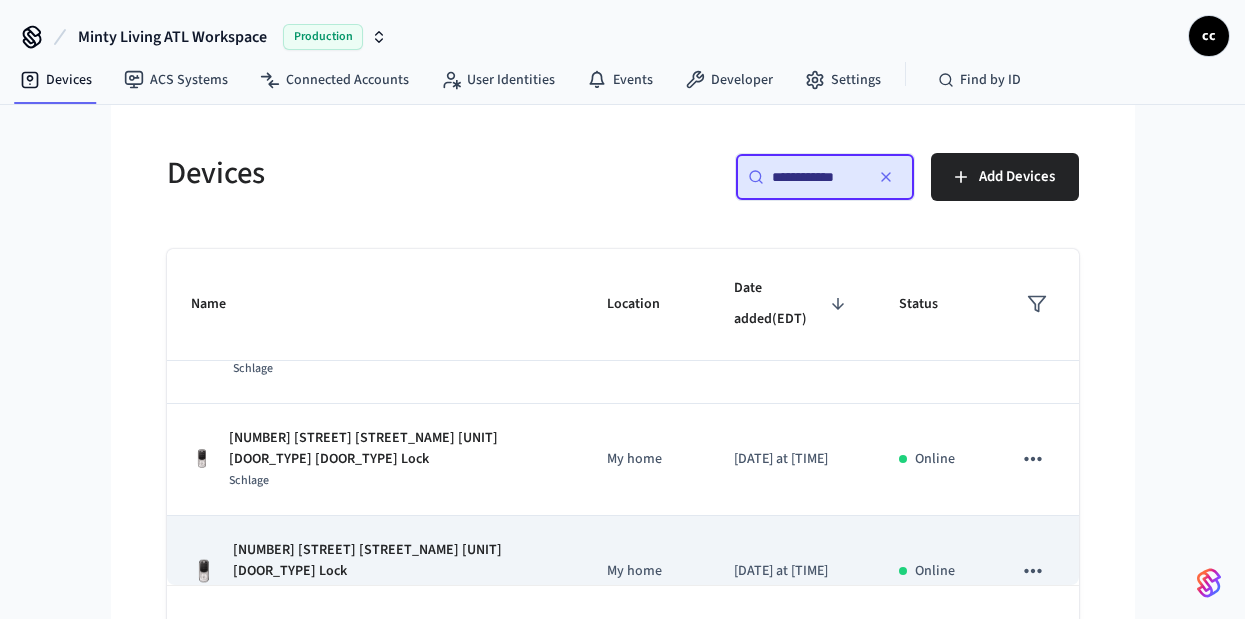 scroll, scrollTop: 350, scrollLeft: 0, axis: vertical 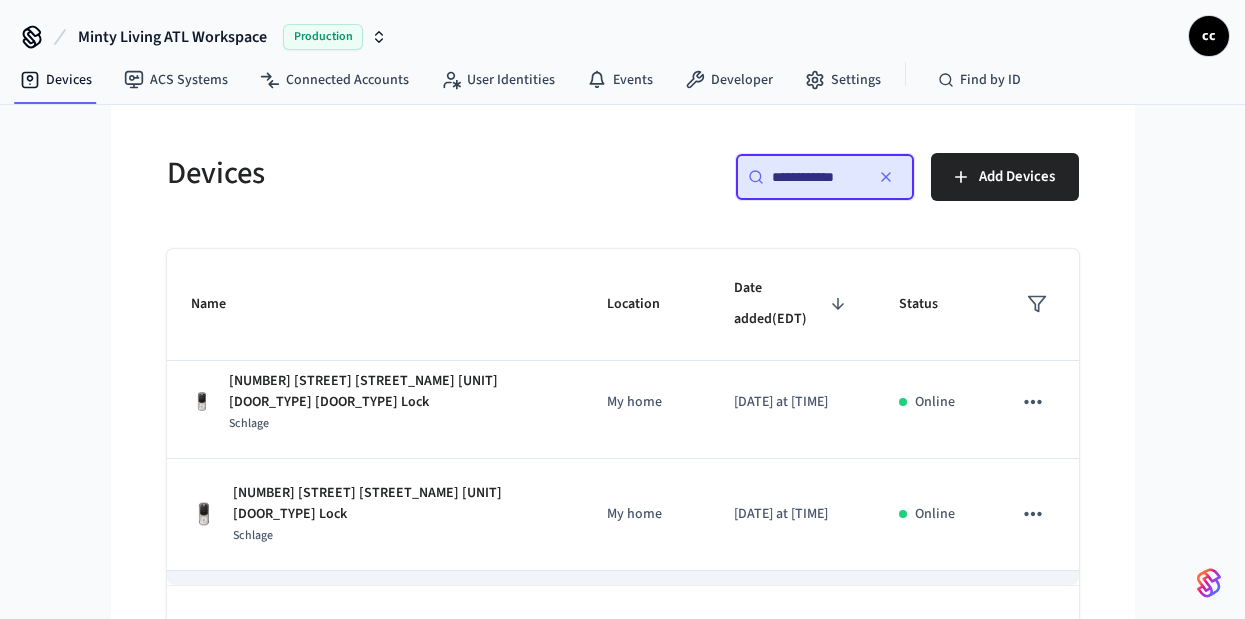 type on "**********" 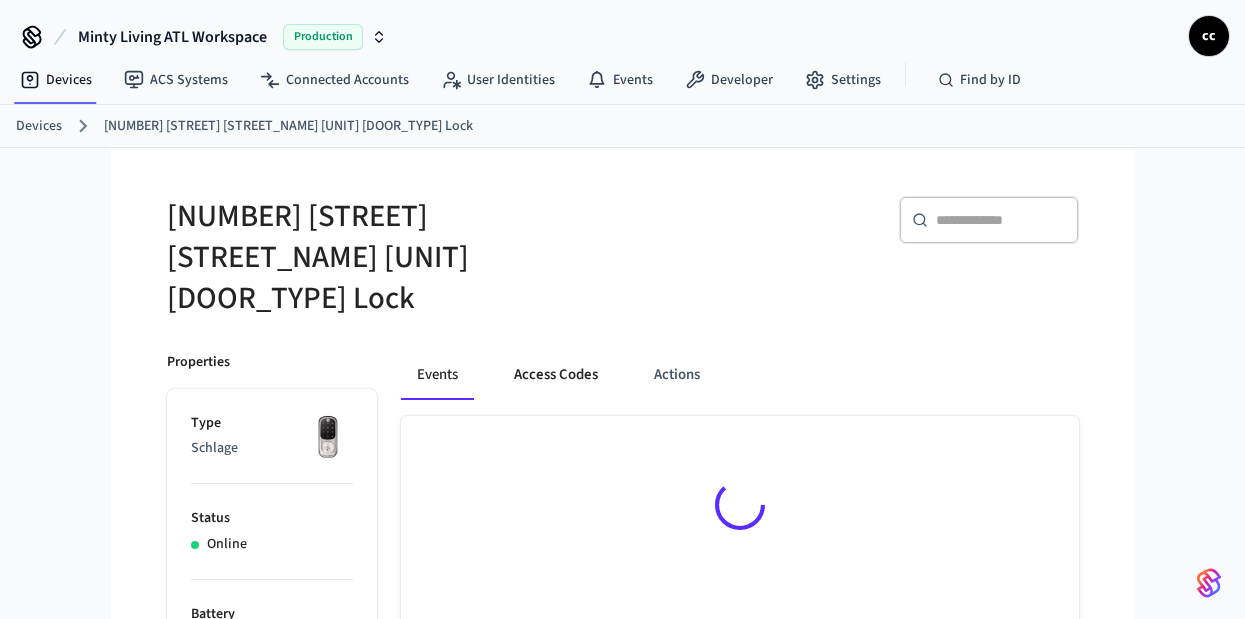 click on "Access Codes" at bounding box center [556, 376] 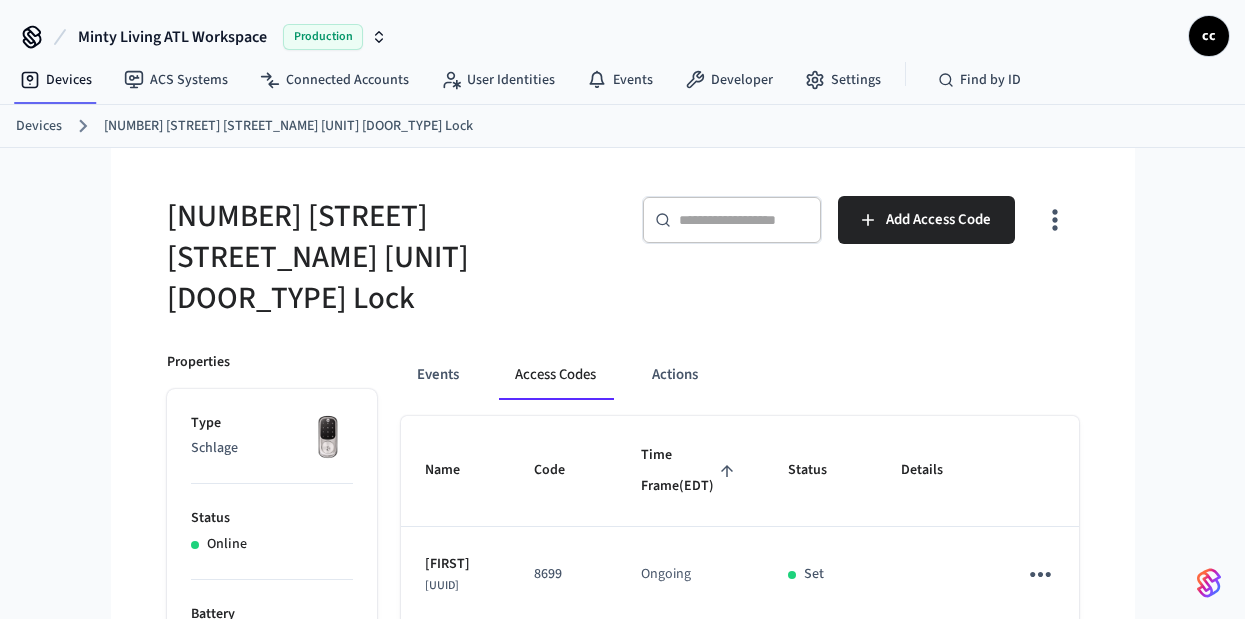 click on "Time Frame  (EDT)" at bounding box center (690, 471) 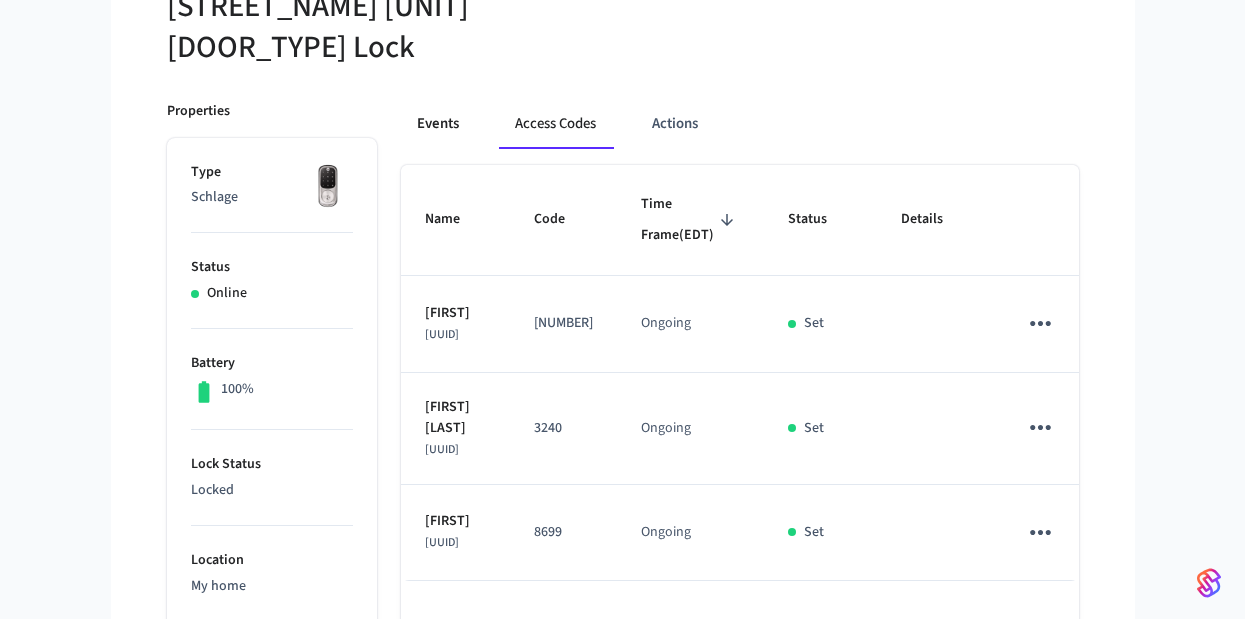 scroll, scrollTop: 0, scrollLeft: 0, axis: both 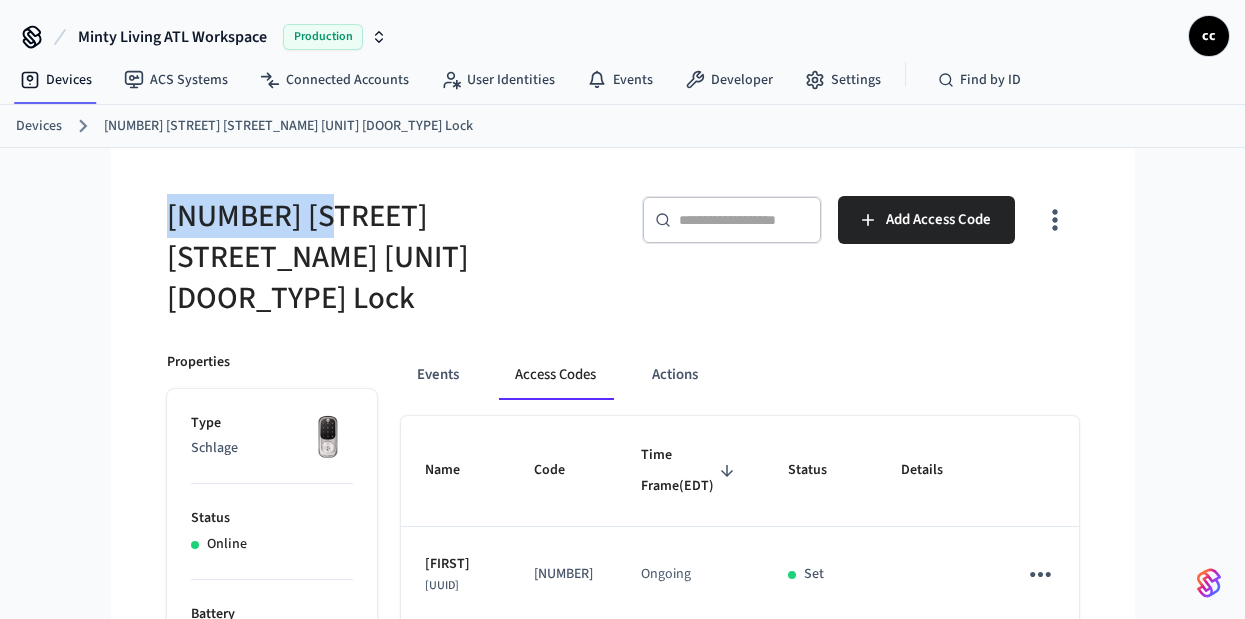 drag, startPoint x: 315, startPoint y: 229, endPoint x: 162, endPoint y: 235, distance: 153.1176 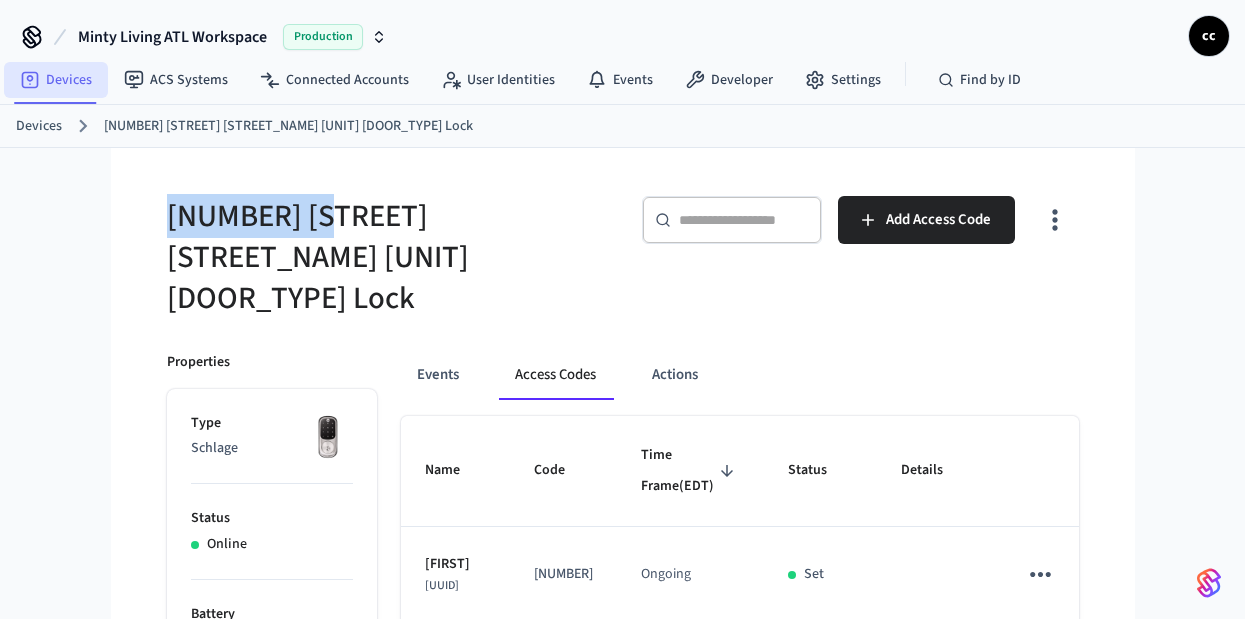 click on "Devices" at bounding box center (56, 80) 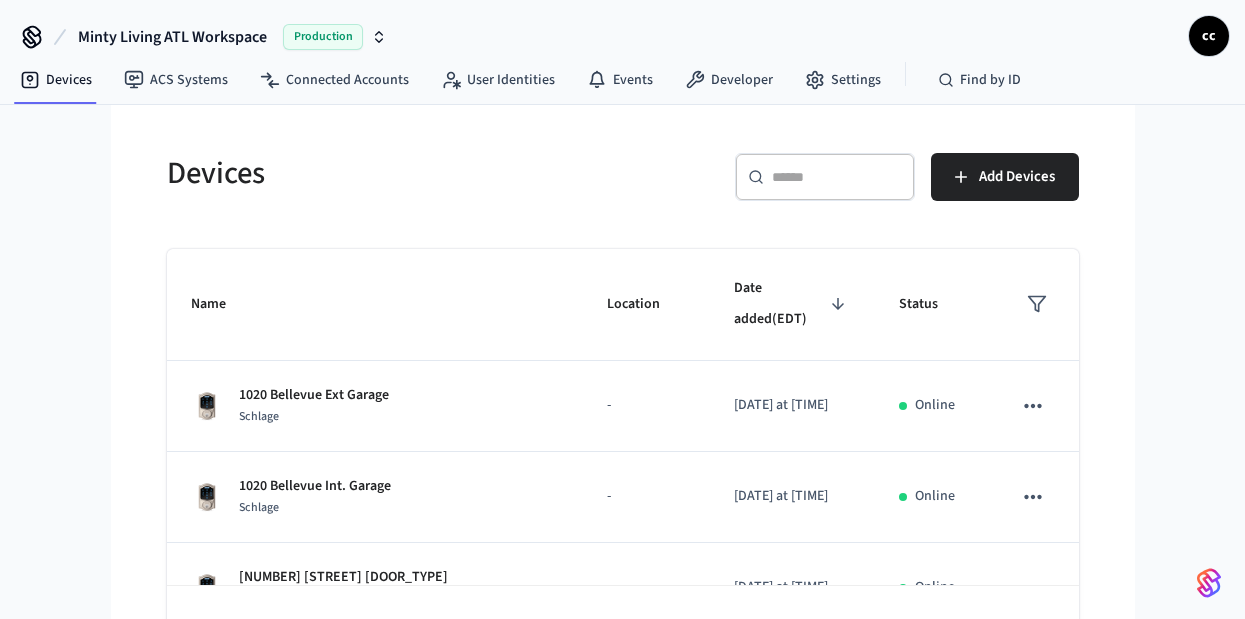 click on "​ ​" at bounding box center [825, 177] 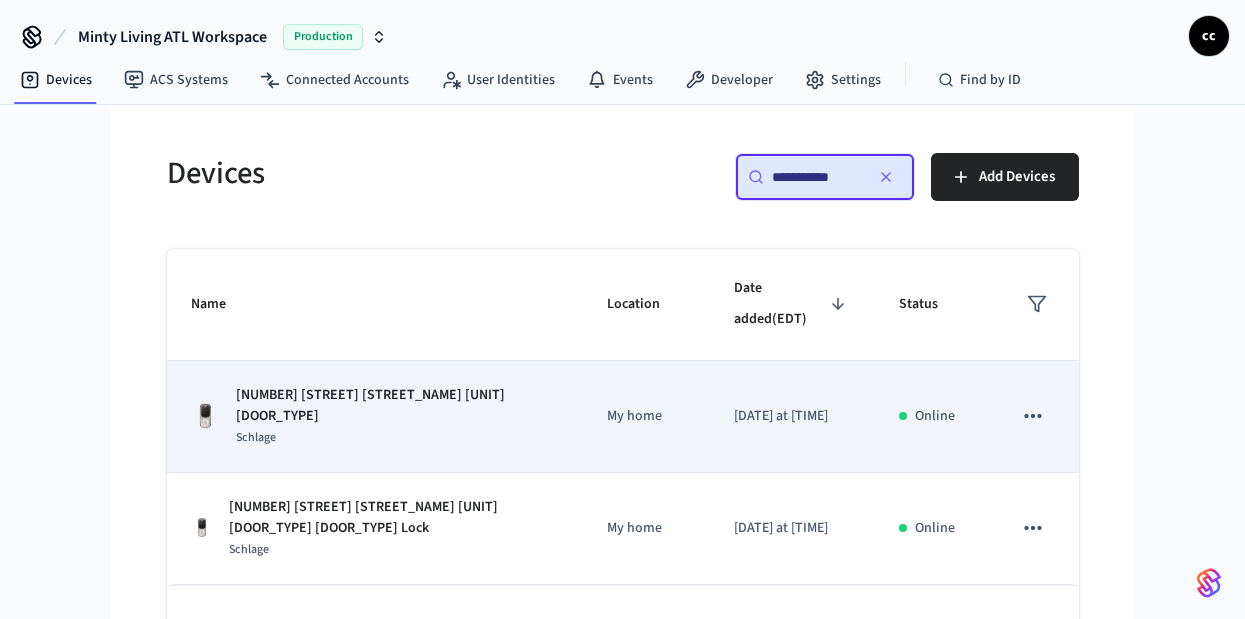 type on "**********" 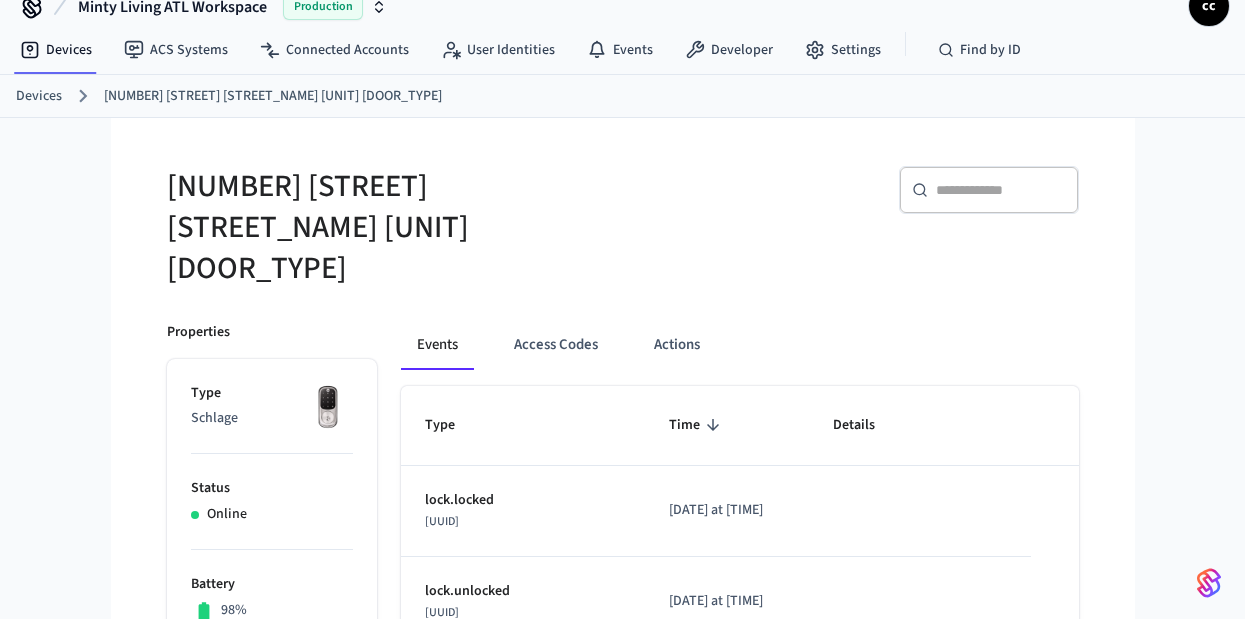 scroll, scrollTop: 165, scrollLeft: 0, axis: vertical 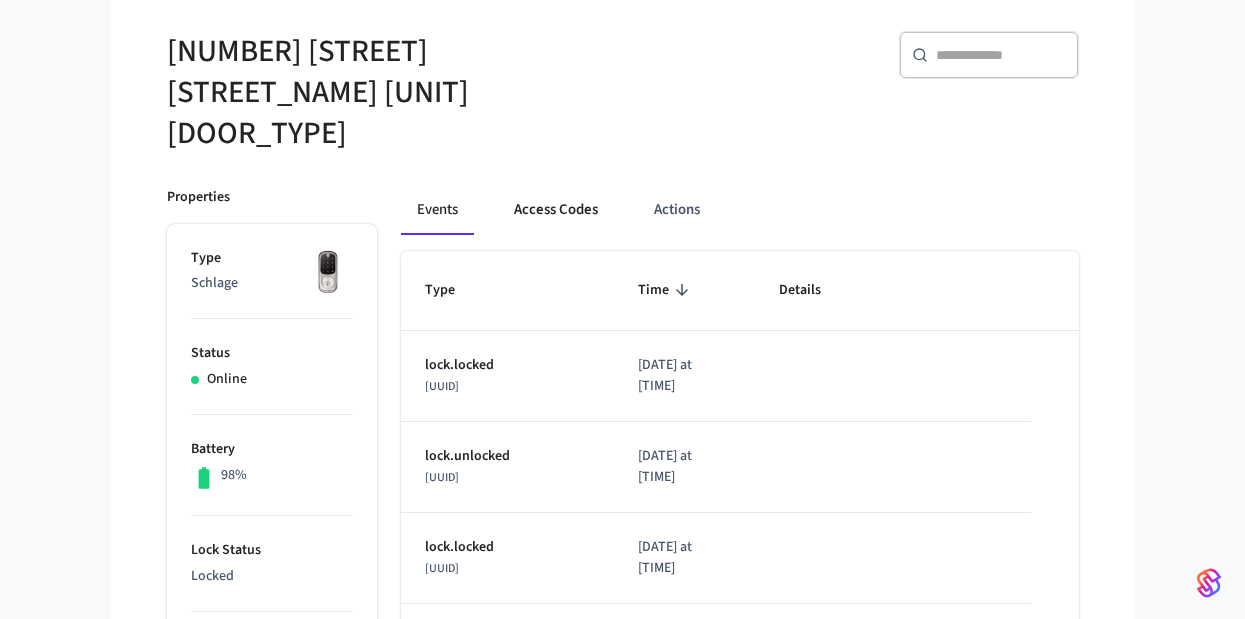 click on "Access Codes" at bounding box center (556, 211) 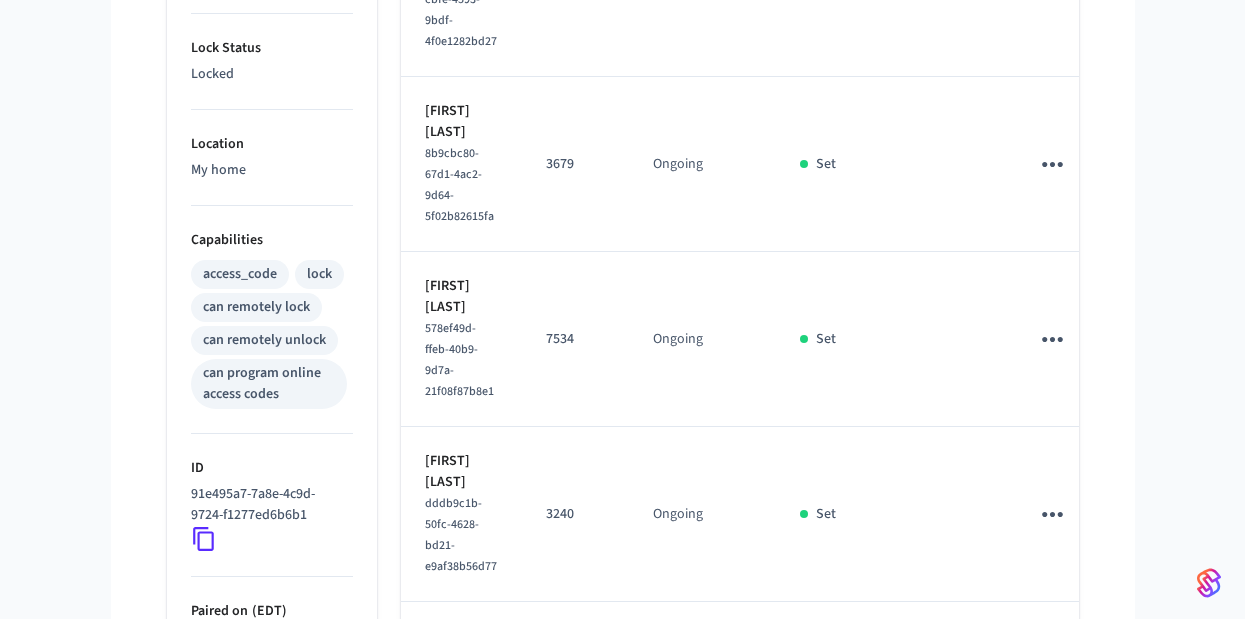 scroll, scrollTop: 676, scrollLeft: 0, axis: vertical 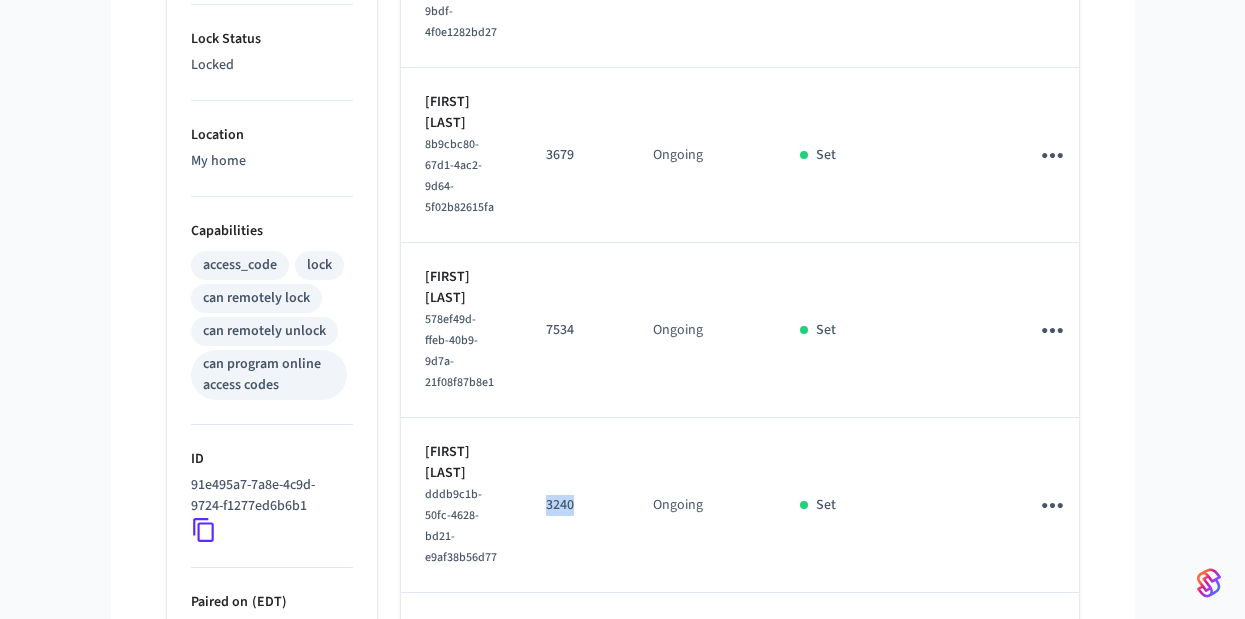 drag, startPoint x: 592, startPoint y: 478, endPoint x: 563, endPoint y: 476, distance: 29.068884 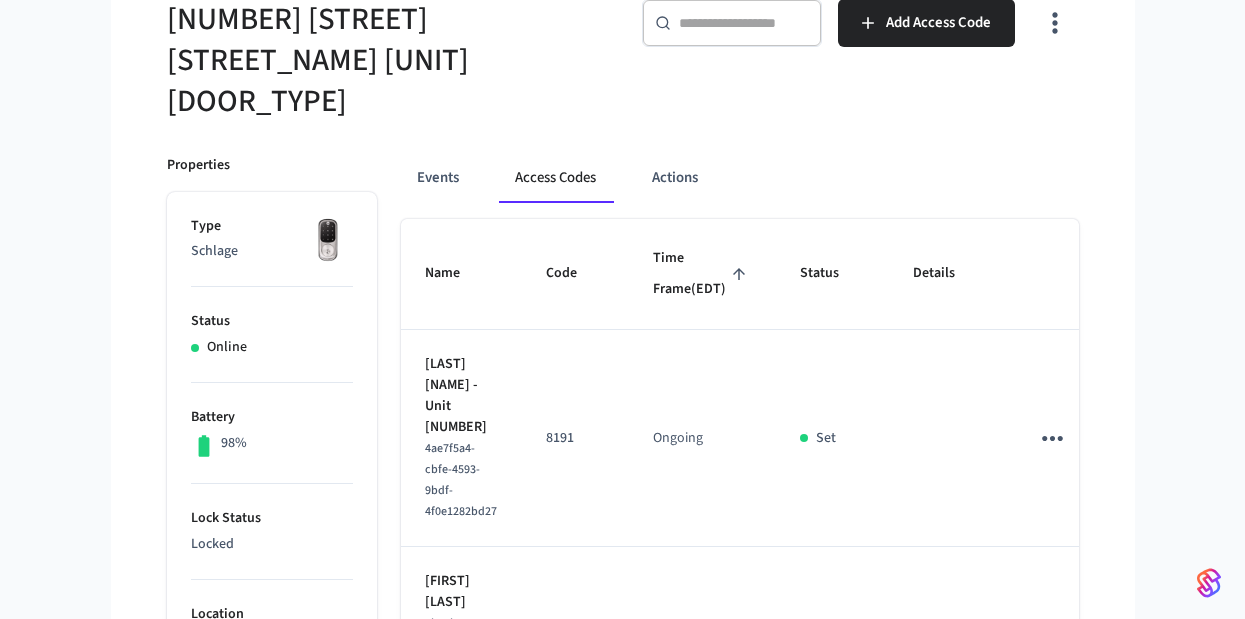 scroll, scrollTop: 189, scrollLeft: 0, axis: vertical 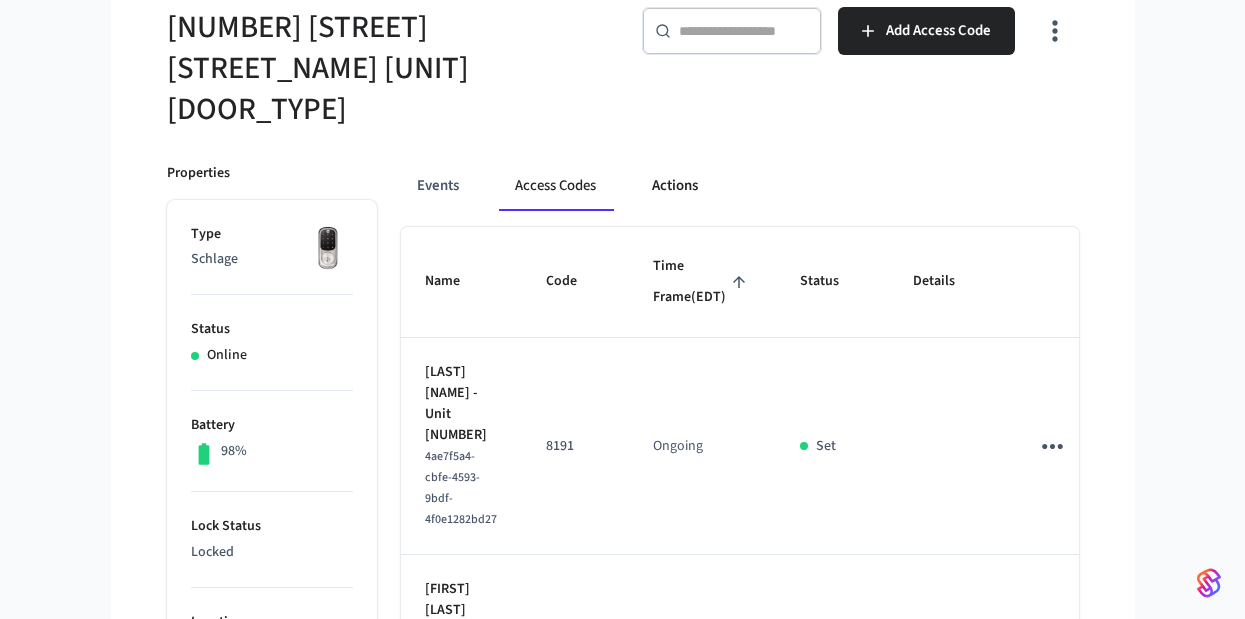 click on "Actions" at bounding box center [675, 187] 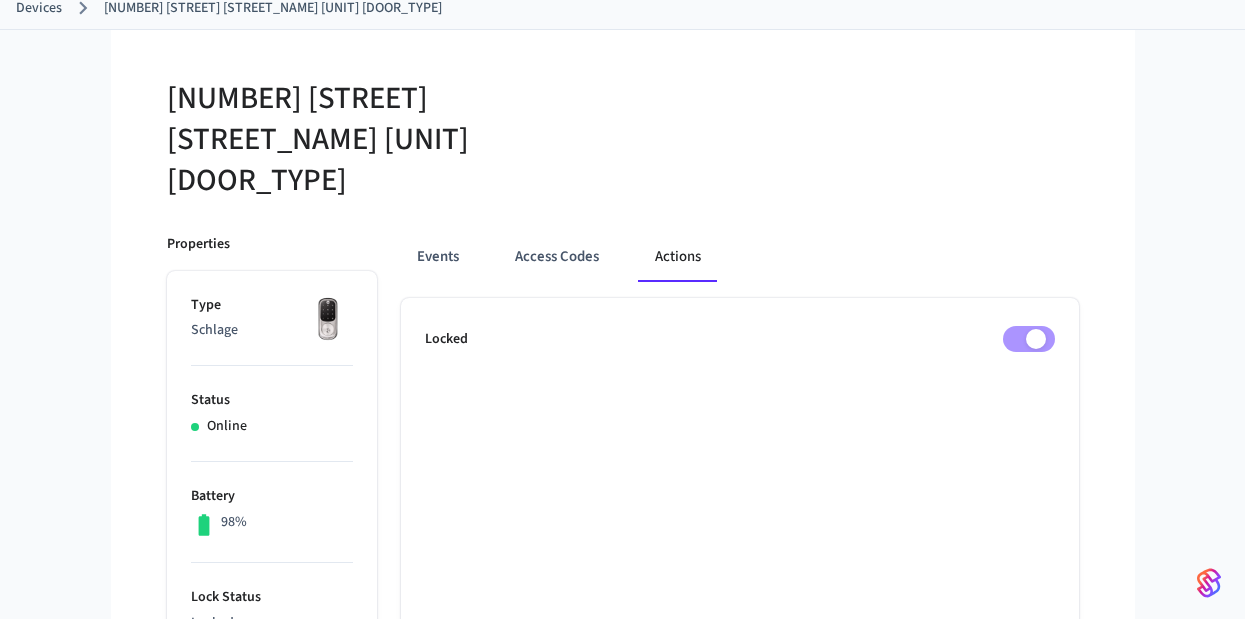 scroll, scrollTop: 0, scrollLeft: 0, axis: both 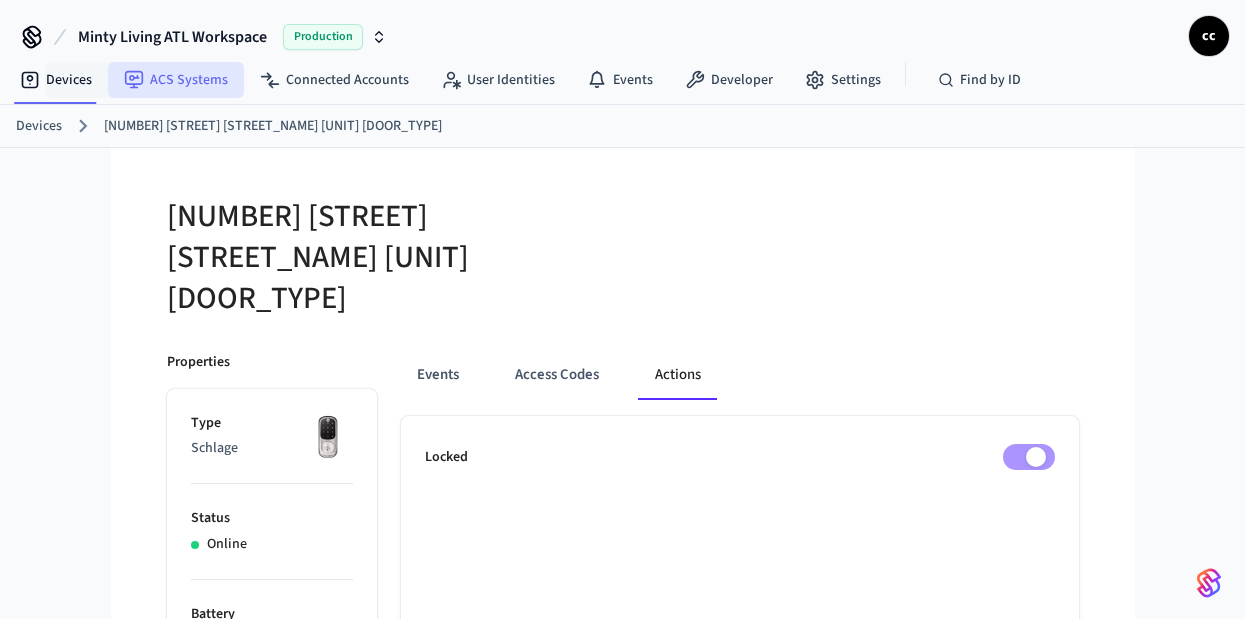 drag, startPoint x: 56, startPoint y: 82, endPoint x: 146, endPoint y: 93, distance: 90.66973 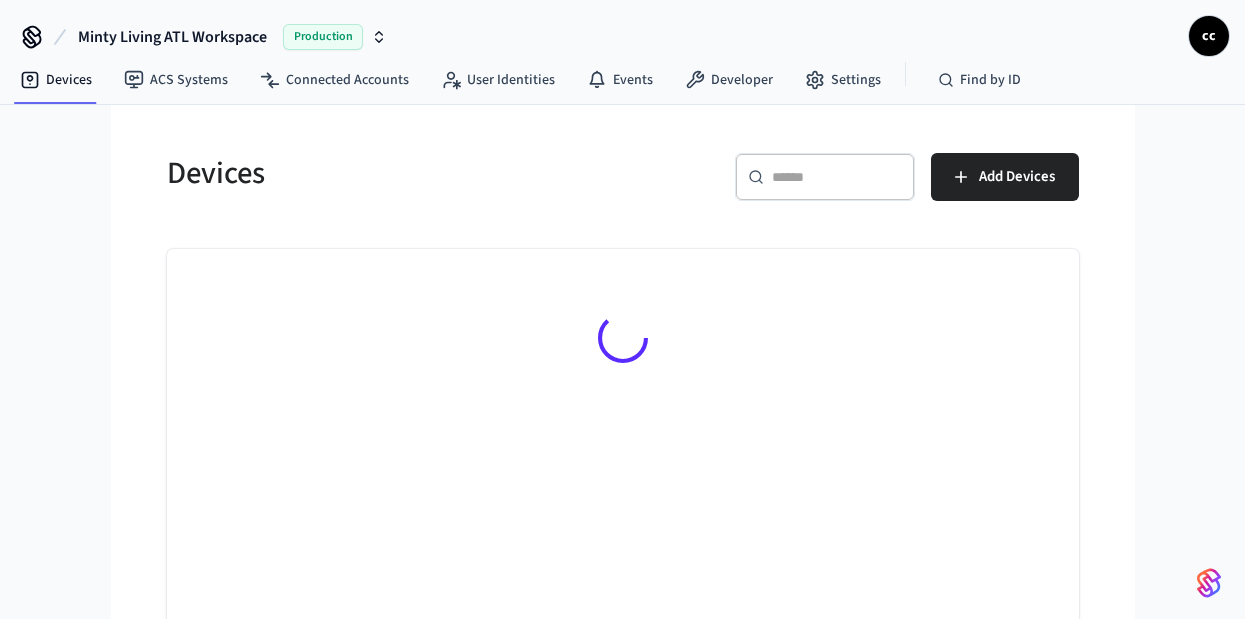 click at bounding box center [837, 177] 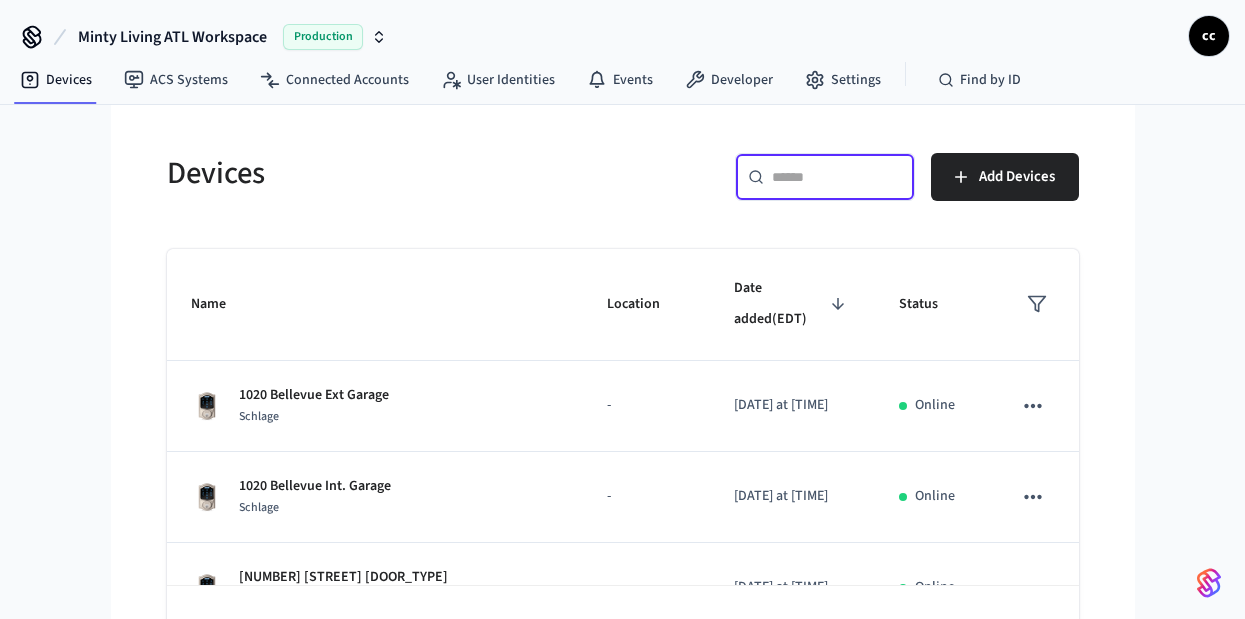 paste on "**********" 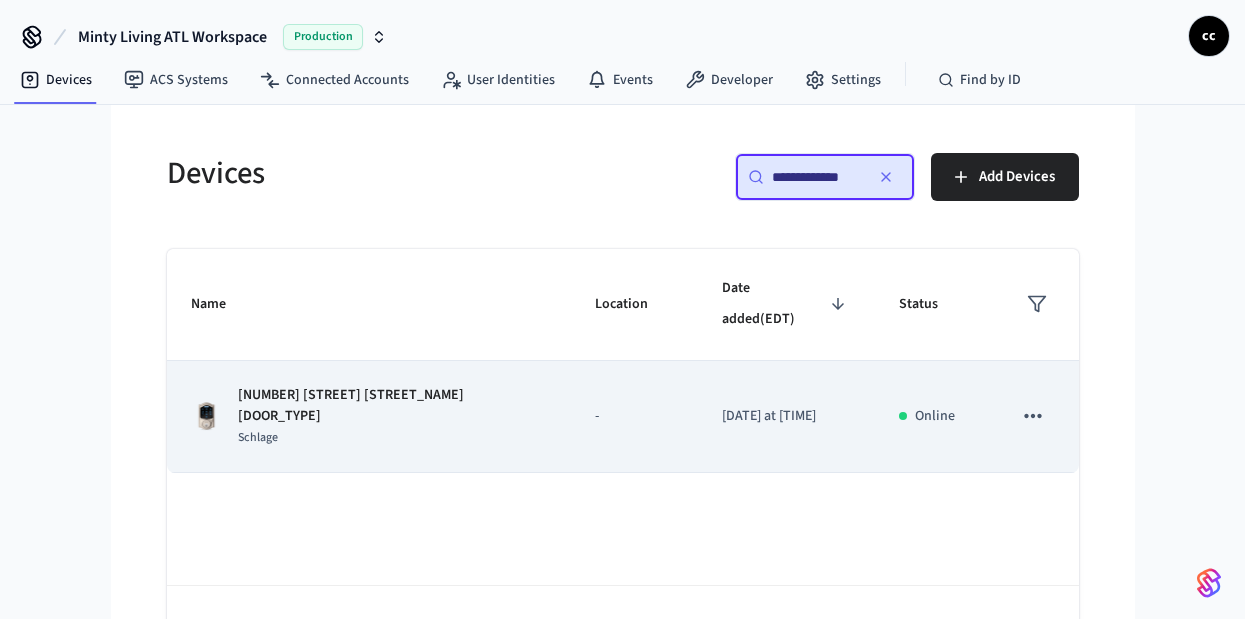 type on "**********" 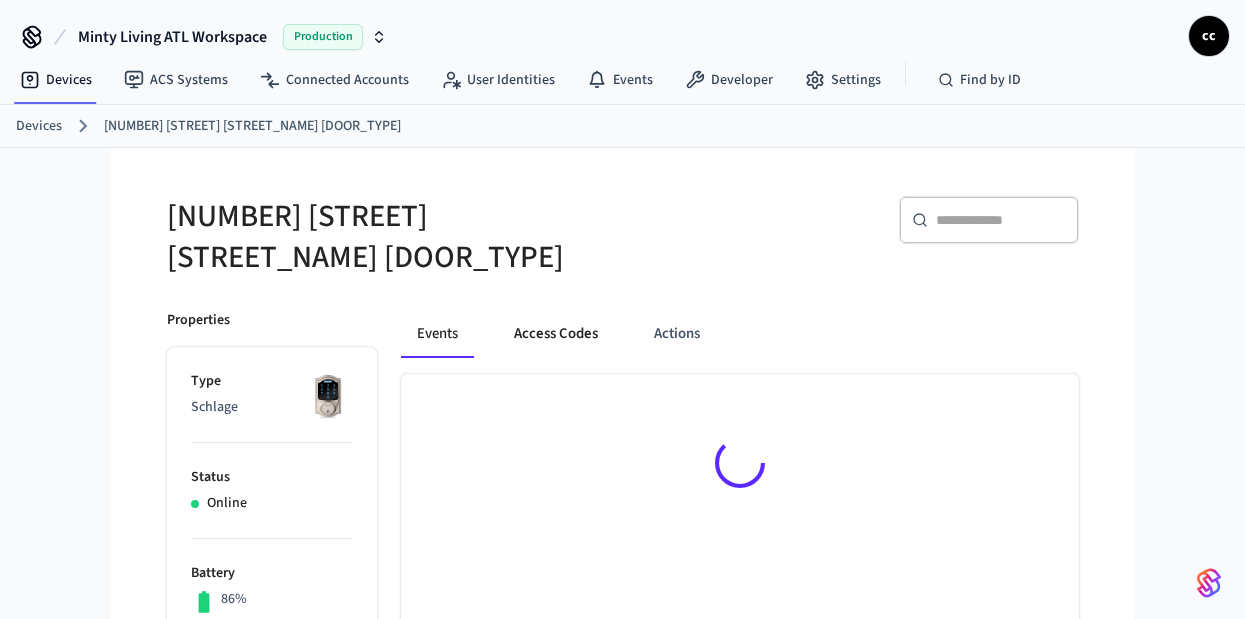 click on "Access Codes" at bounding box center (556, 334) 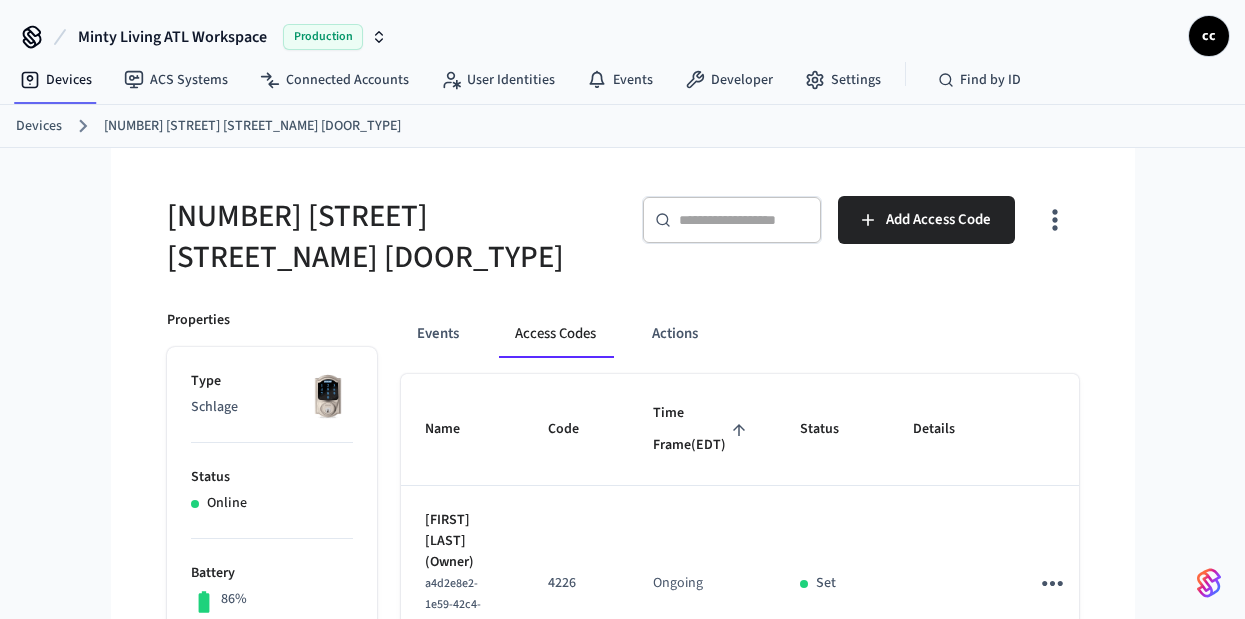 click on "Time Frame  (EDT)" at bounding box center (702, 429) 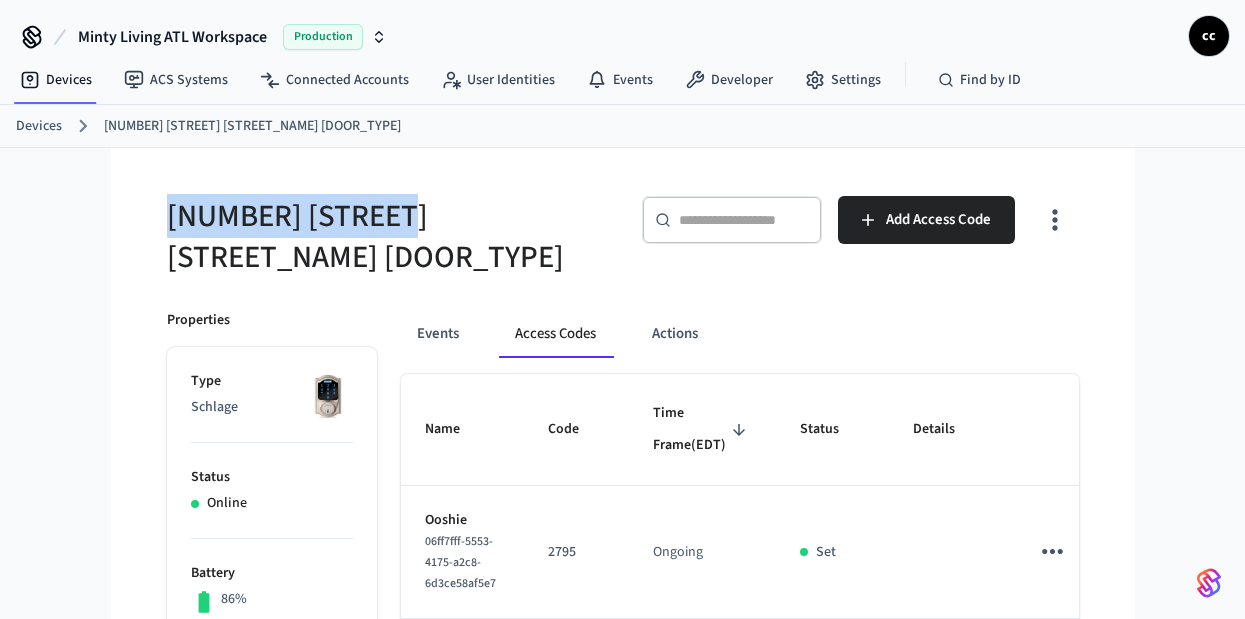 drag, startPoint x: 165, startPoint y: 213, endPoint x: 367, endPoint y: 218, distance: 202.06187 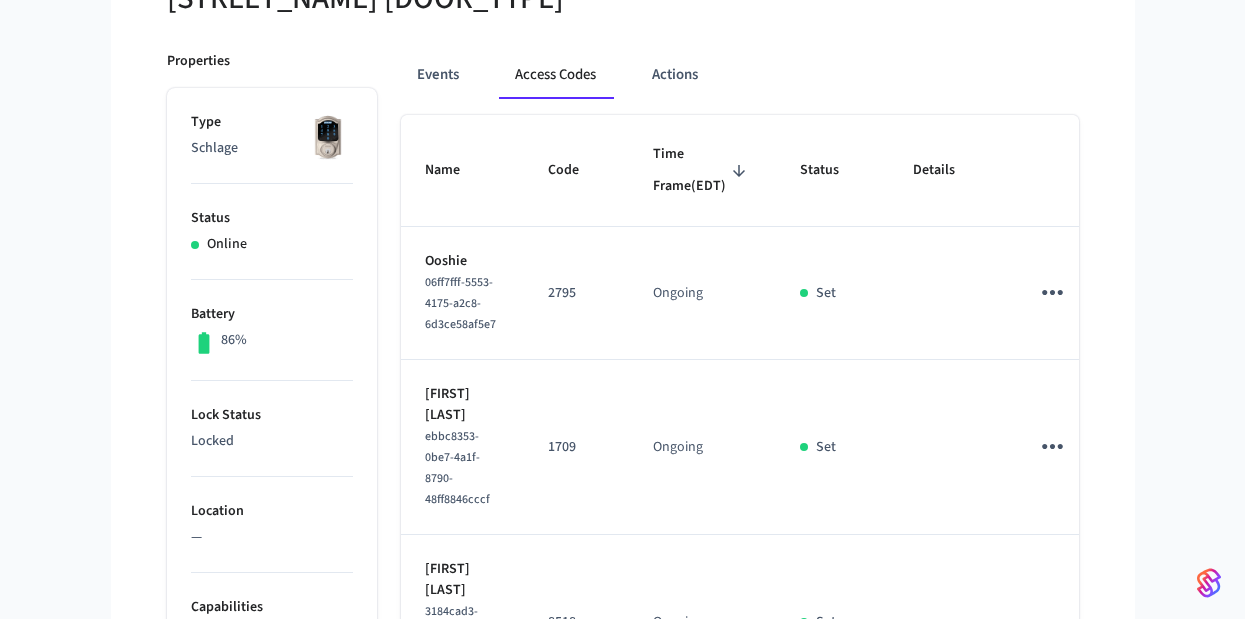 scroll, scrollTop: 252, scrollLeft: 0, axis: vertical 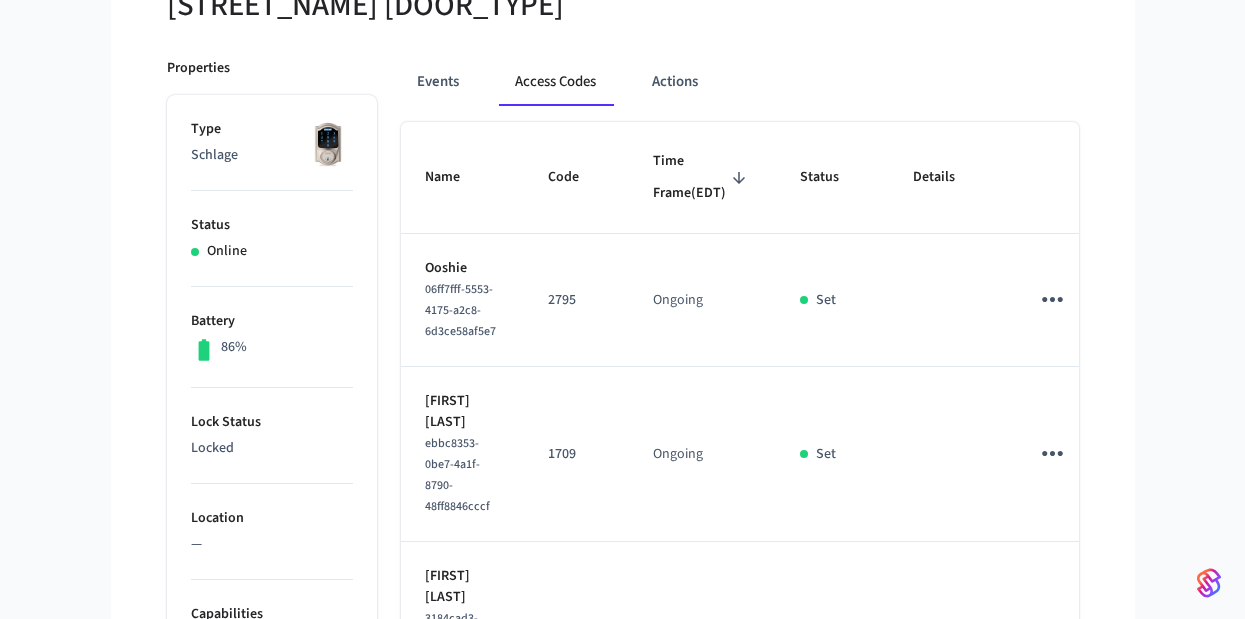 click on "Time Frame  (EDT)" at bounding box center [702, 177] 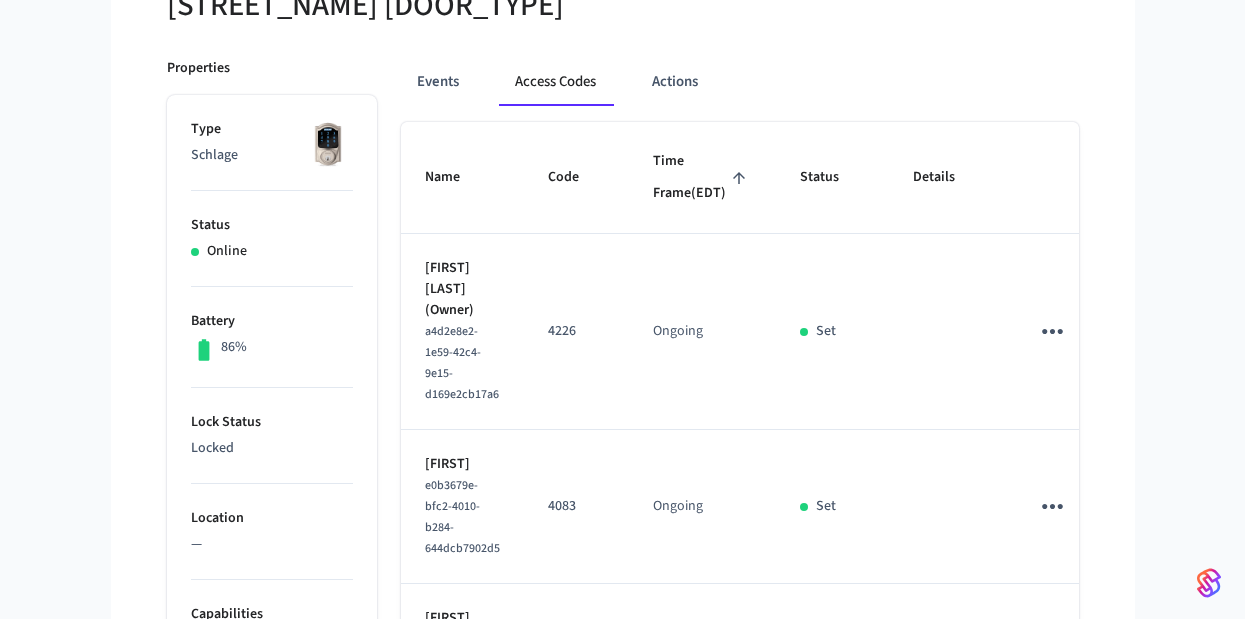 click on "Time Frame  (EDT)" at bounding box center (702, 177) 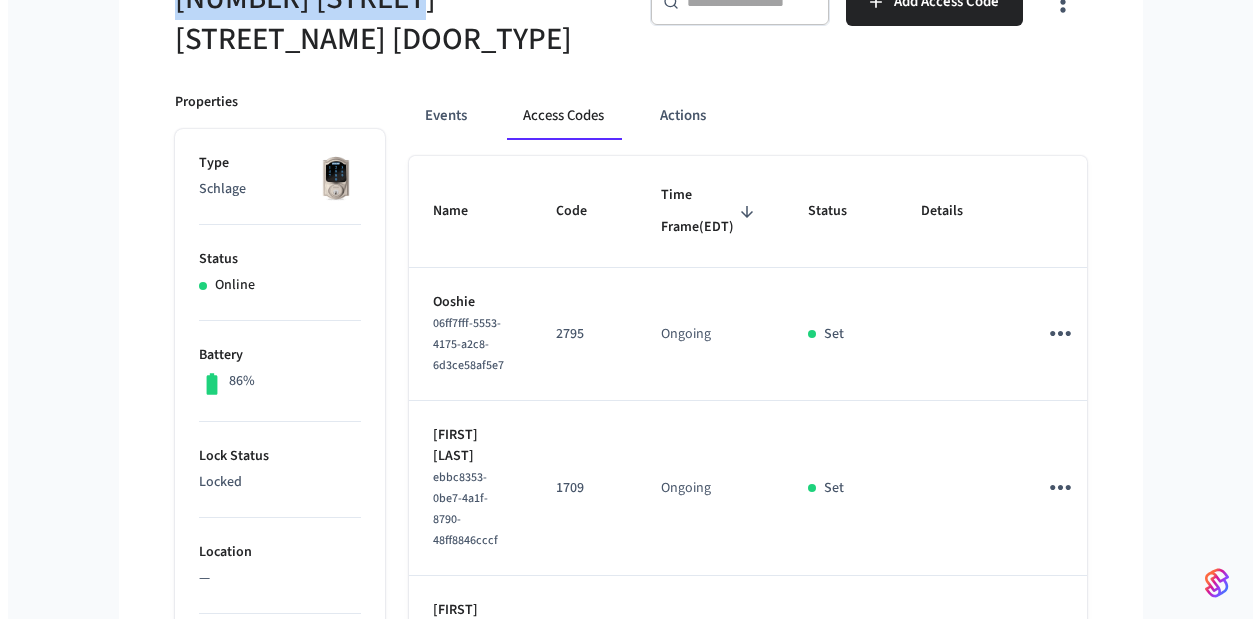 scroll, scrollTop: 216, scrollLeft: 0, axis: vertical 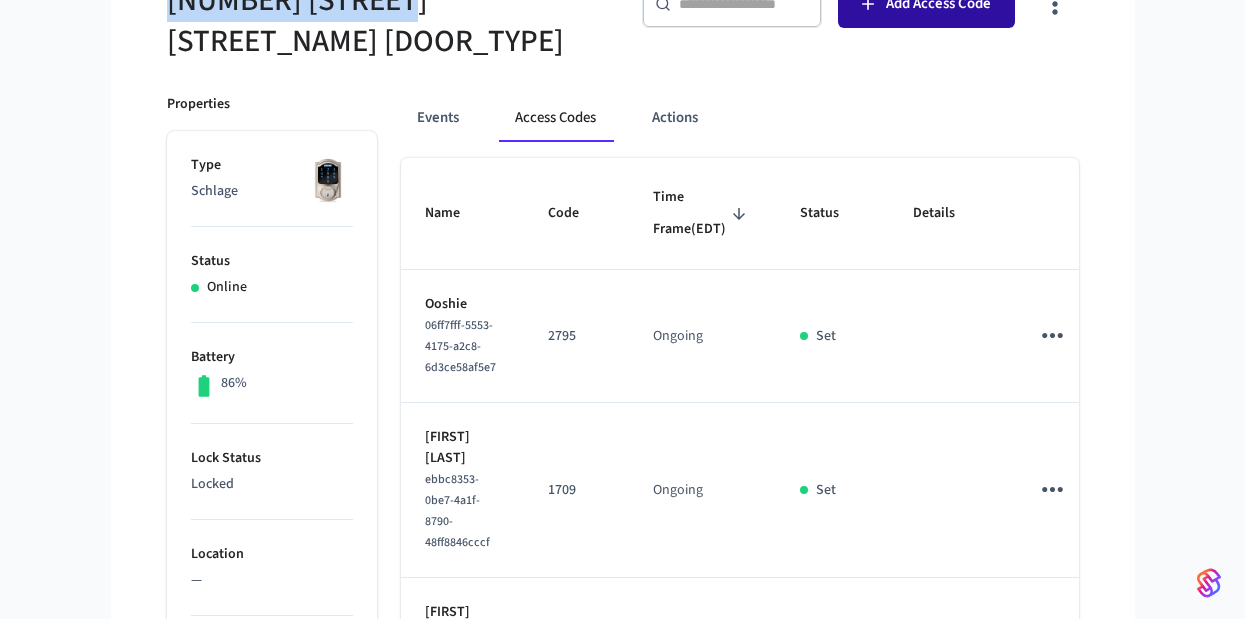click on "Add Access Code" at bounding box center [926, 4] 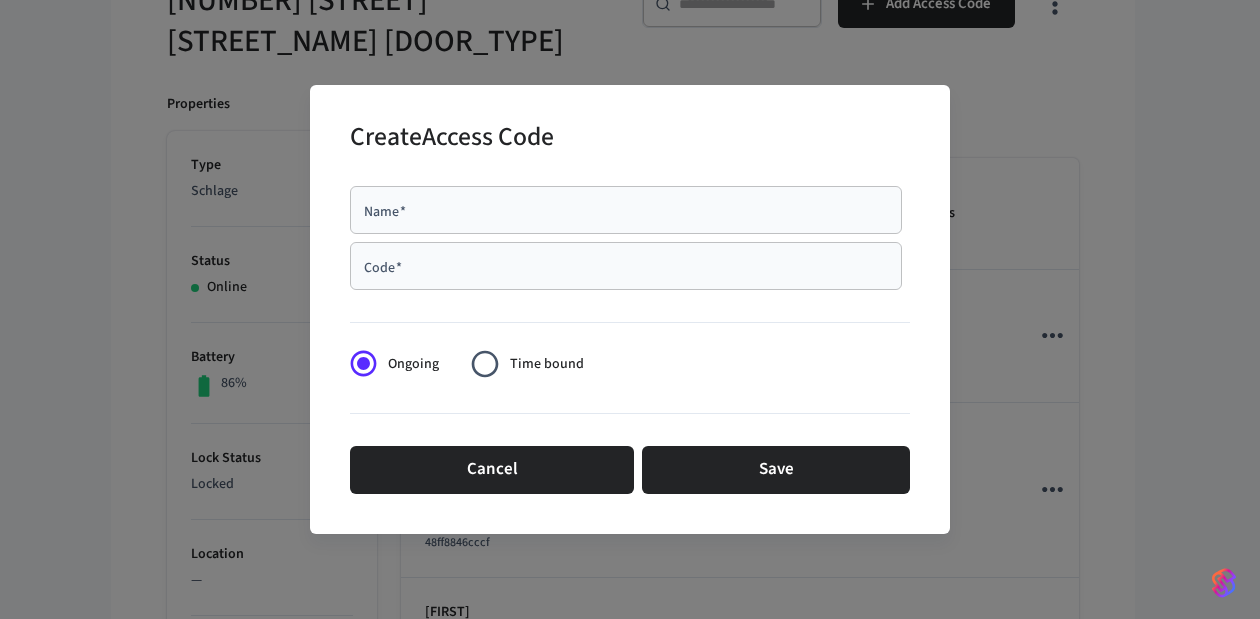 click on "Name   *" at bounding box center [626, 210] 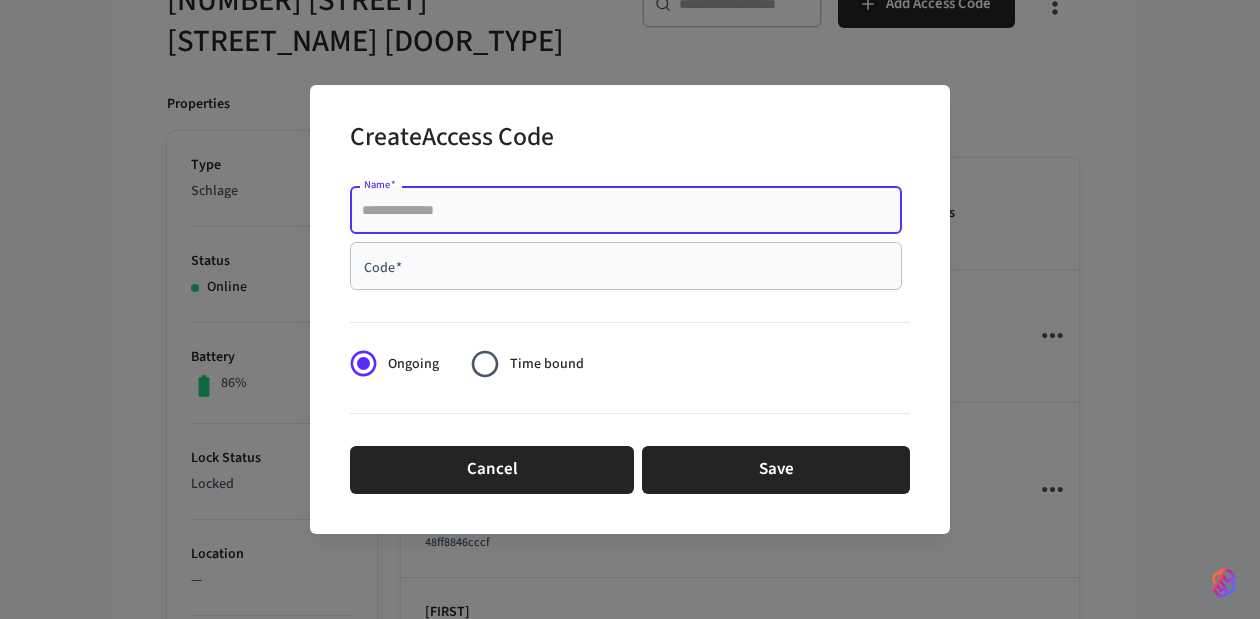 paste on "**********" 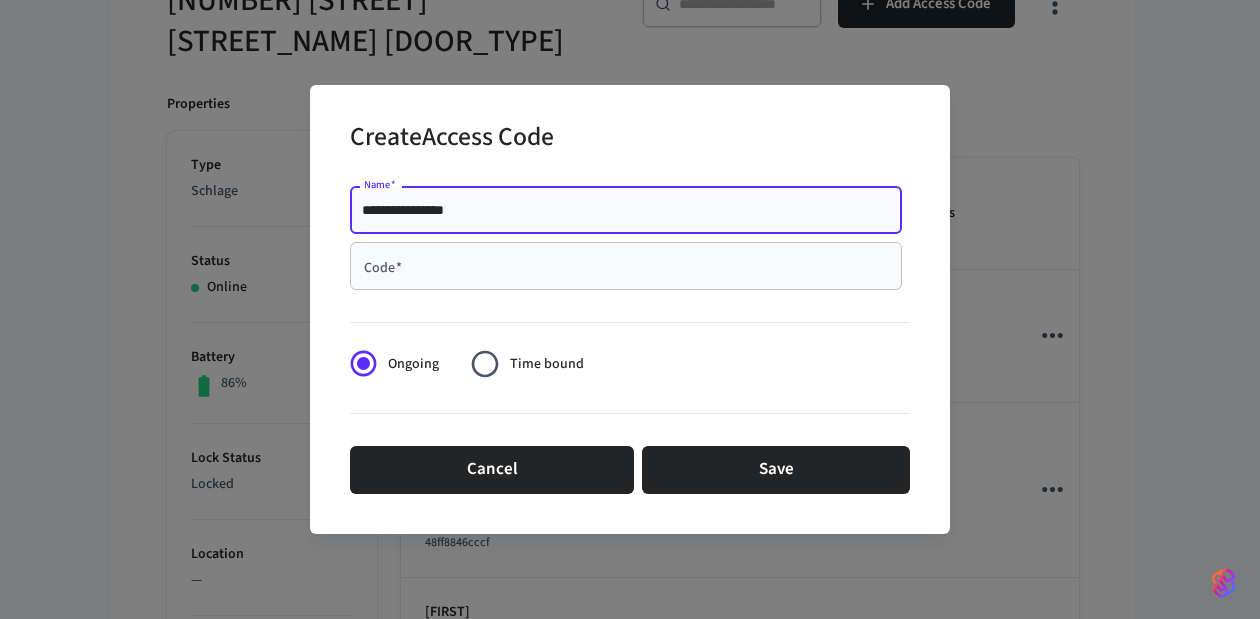 type on "**********" 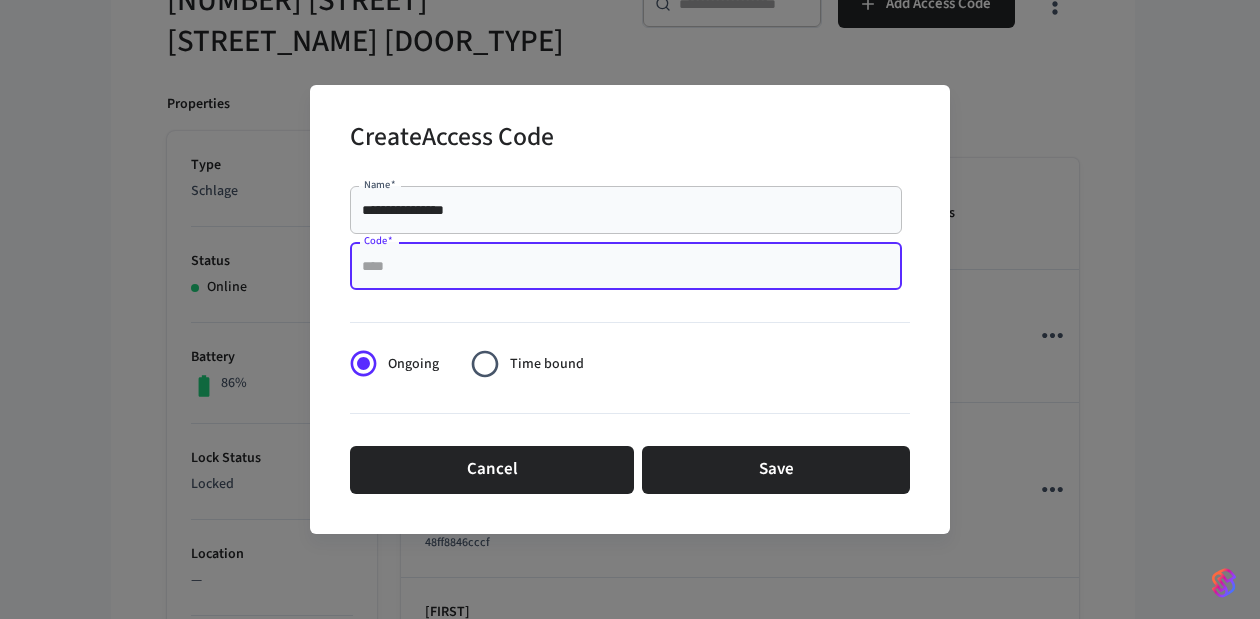 paste on "****" 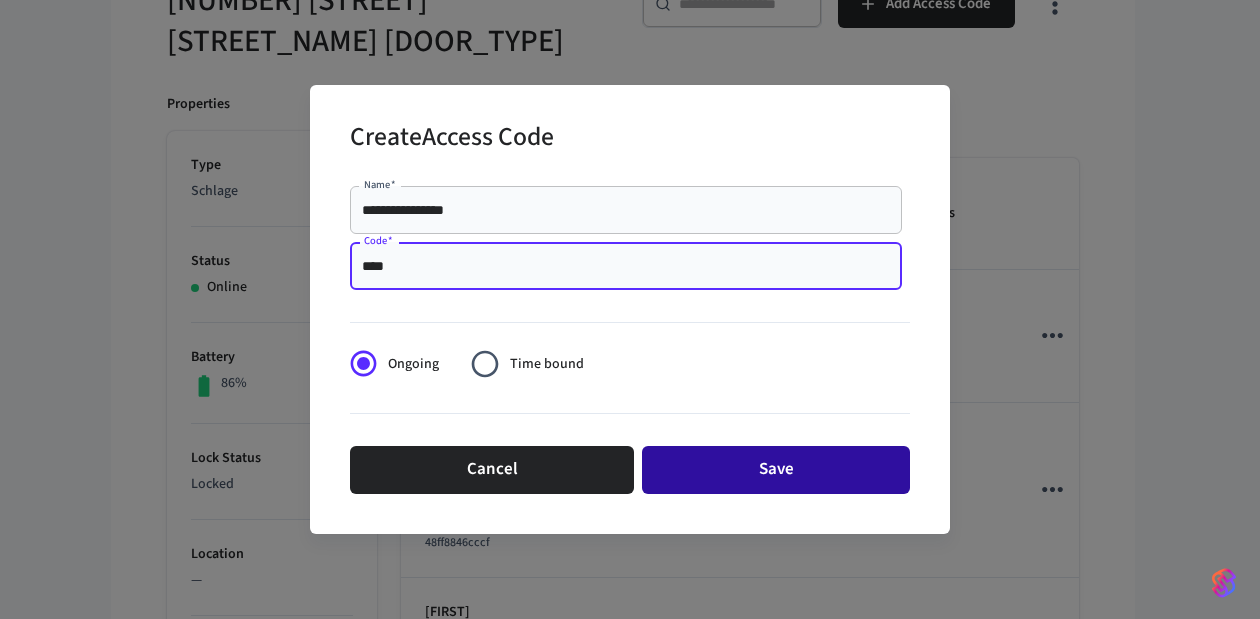 type on "****" 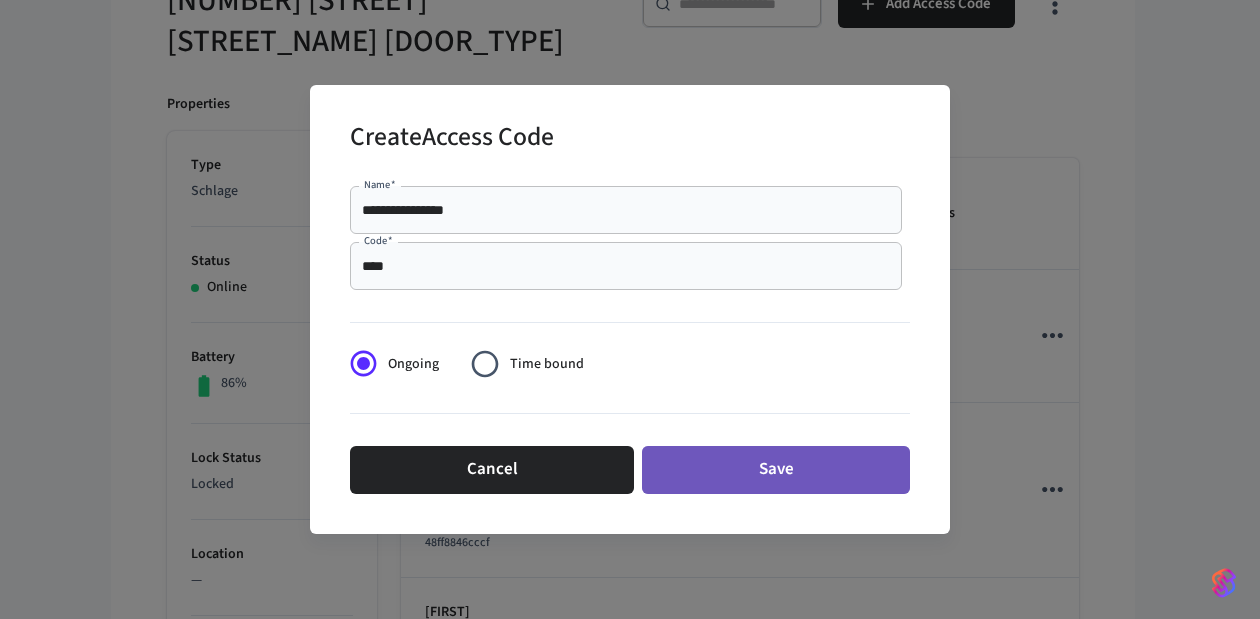 click on "Save" at bounding box center (776, 470) 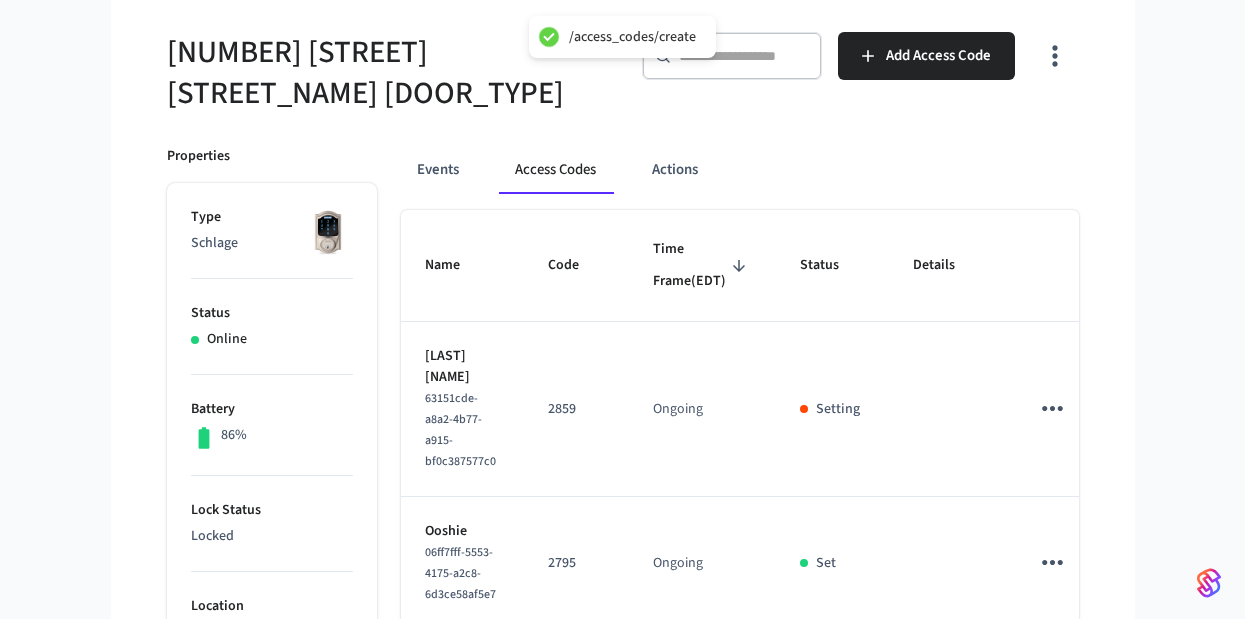 scroll, scrollTop: 160, scrollLeft: 0, axis: vertical 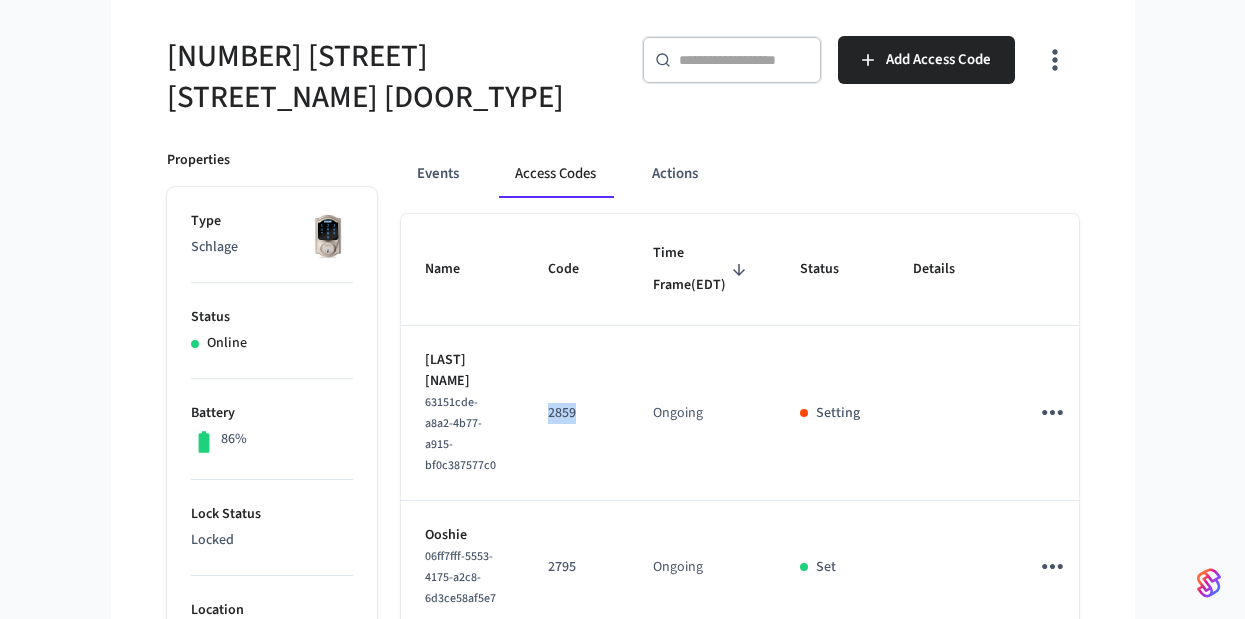 drag, startPoint x: 589, startPoint y: 429, endPoint x: 548, endPoint y: 428, distance: 41.01219 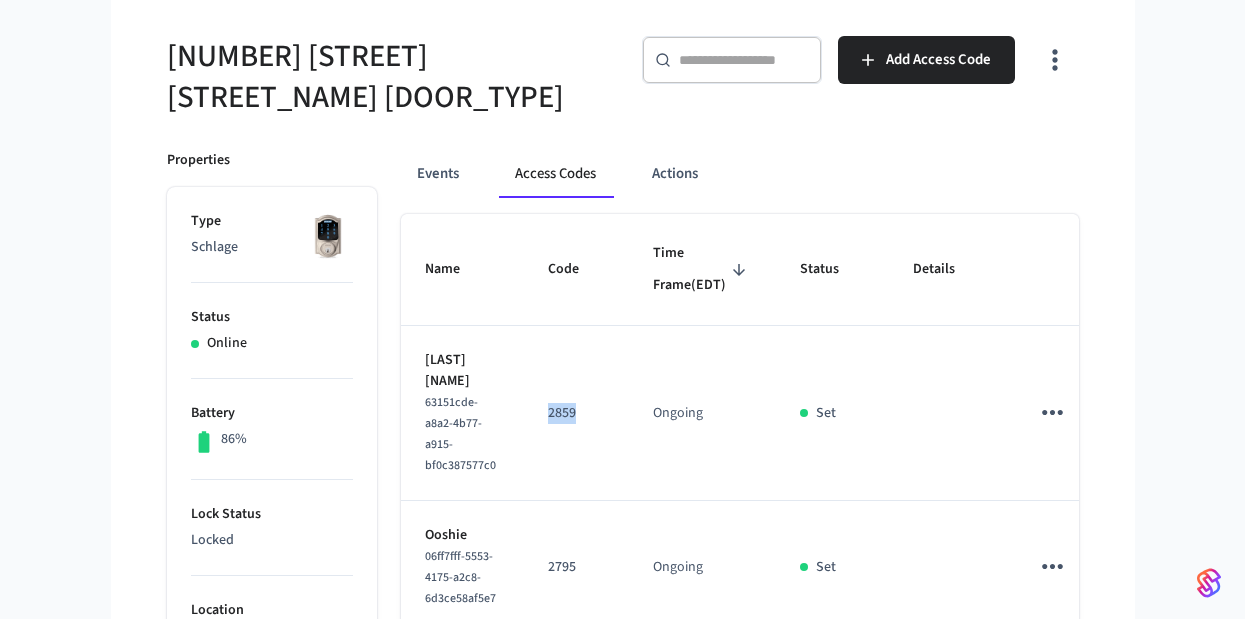 copy on "2859" 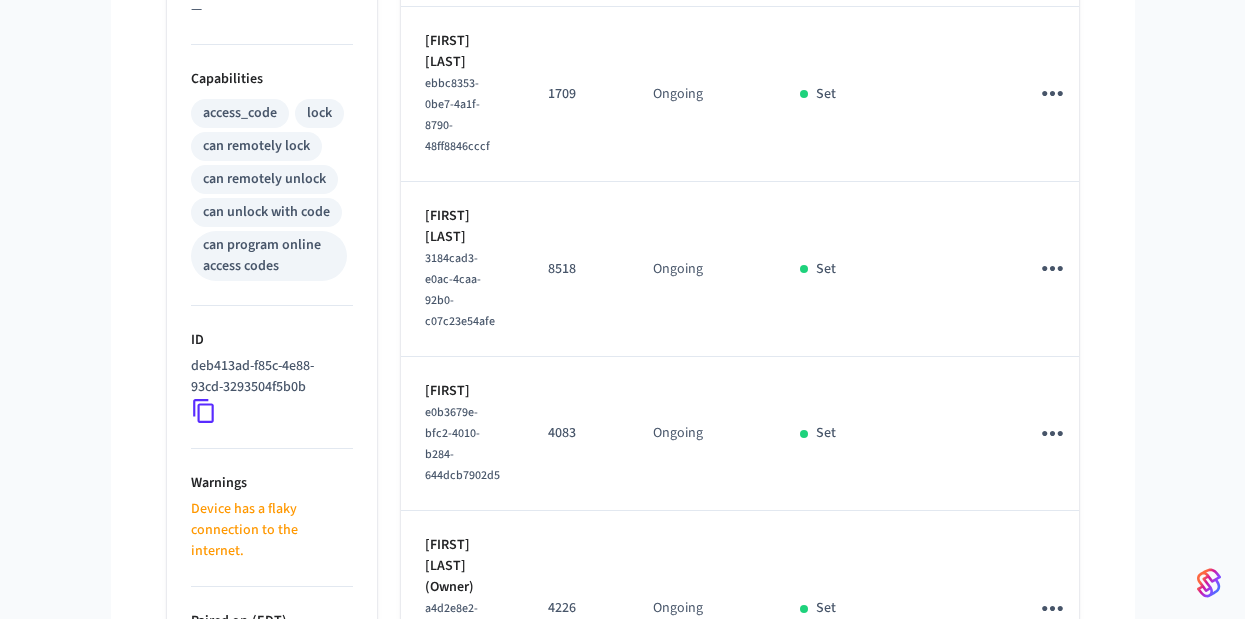 scroll, scrollTop: 773, scrollLeft: 0, axis: vertical 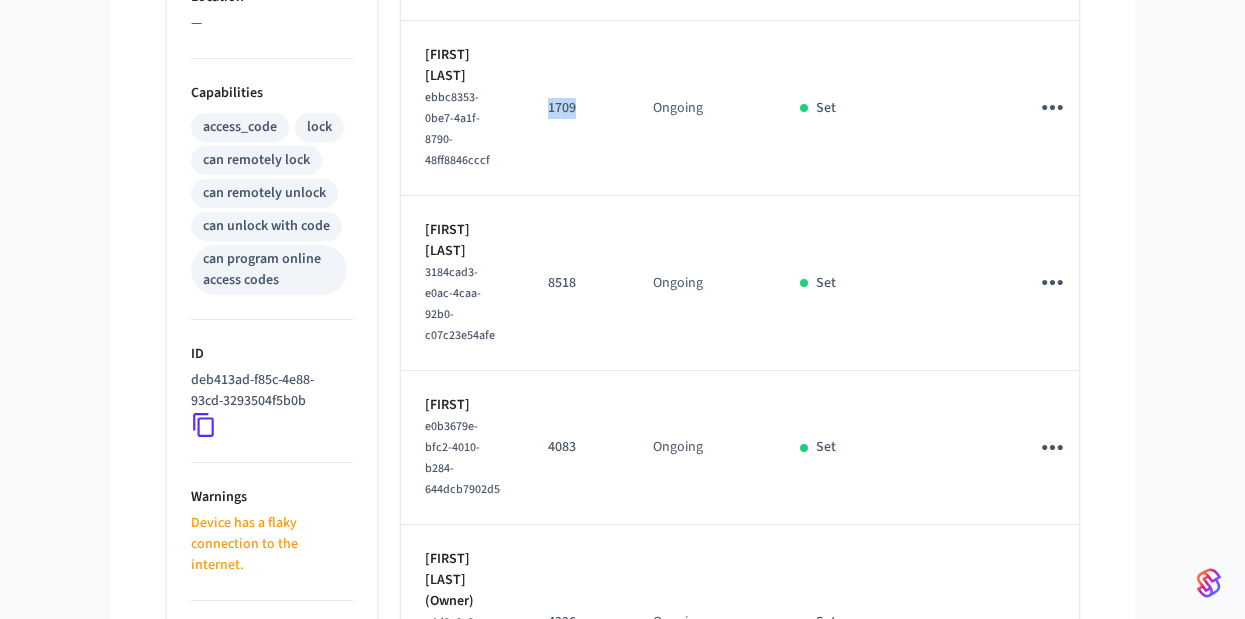 drag, startPoint x: 570, startPoint y: 128, endPoint x: 535, endPoint y: 125, distance: 35.128338 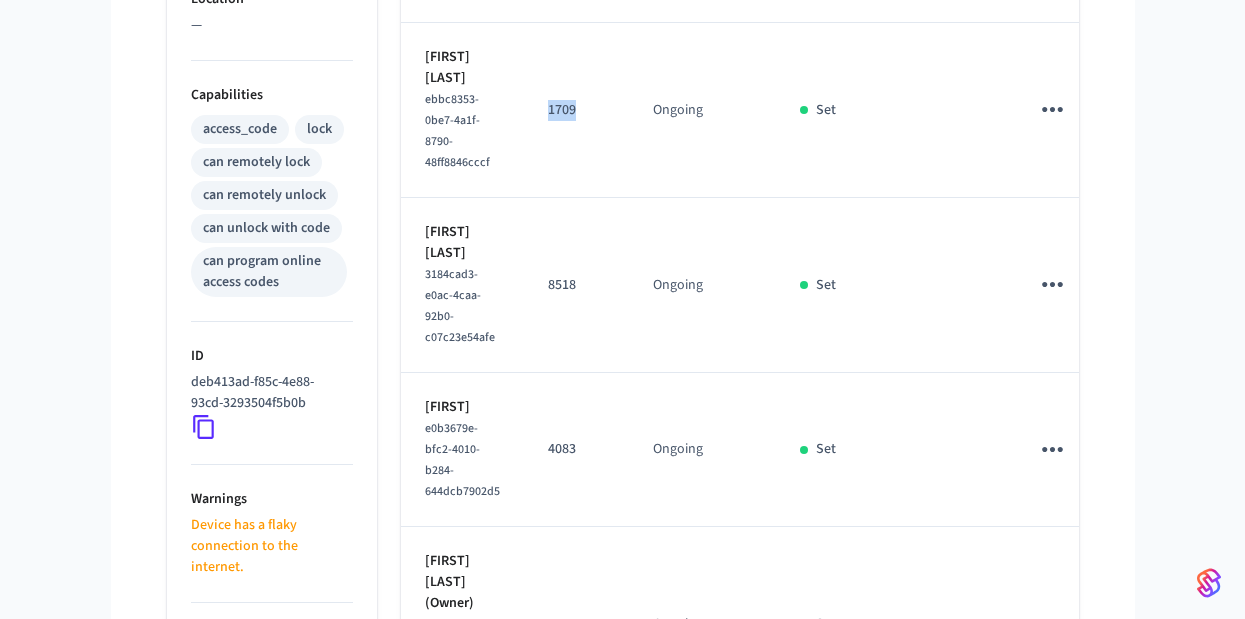 scroll, scrollTop: 0, scrollLeft: 0, axis: both 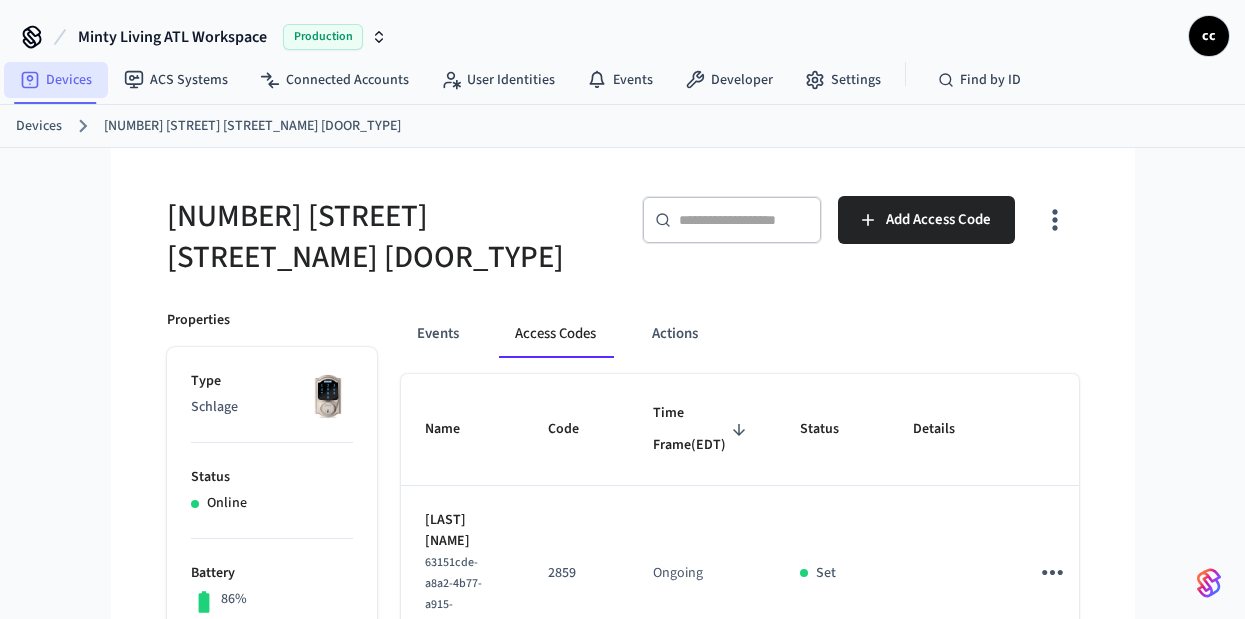 click on "Devices" at bounding box center (56, 80) 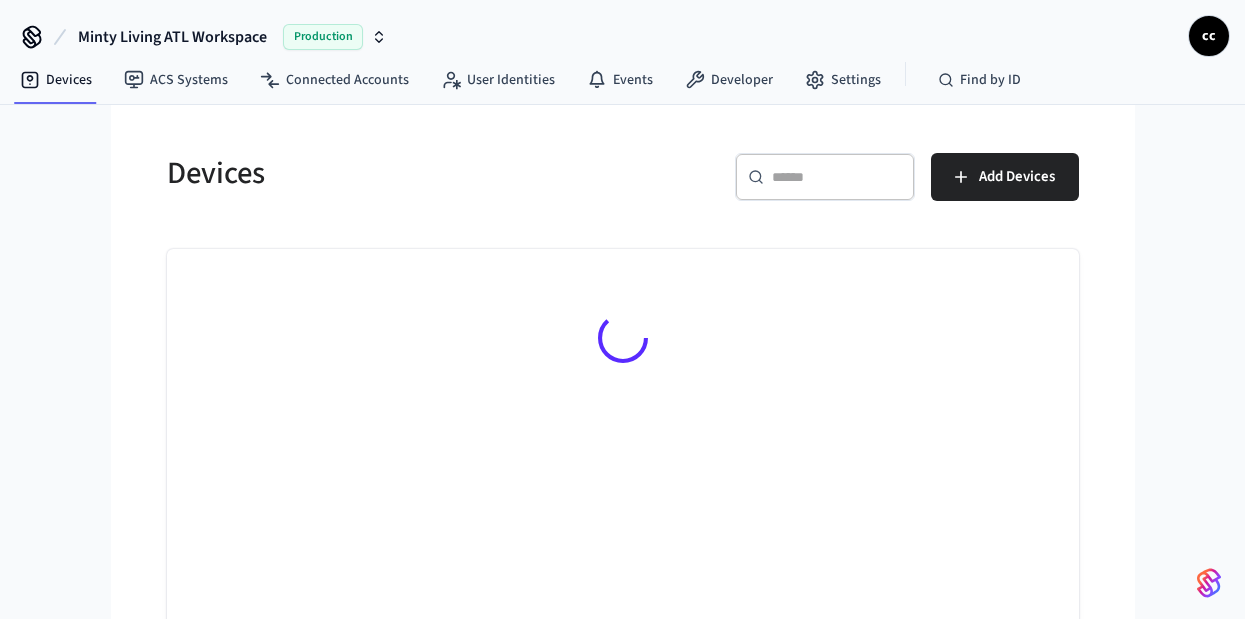 click at bounding box center (837, 177) 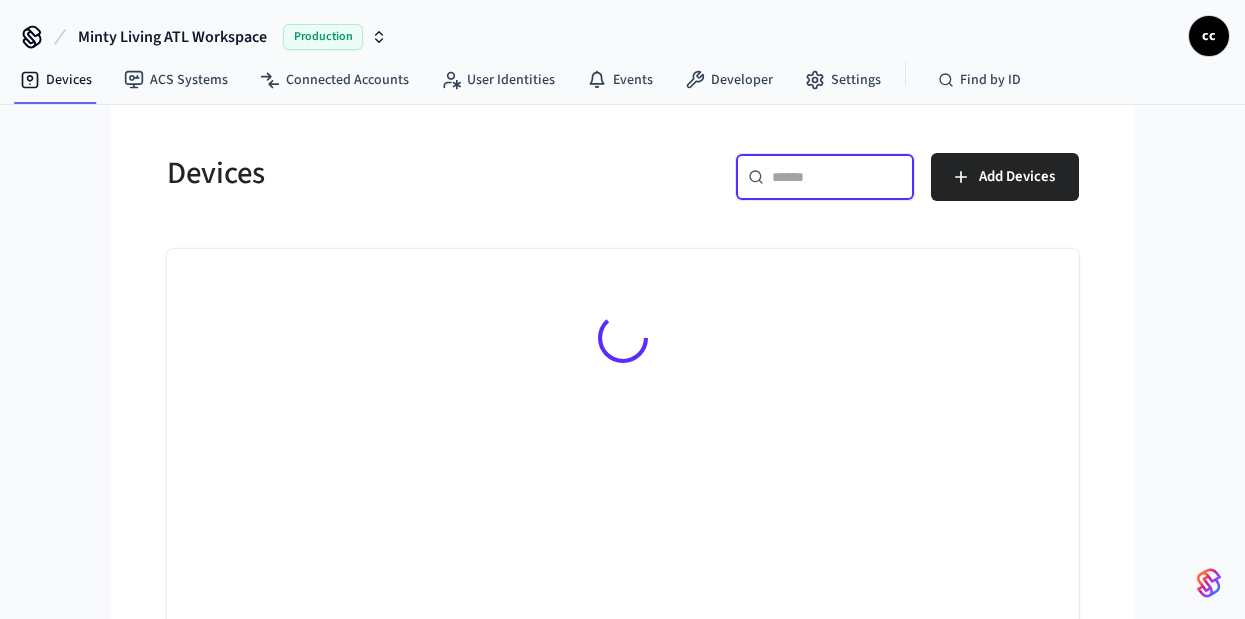 paste on "**********" 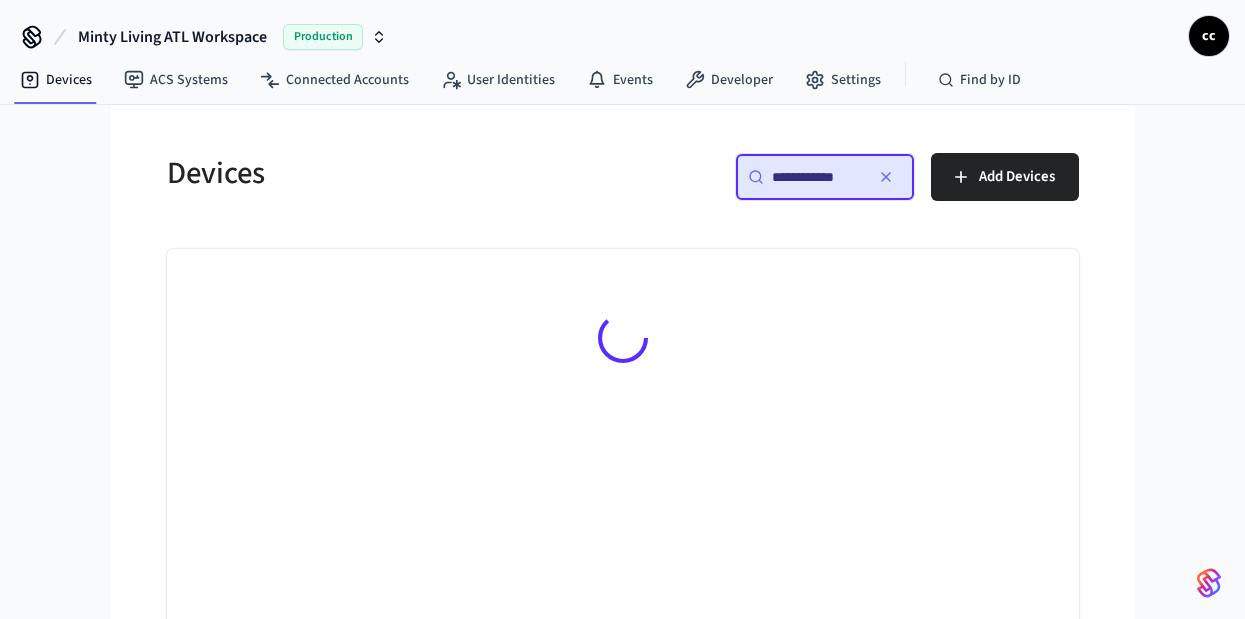 scroll, scrollTop: 0, scrollLeft: 0, axis: both 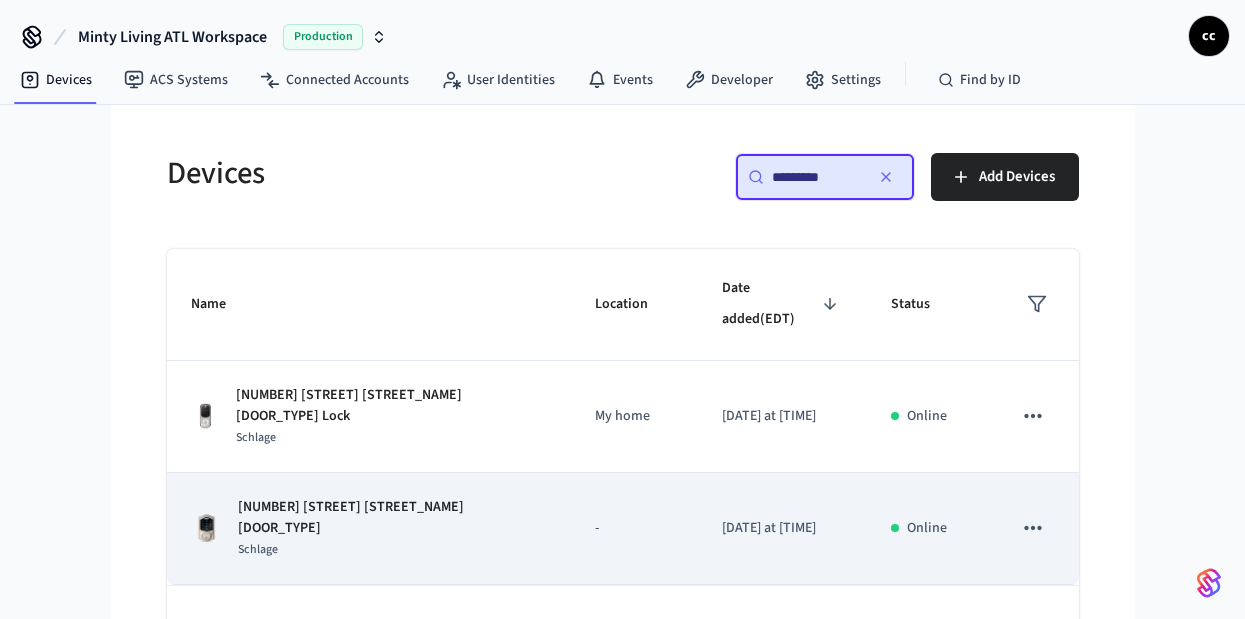 type on "*********" 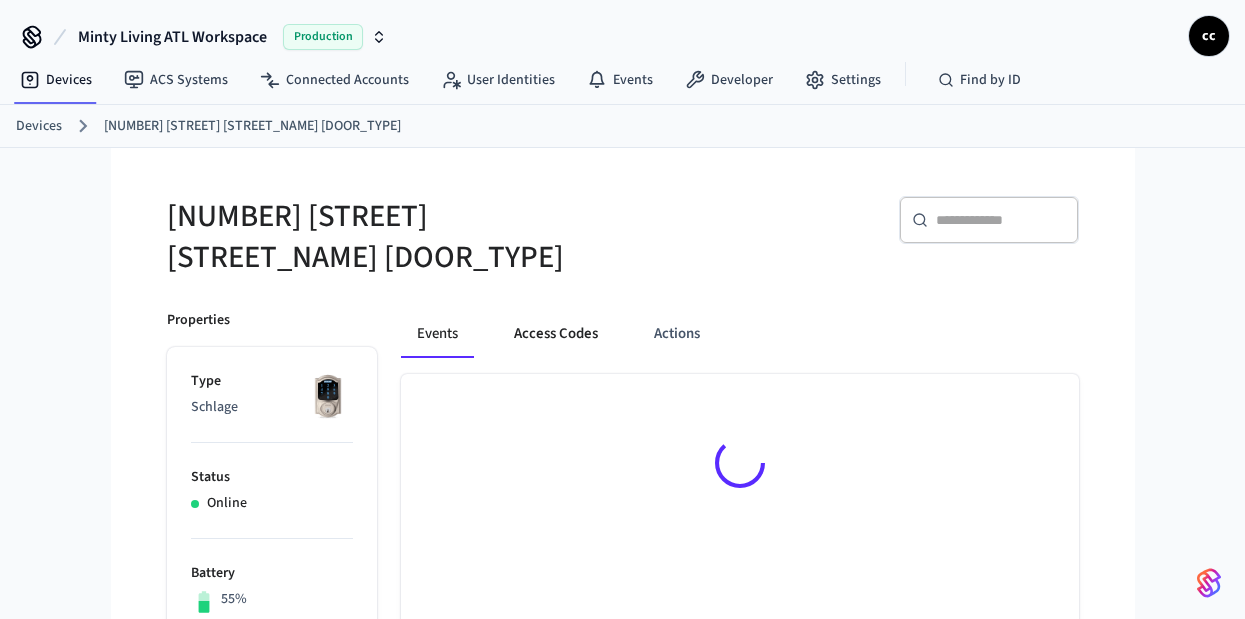 click on "Access Codes" at bounding box center [556, 334] 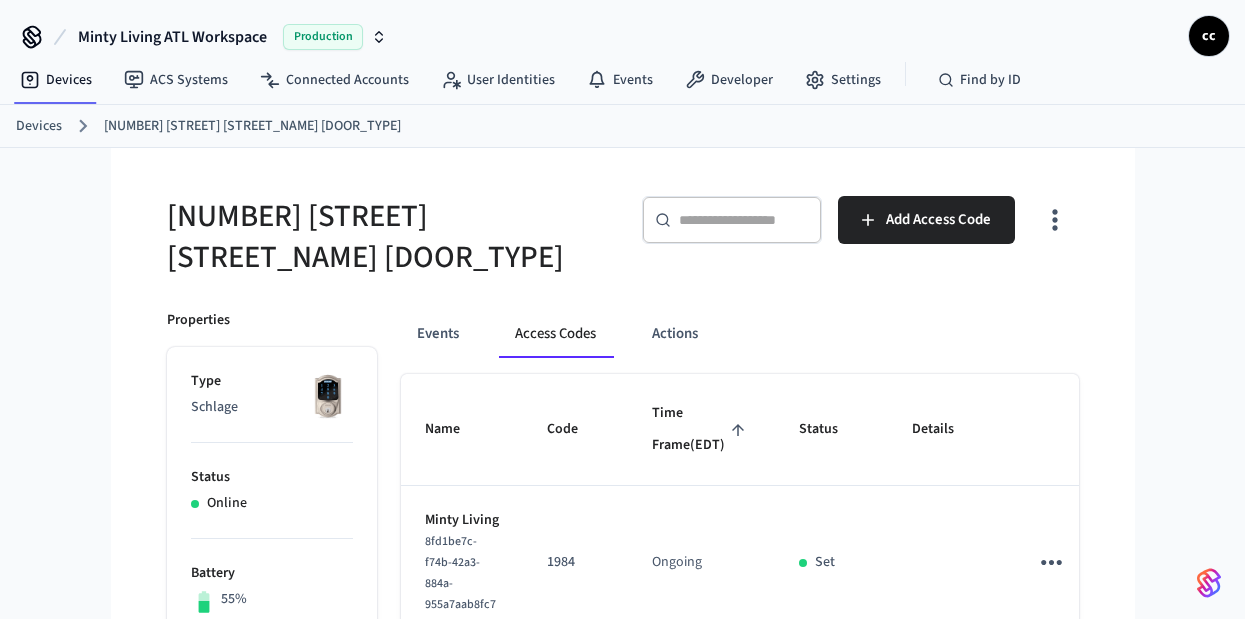 click on "Time Frame  (EDT)" at bounding box center [701, 429] 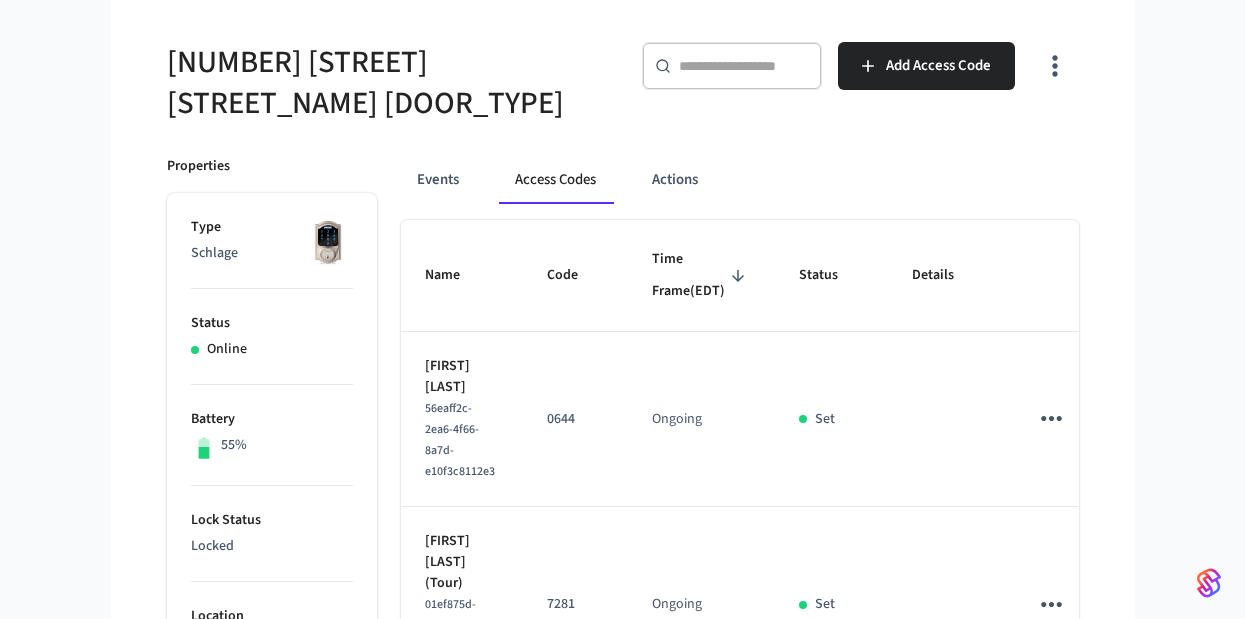 scroll, scrollTop: 165, scrollLeft: 0, axis: vertical 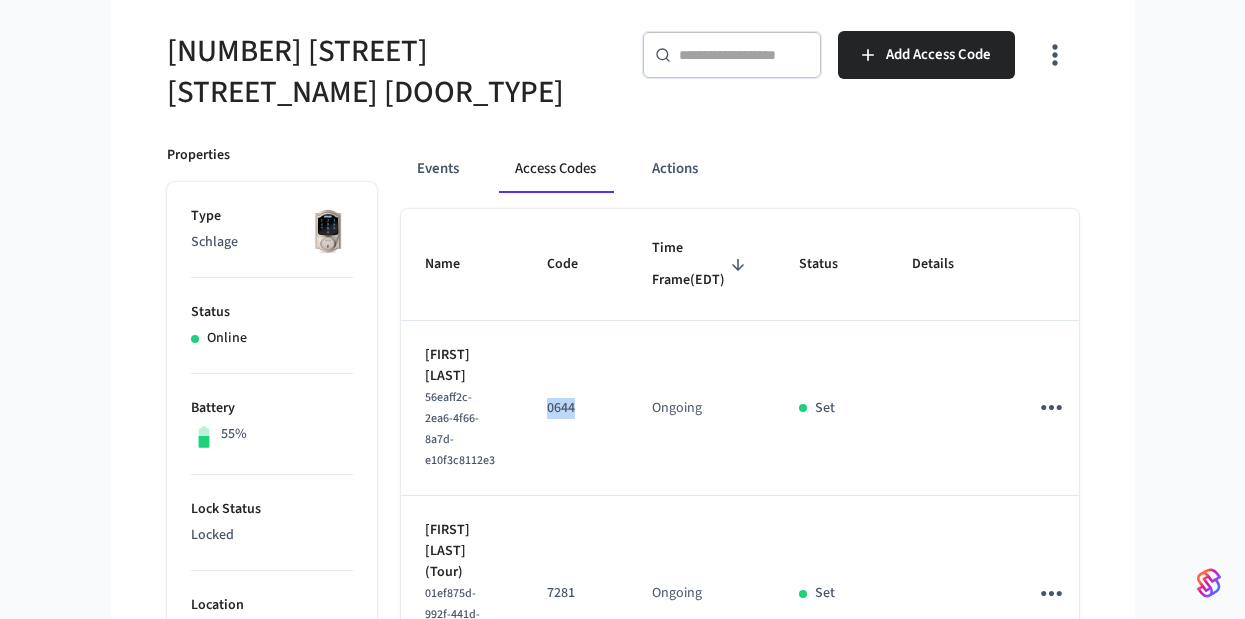 drag, startPoint x: 607, startPoint y: 432, endPoint x: 452, endPoint y: 379, distance: 163.81087 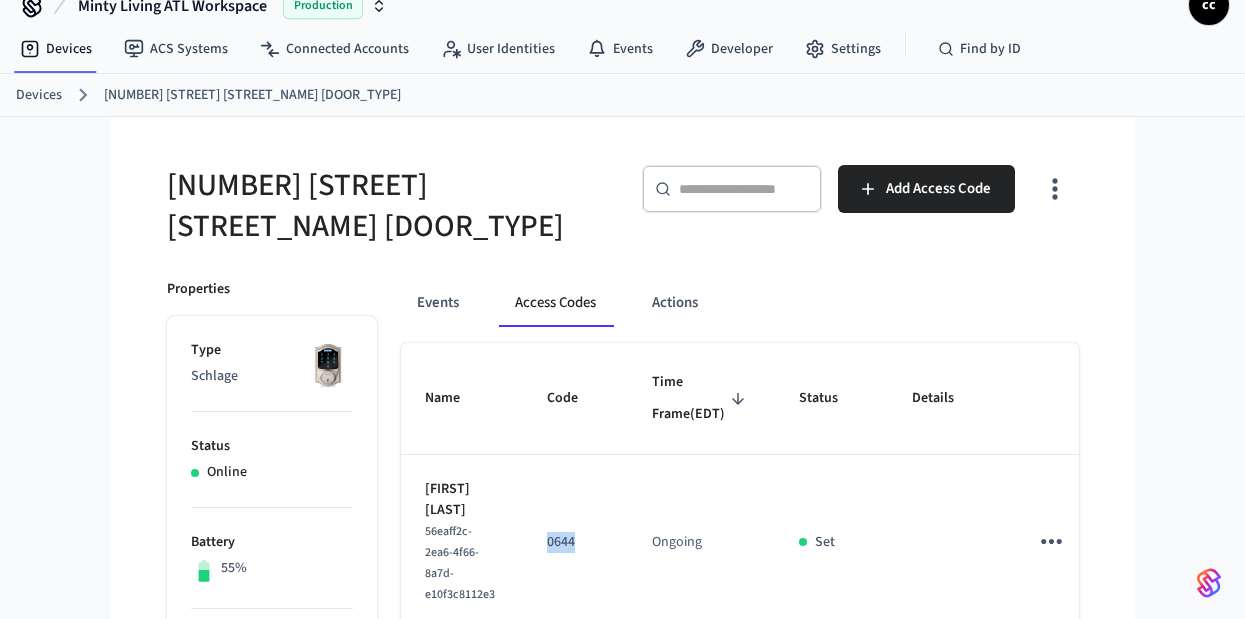 scroll, scrollTop: 0, scrollLeft: 0, axis: both 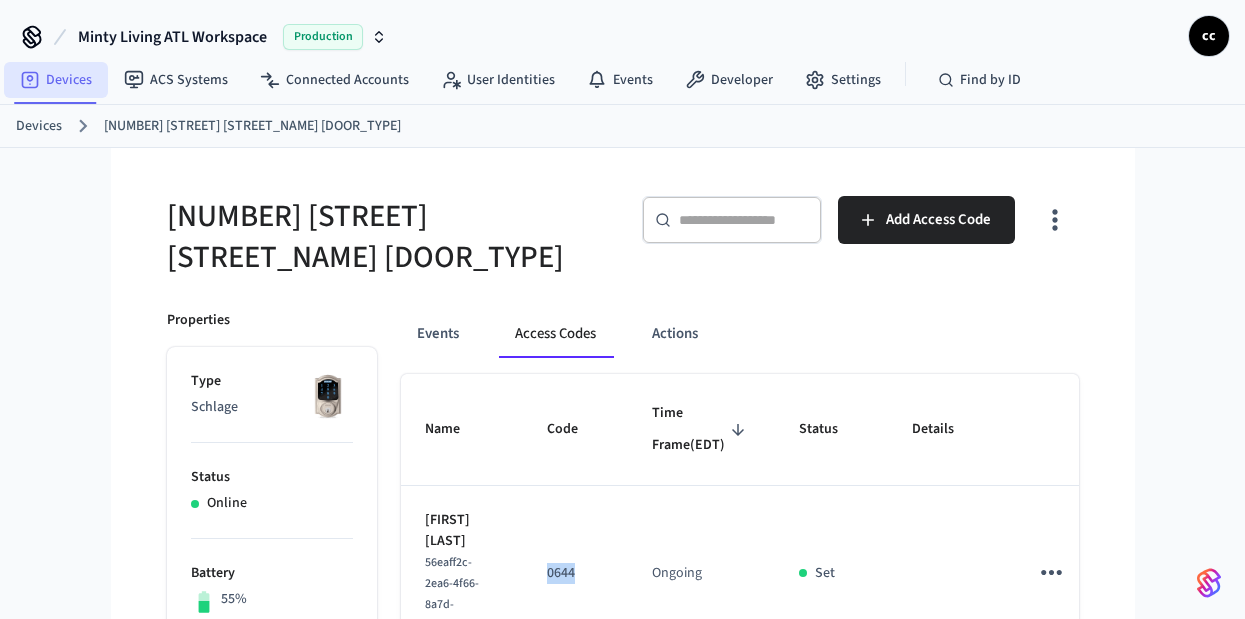click on "Devices" at bounding box center [56, 80] 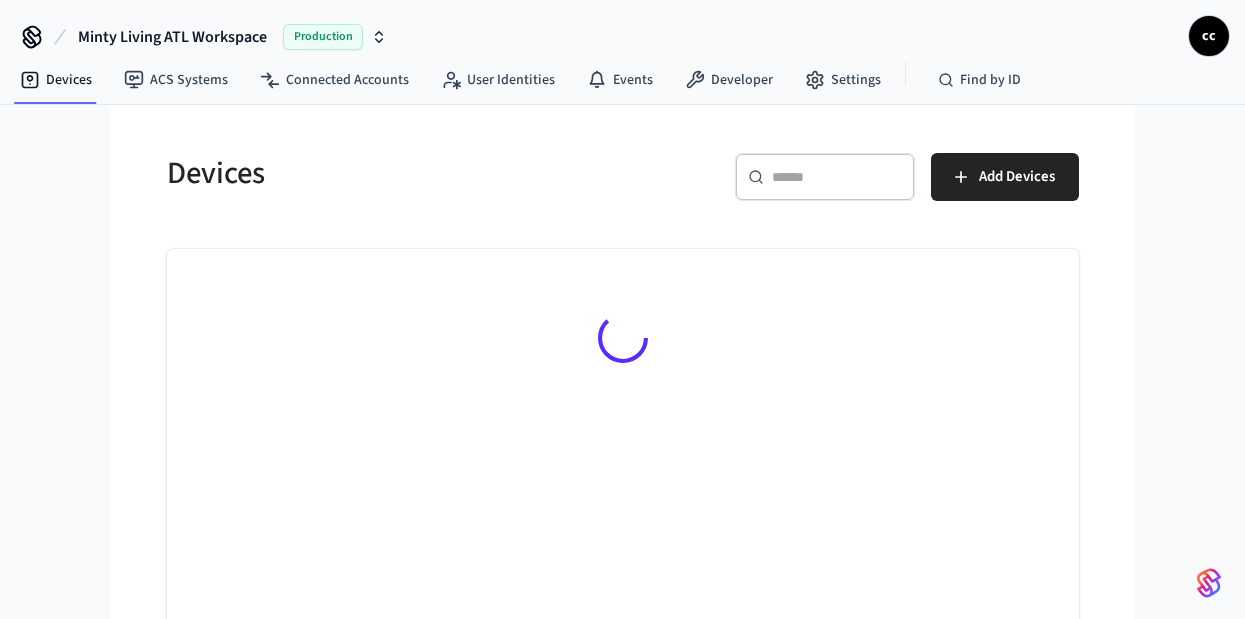 click at bounding box center [837, 177] 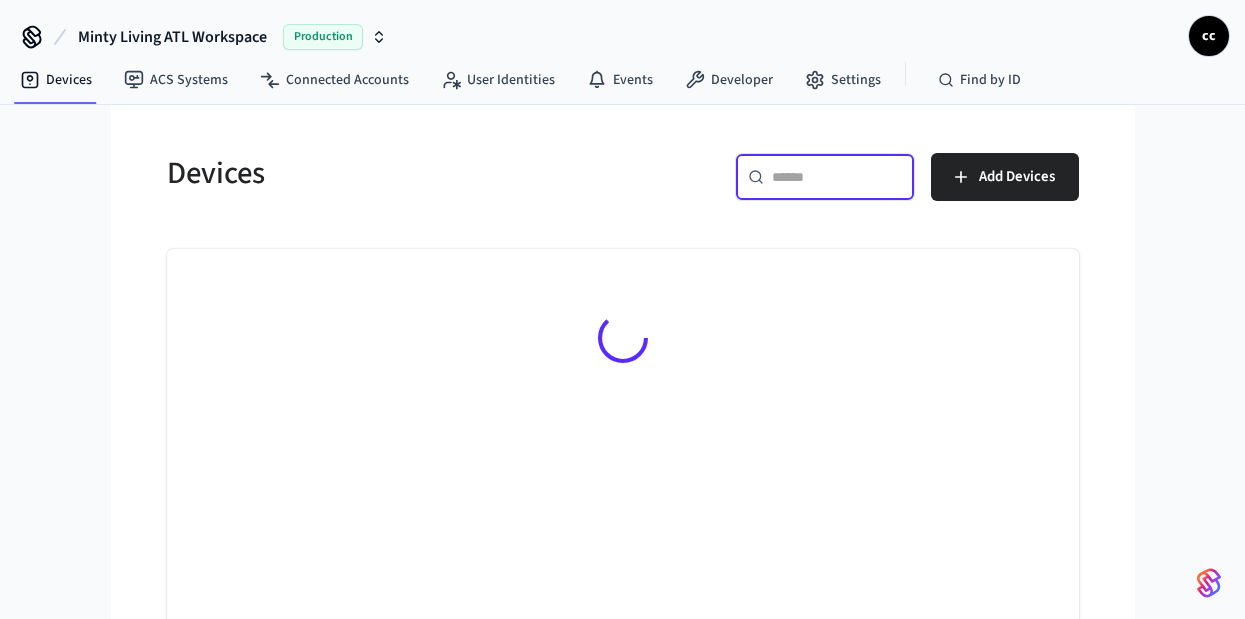 paste on "**********" 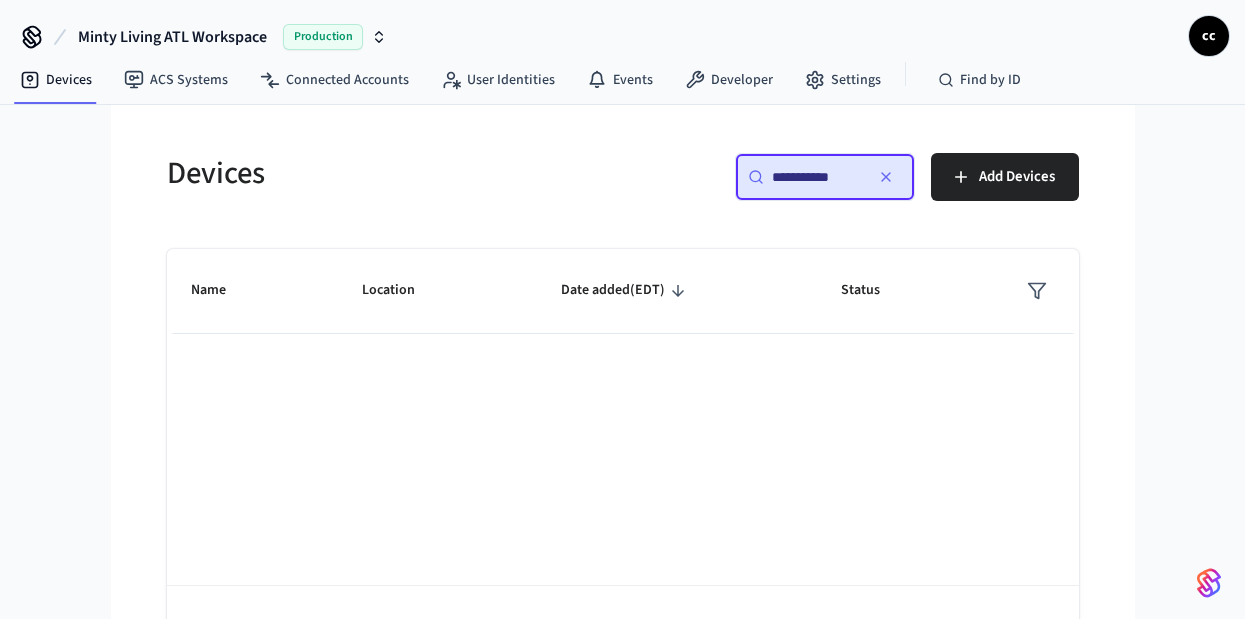 click on "**********" at bounding box center [825, 177] 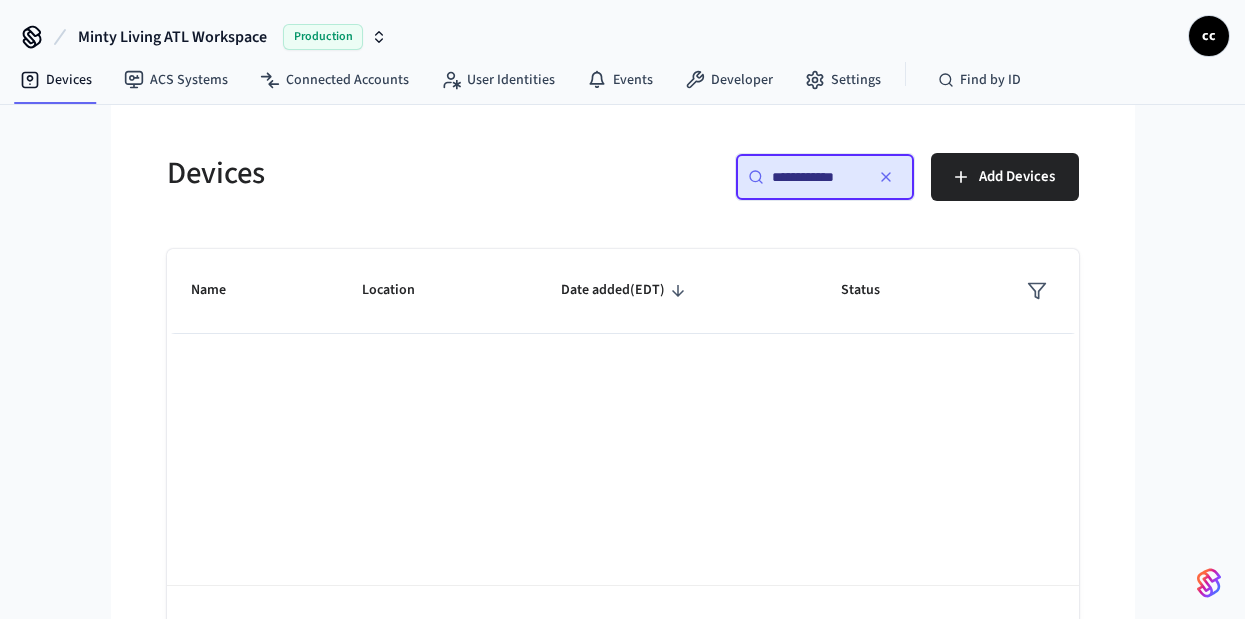 drag, startPoint x: 849, startPoint y: 170, endPoint x: 701, endPoint y: 160, distance: 148.33745 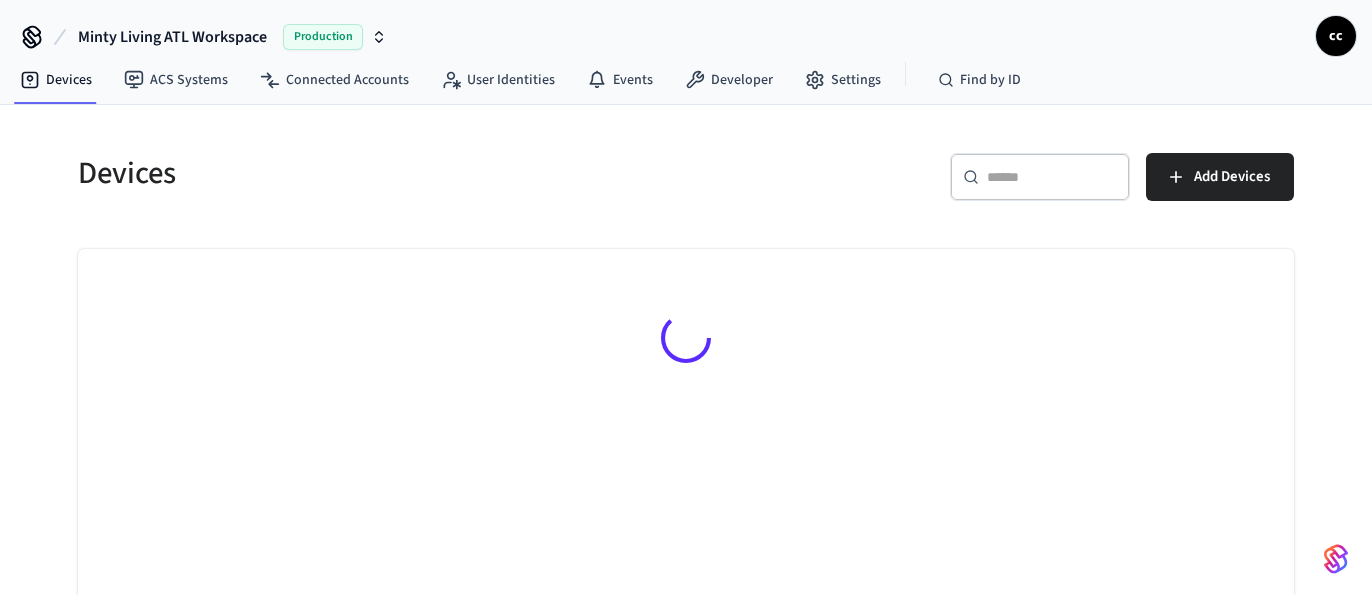 scroll, scrollTop: 0, scrollLeft: 0, axis: both 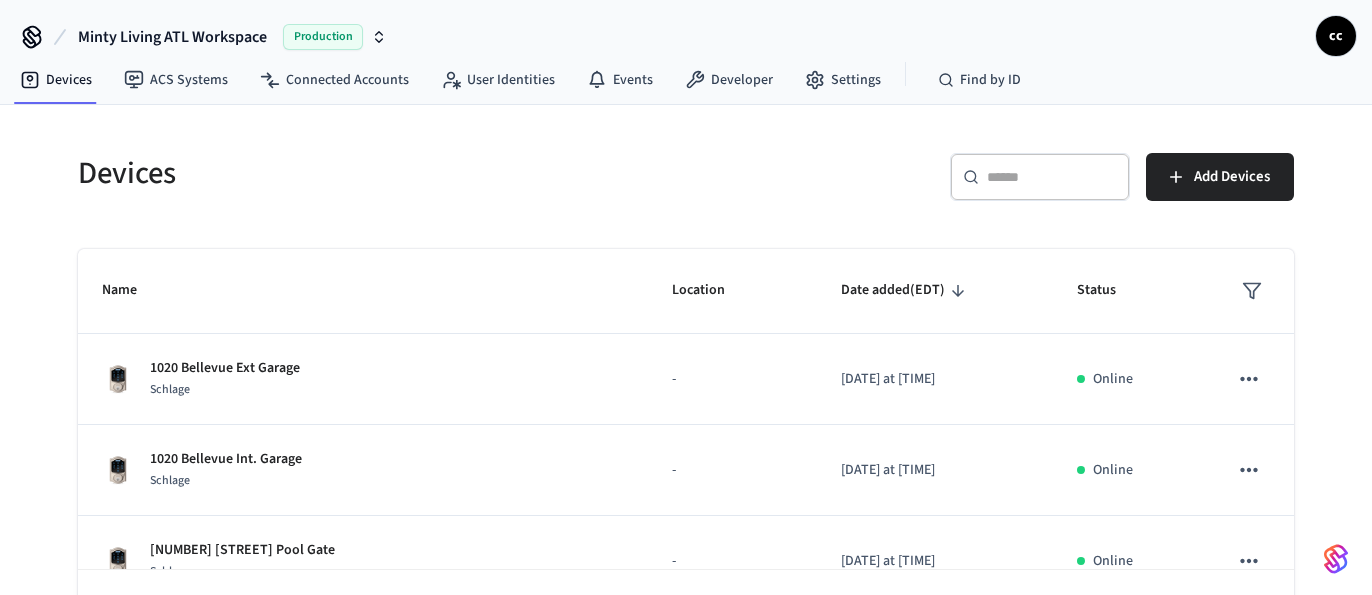 click on "​ ​" at bounding box center (1040, 177) 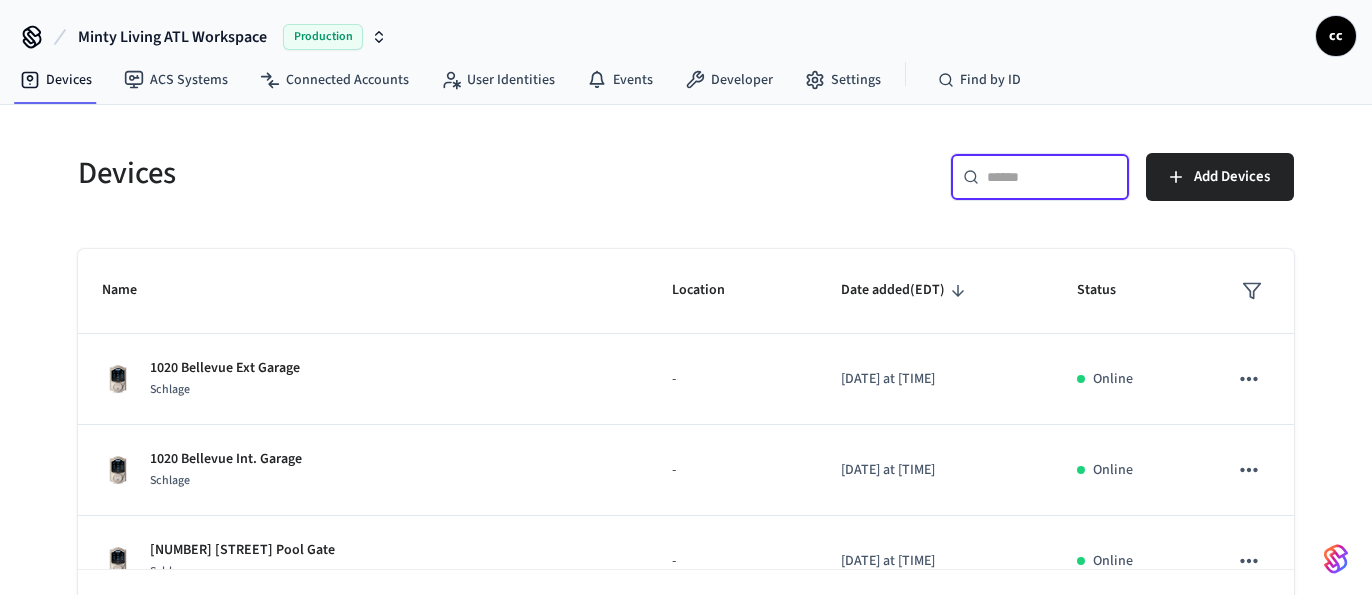 paste on "**********" 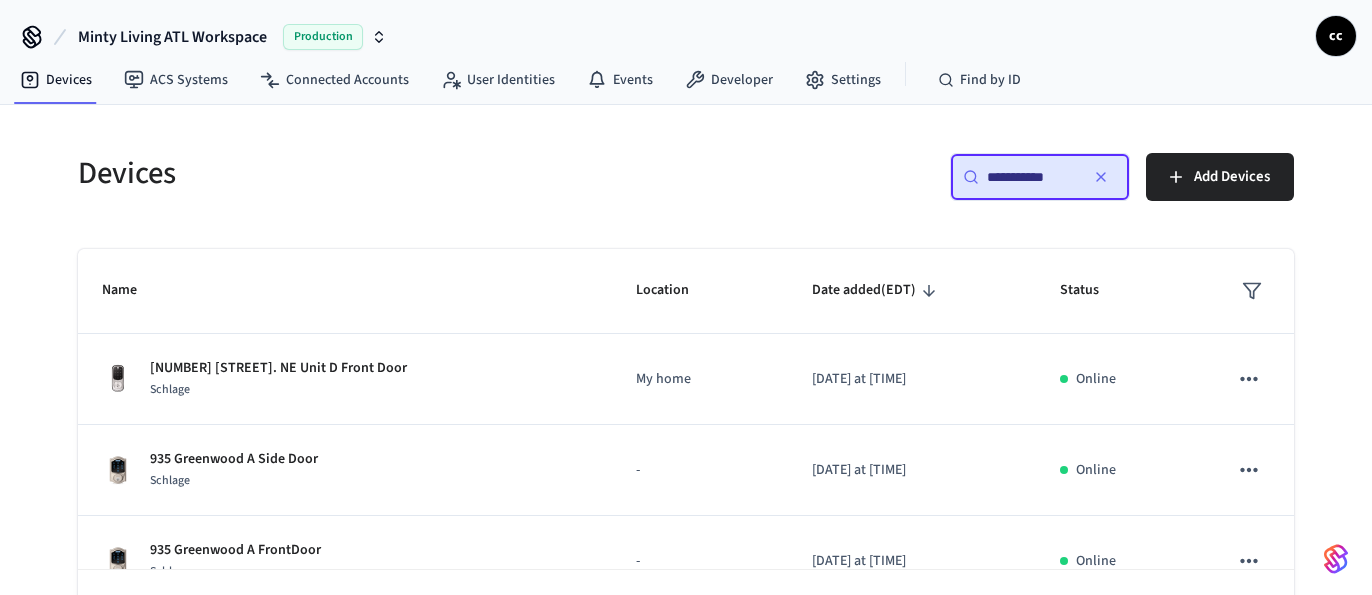 type on "**********" 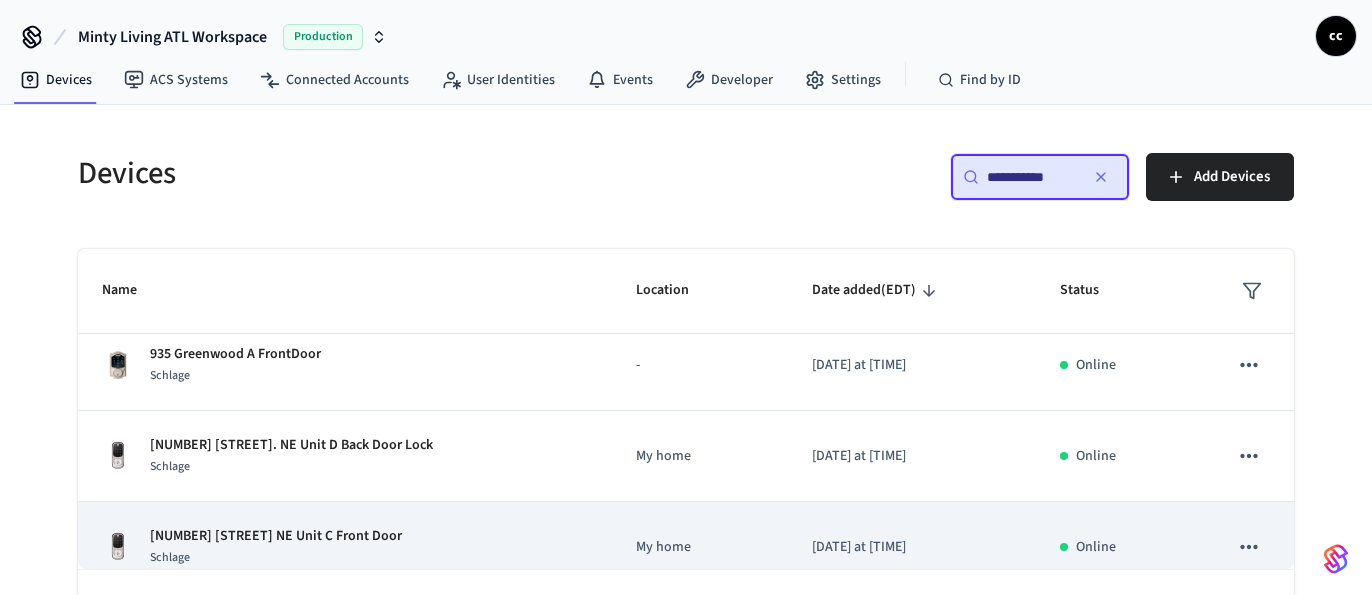scroll, scrollTop: 211, scrollLeft: 0, axis: vertical 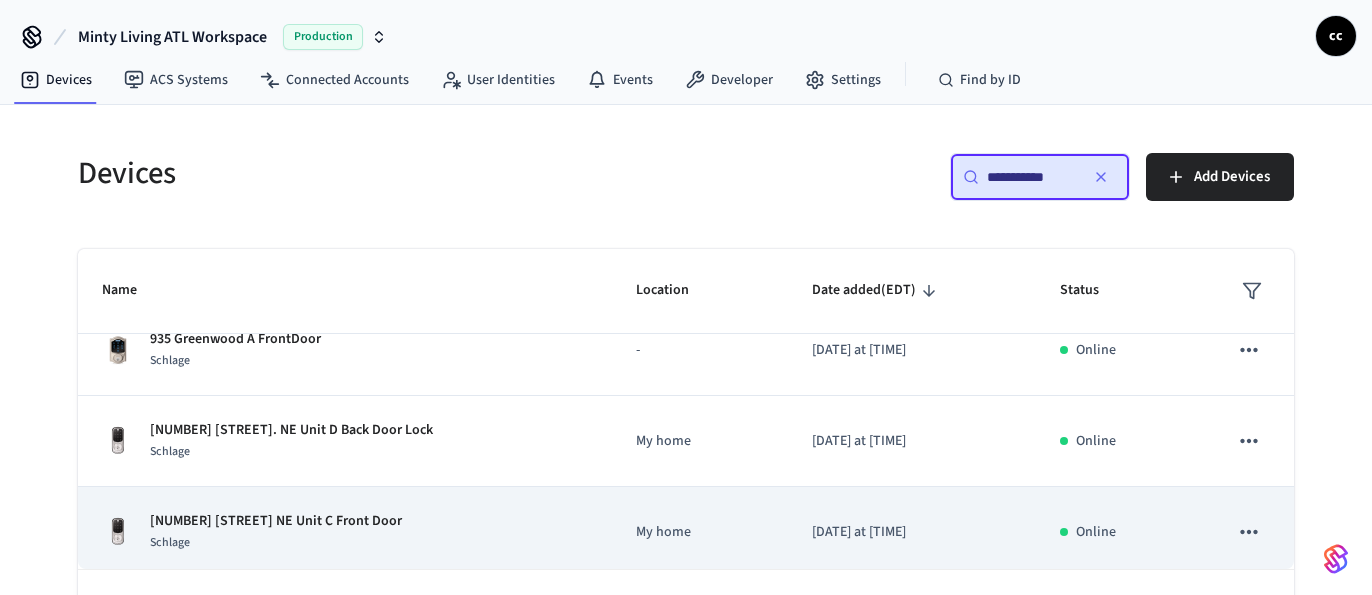 click on "935 Greenwood Ave NE Unit C Front Door Schlage" at bounding box center (345, 532) 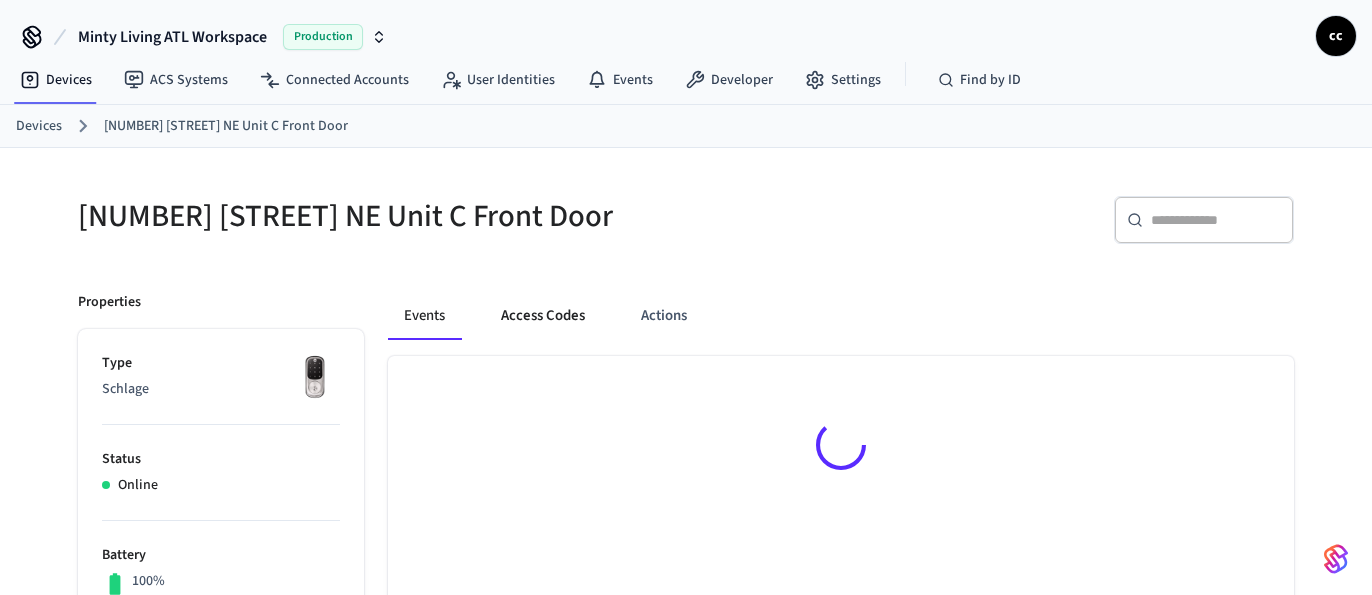 click on "Access Codes" at bounding box center (543, 316) 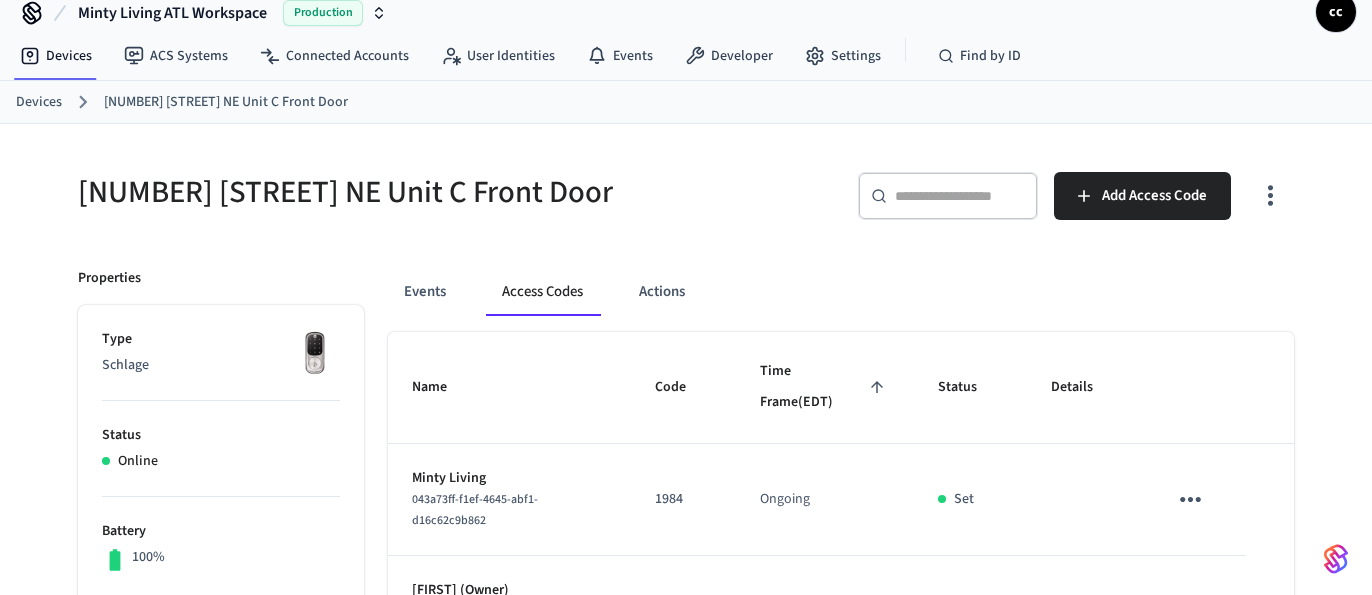 click on "Time Frame  (EDT)" at bounding box center [824, 387] 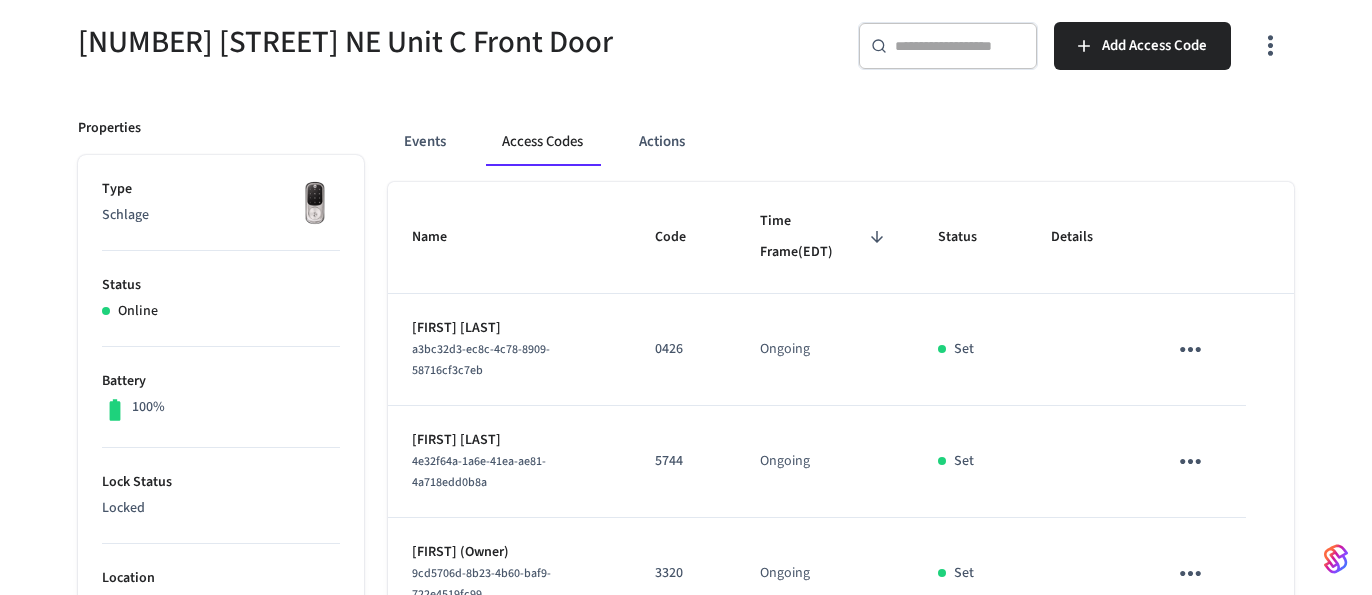 scroll, scrollTop: 258, scrollLeft: 0, axis: vertical 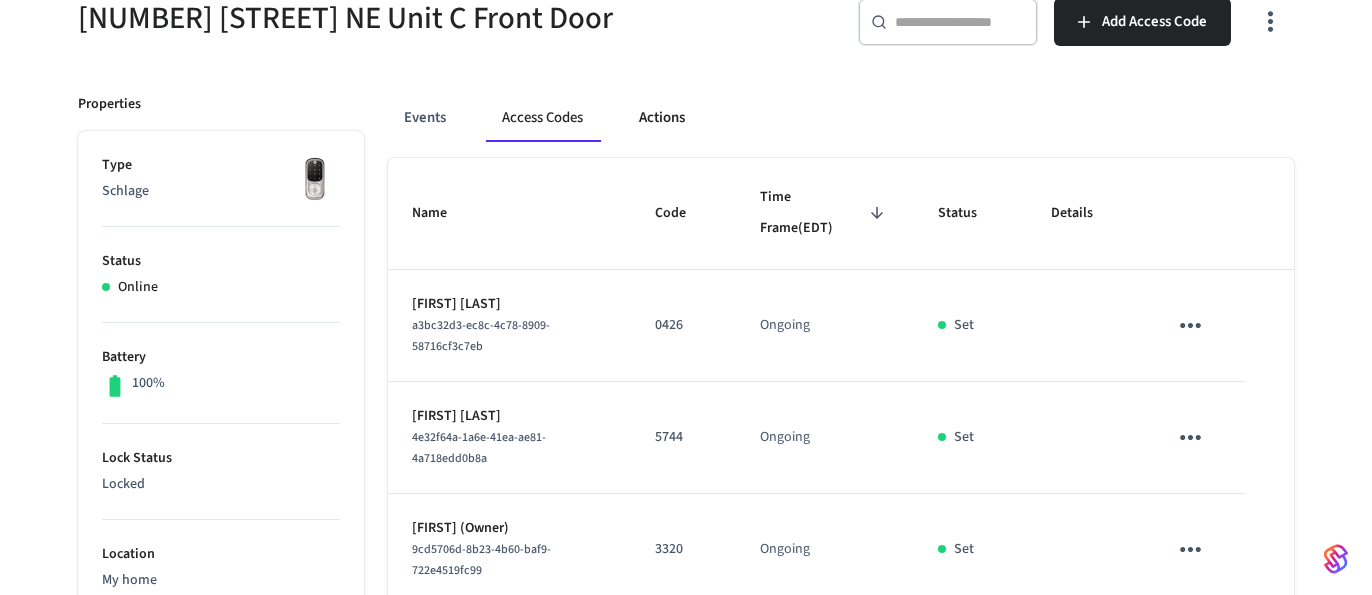 click on "Actions" at bounding box center (662, 118) 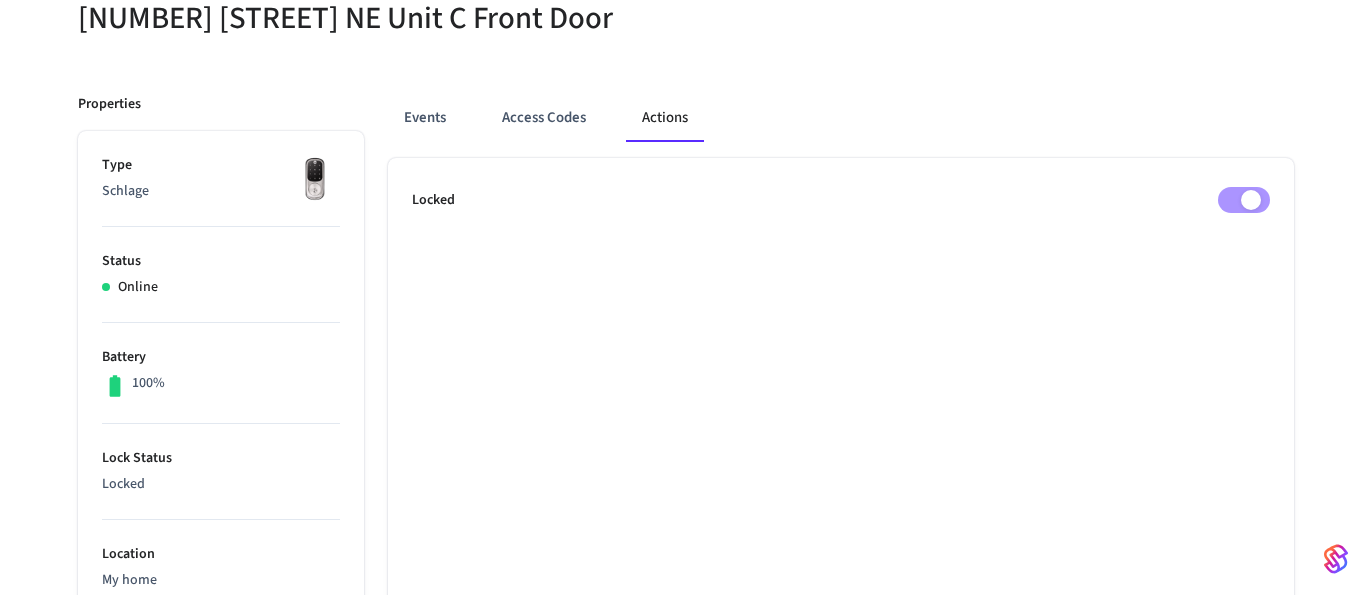 click on "Locked" at bounding box center [841, 694] 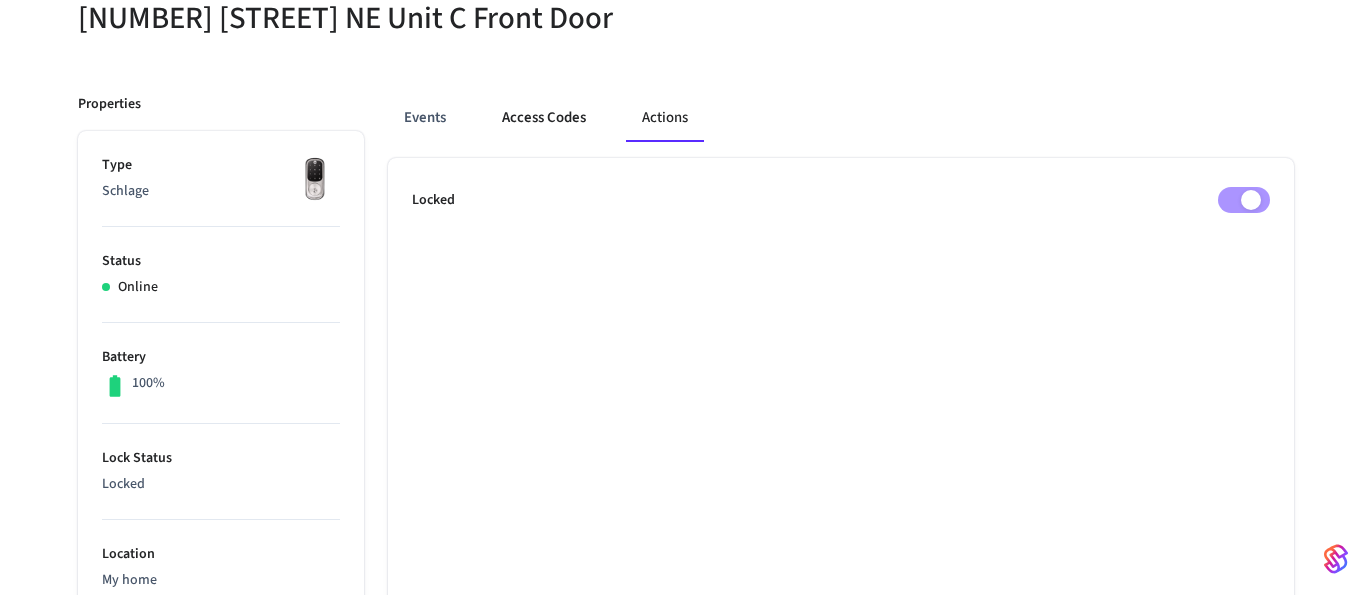 click on "Access Codes" at bounding box center [544, 118] 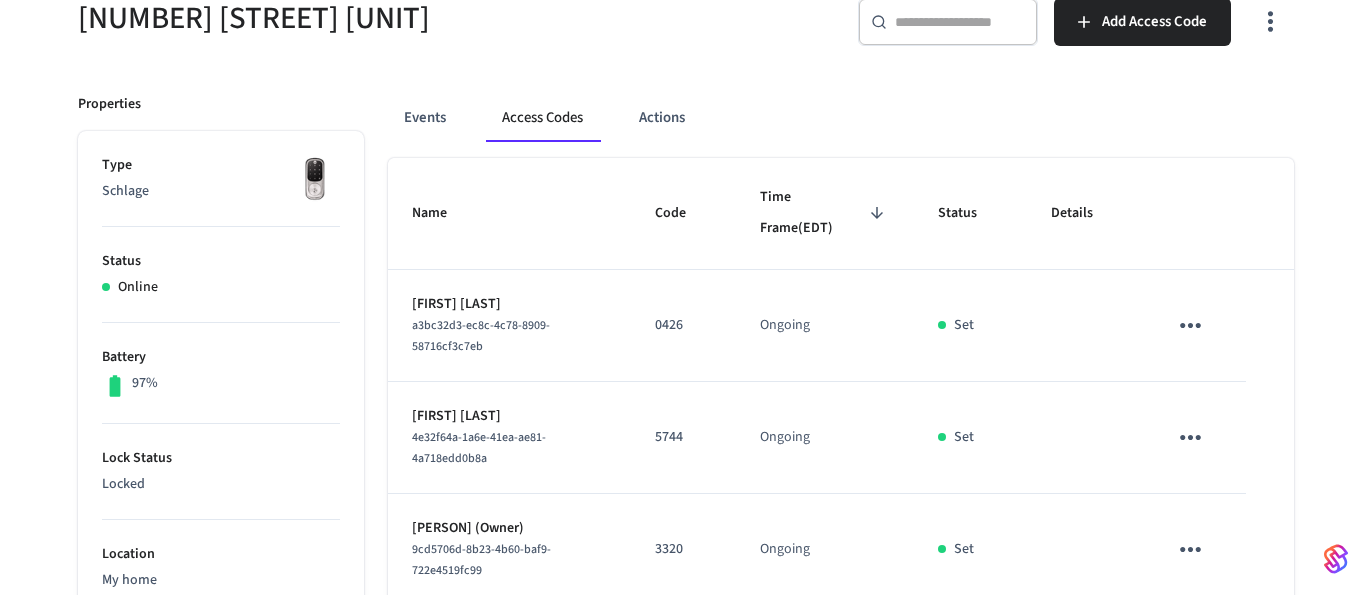 scroll, scrollTop: 198, scrollLeft: 0, axis: vertical 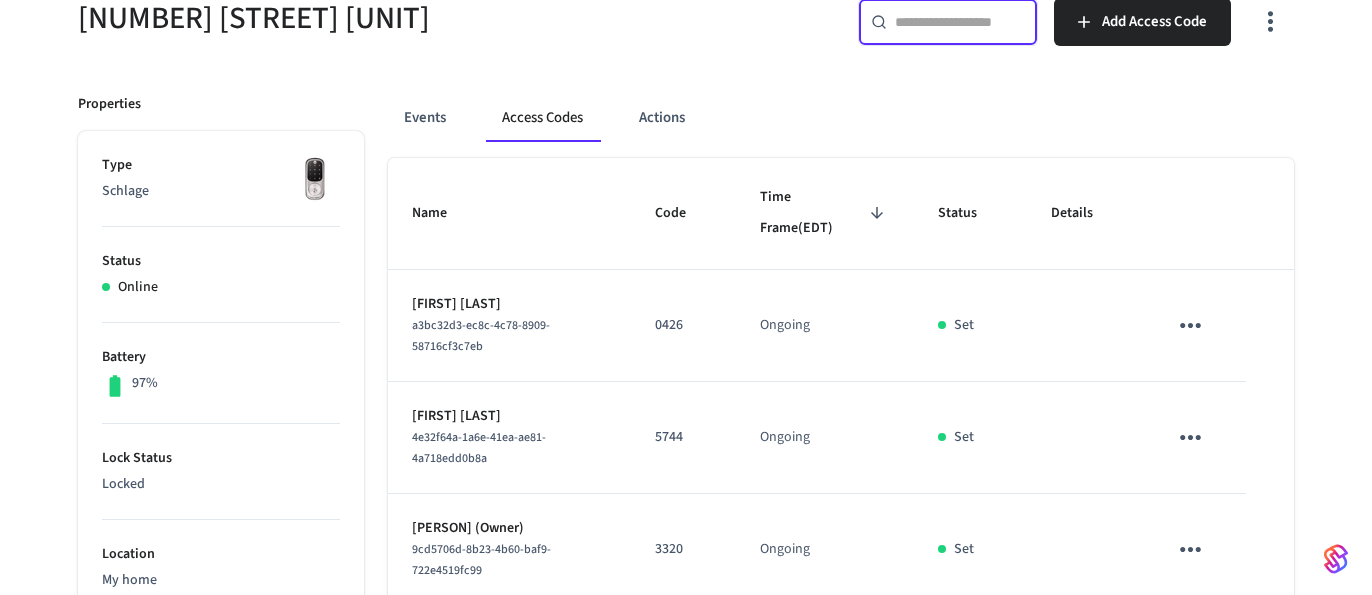 click at bounding box center [960, 22] 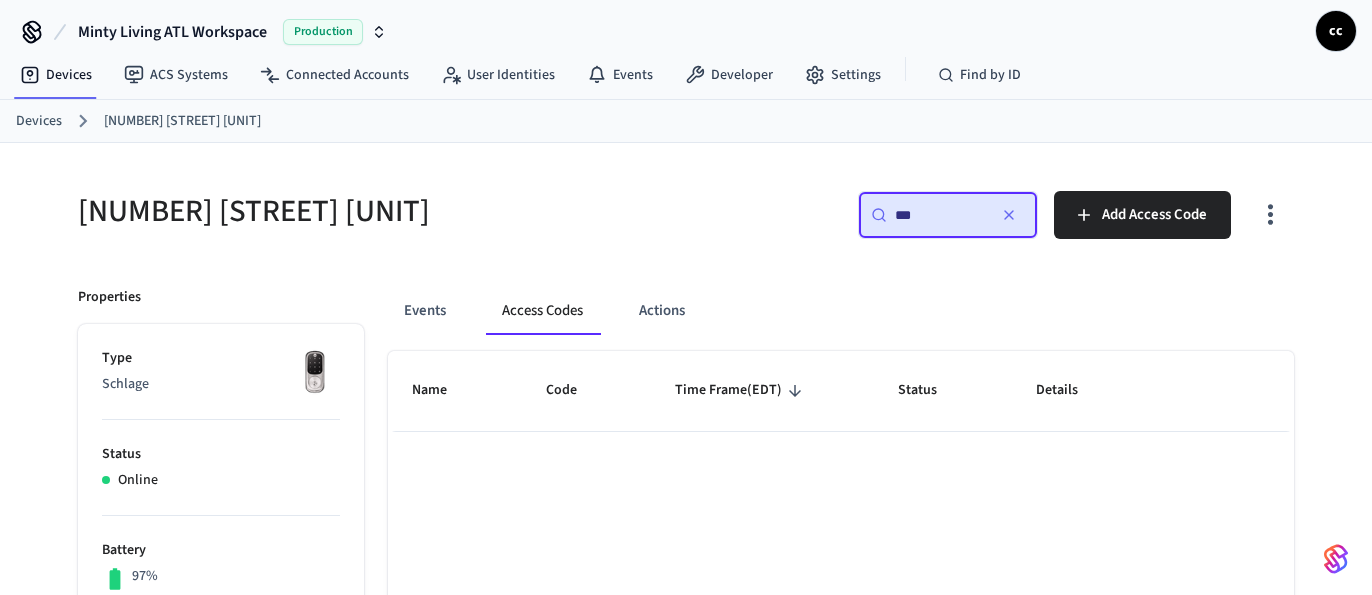 scroll, scrollTop: 0, scrollLeft: 0, axis: both 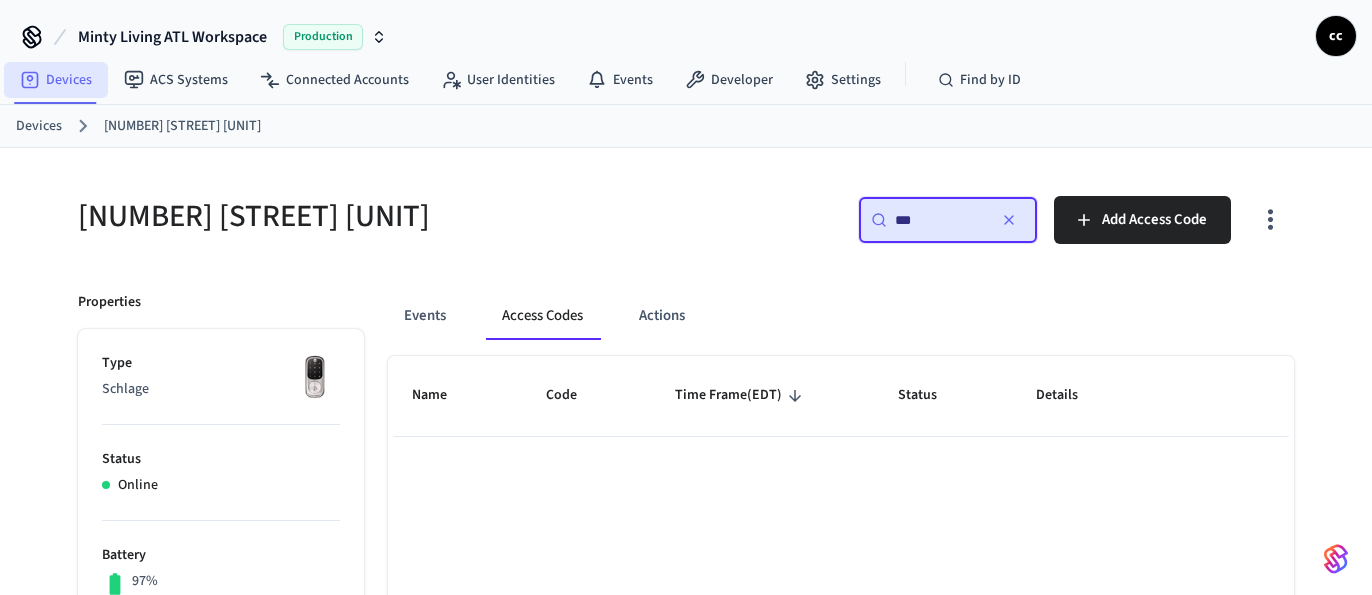 type on "***" 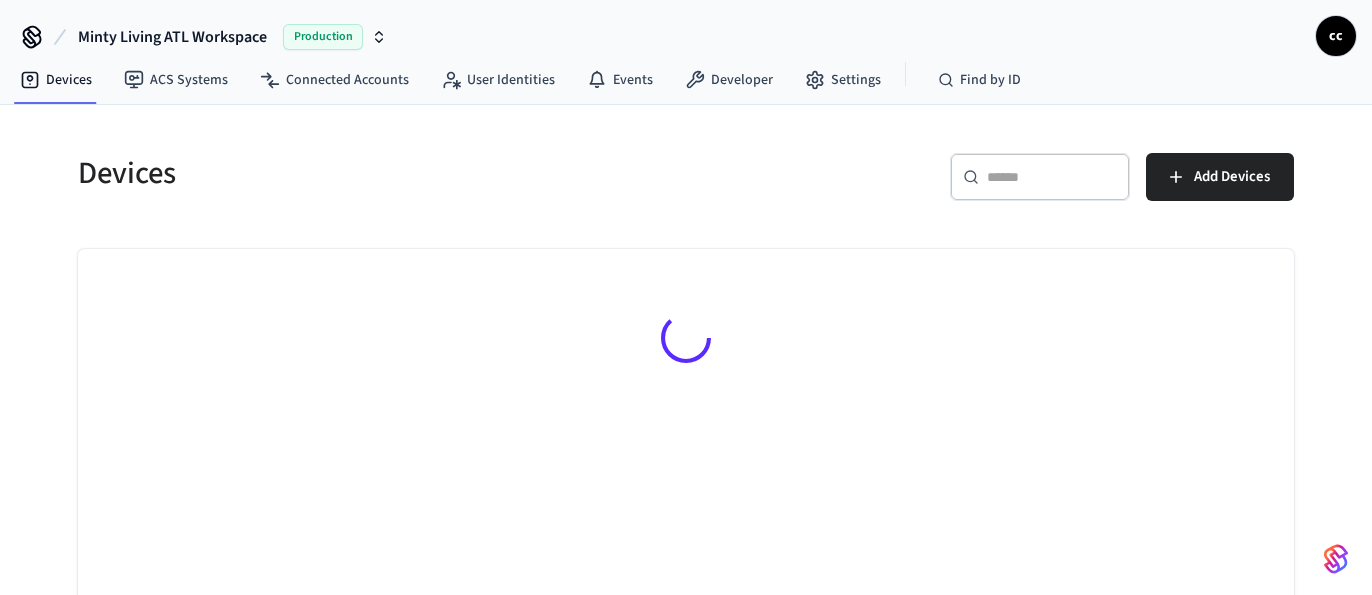 click at bounding box center [1052, 177] 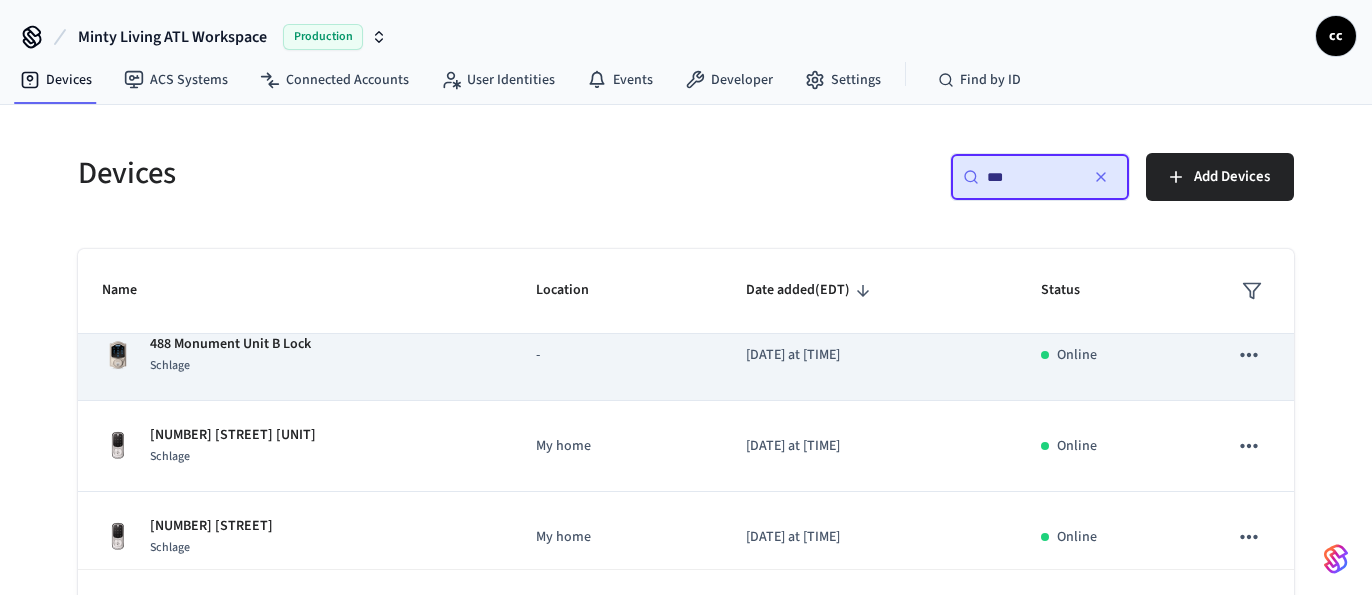 scroll, scrollTop: 30, scrollLeft: 0, axis: vertical 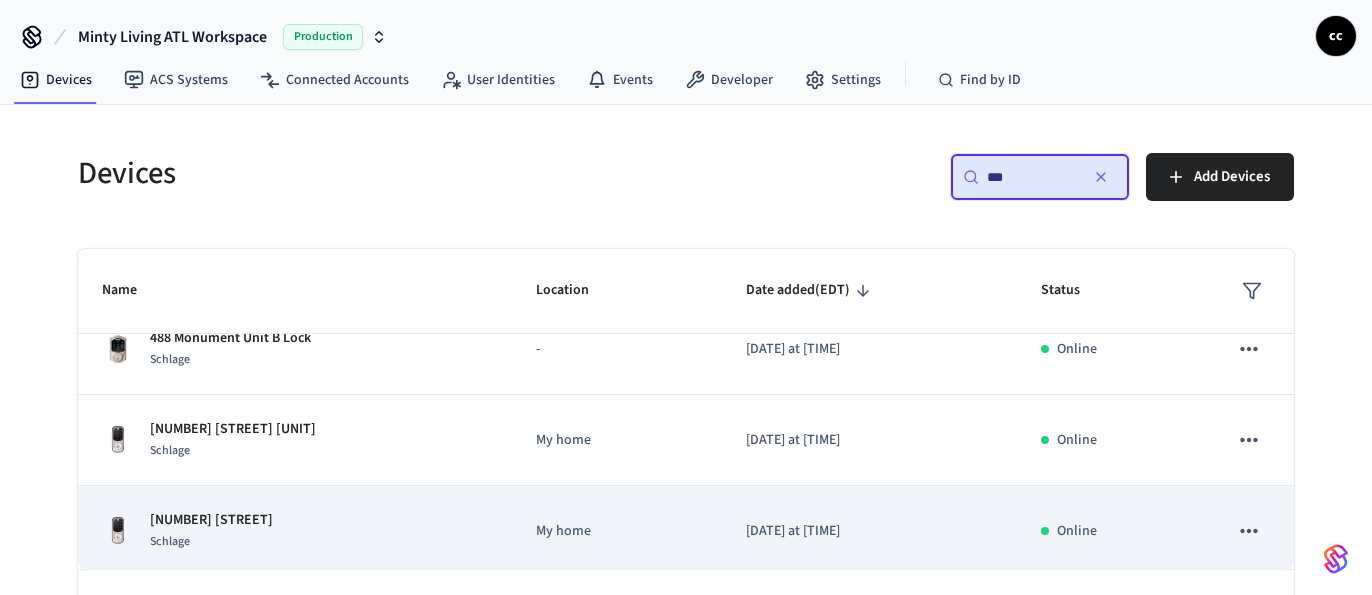type on "***" 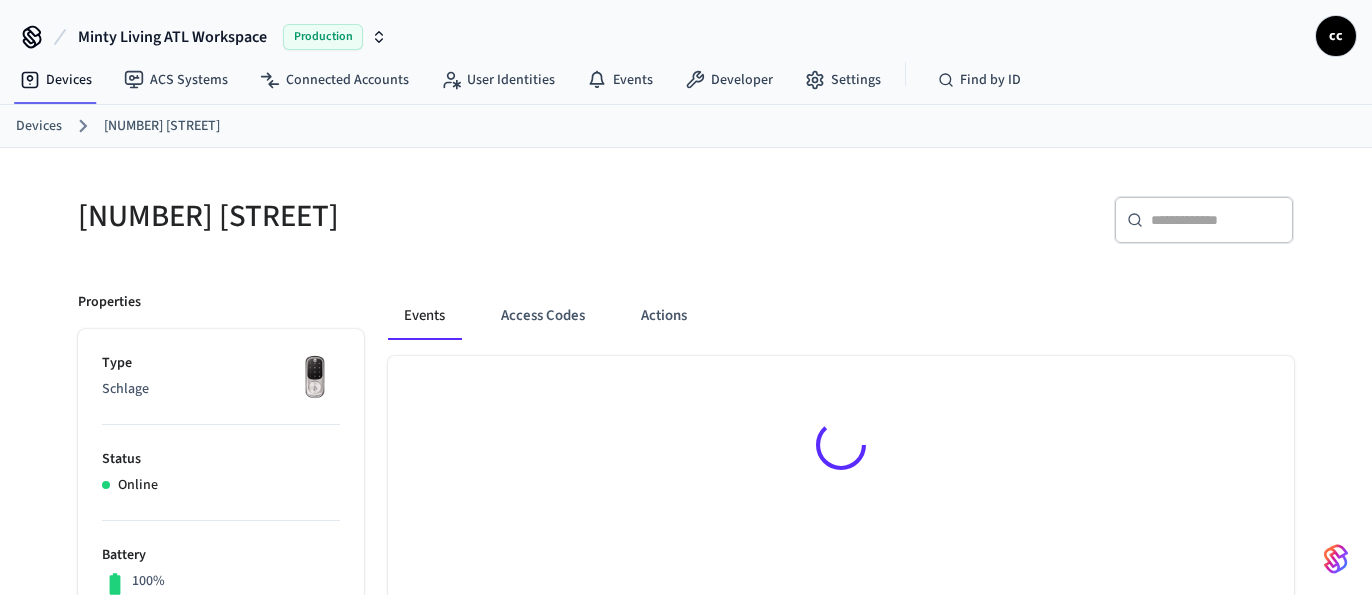 click on "Access Codes" at bounding box center (543, 316) 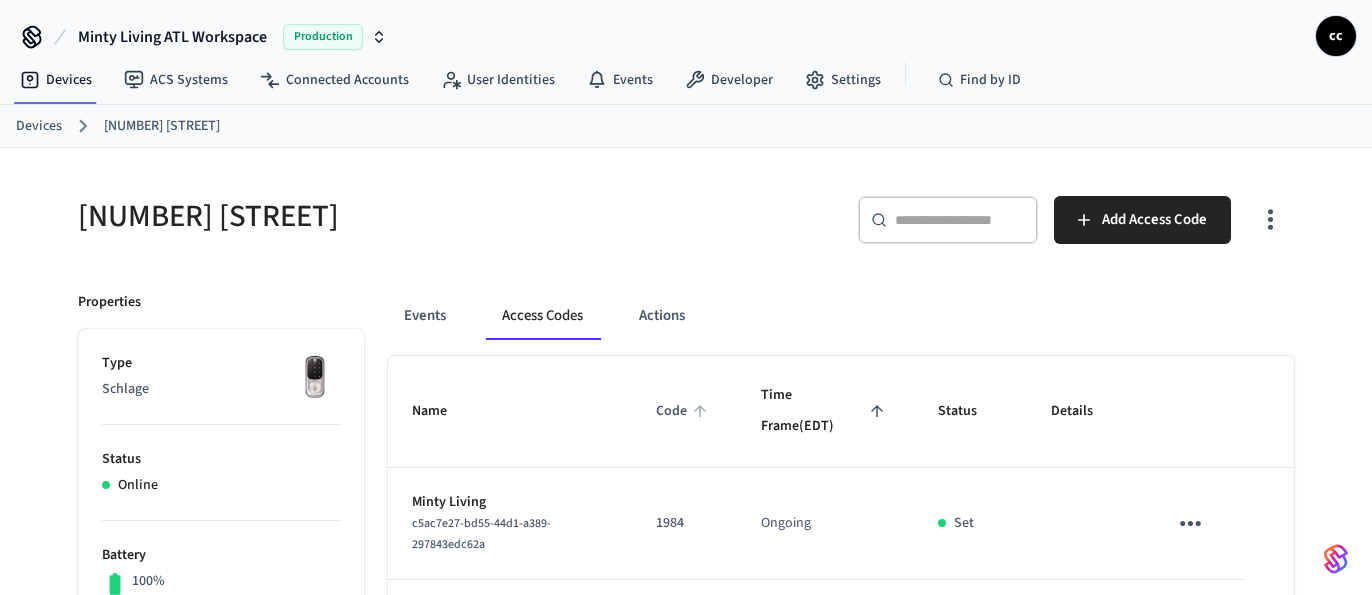 click 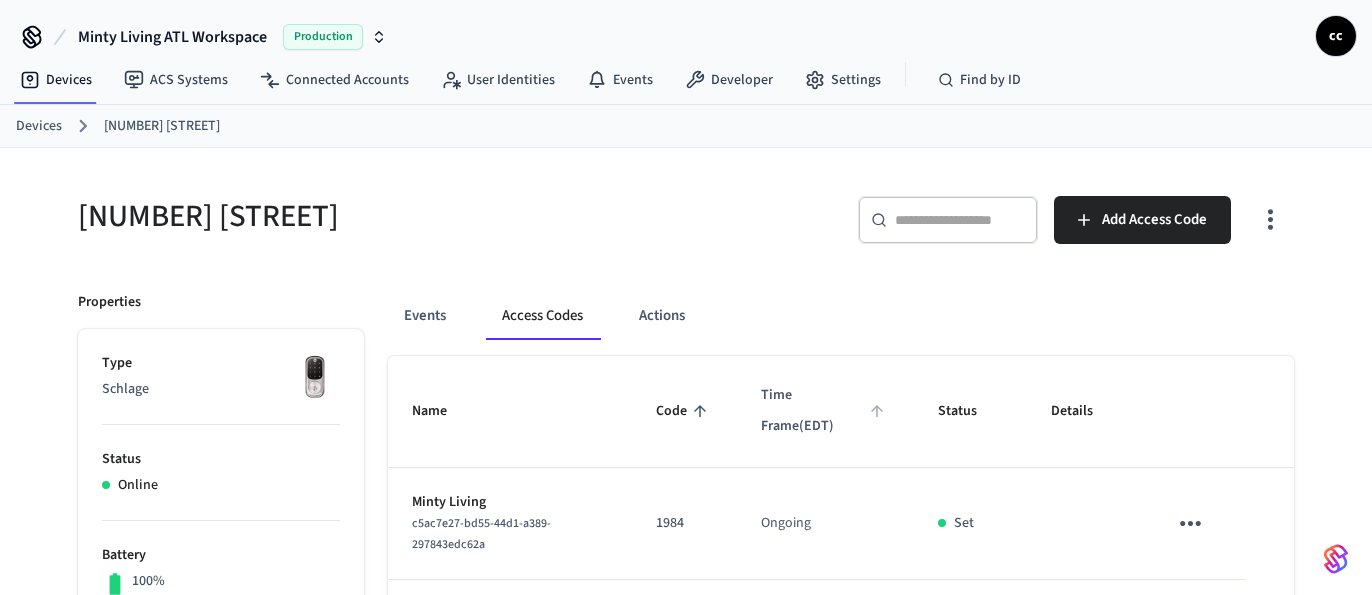 click on "Time Frame  (EDT)" at bounding box center [825, 411] 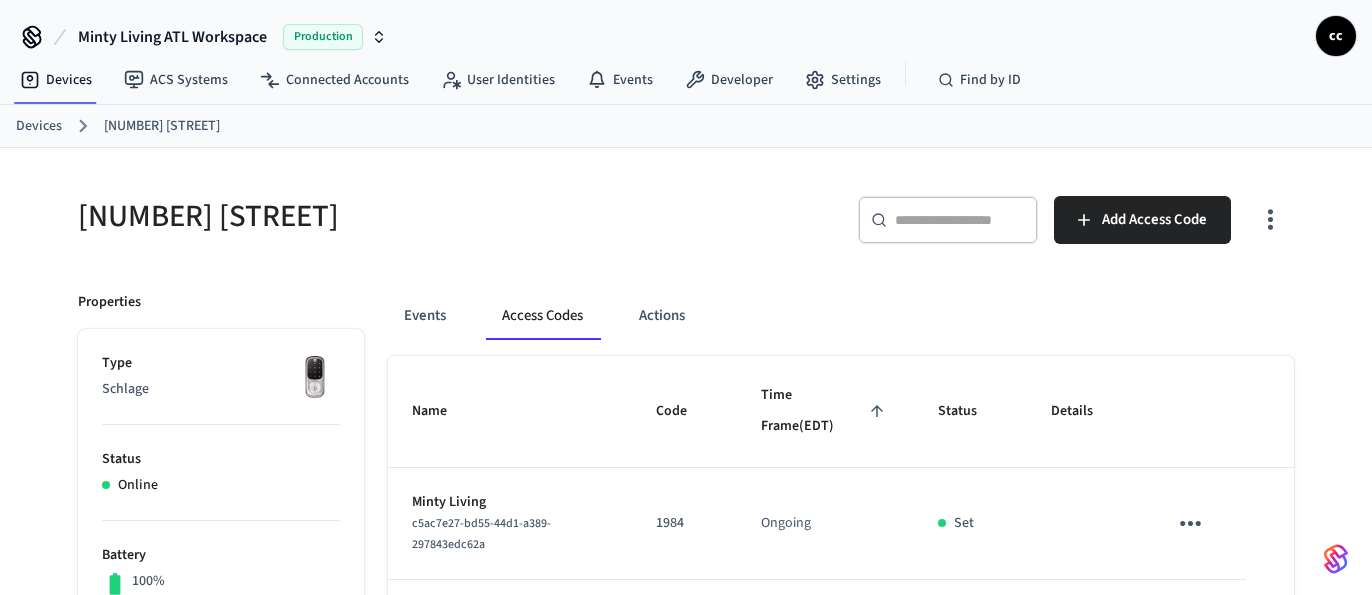 click on "Time Frame  (EDT)" at bounding box center [825, 411] 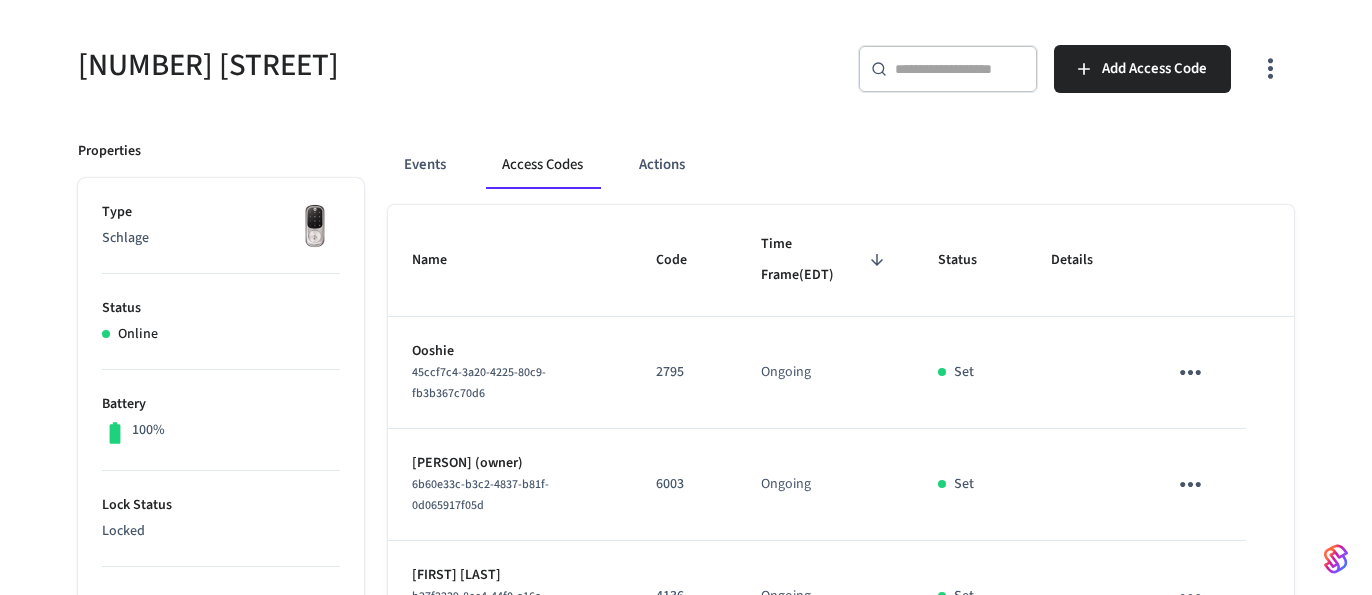 scroll, scrollTop: 162, scrollLeft: 0, axis: vertical 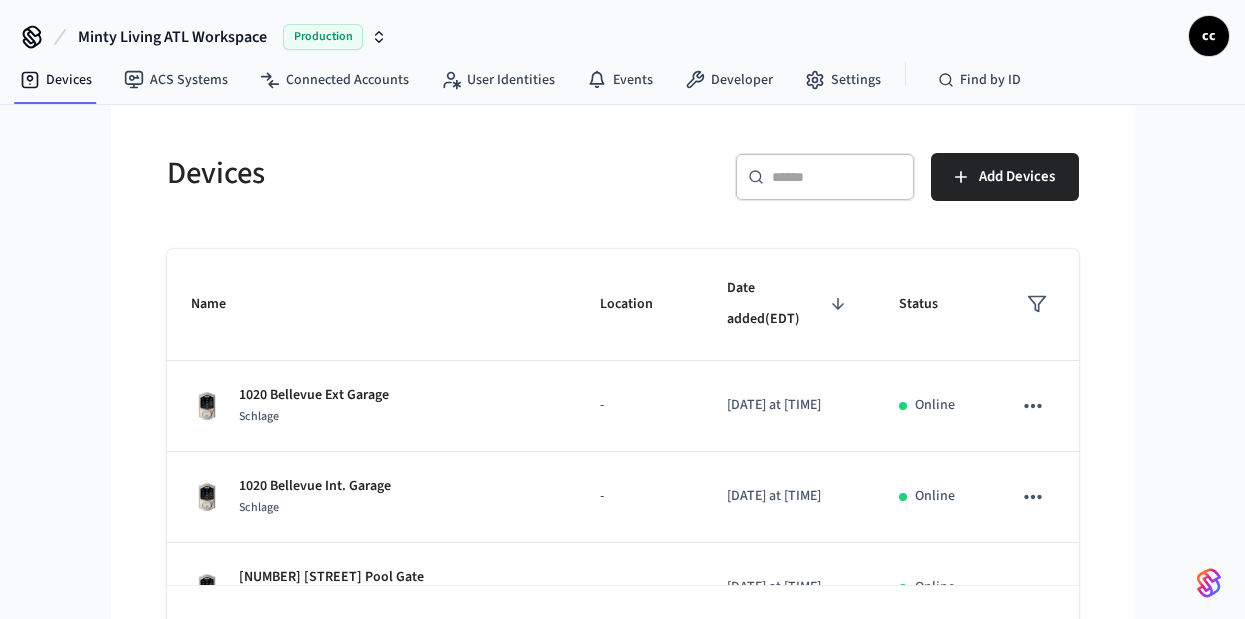 click at bounding box center [837, 177] 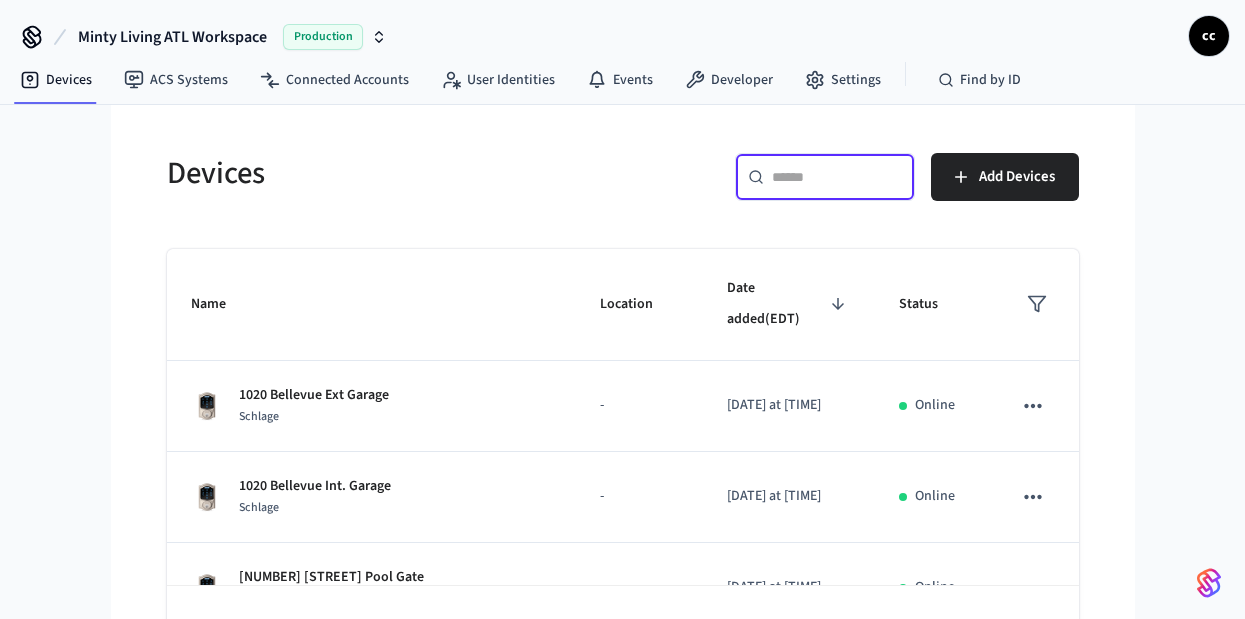 paste on "**********" 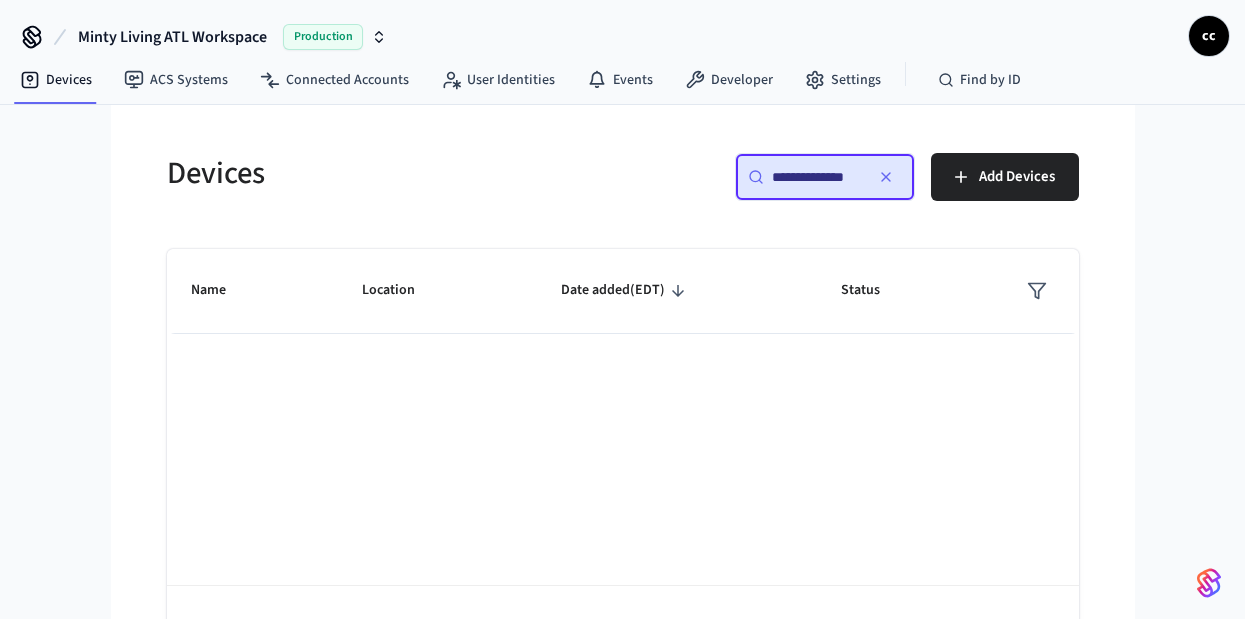 scroll, scrollTop: 0, scrollLeft: 0, axis: both 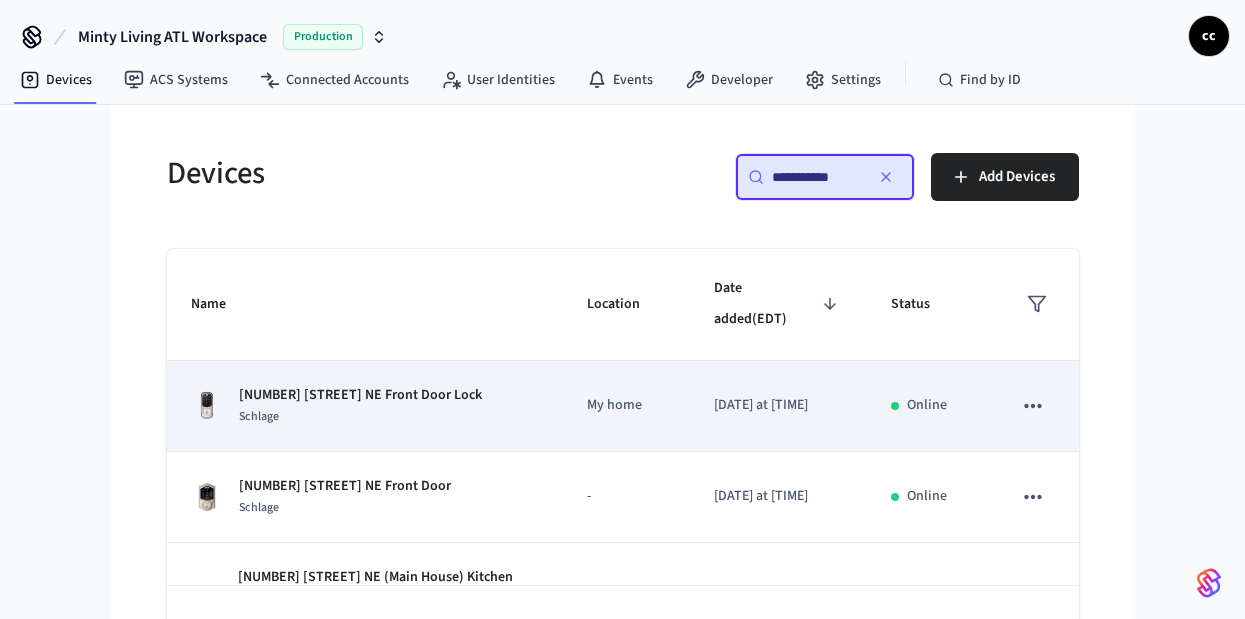 type on "**********" 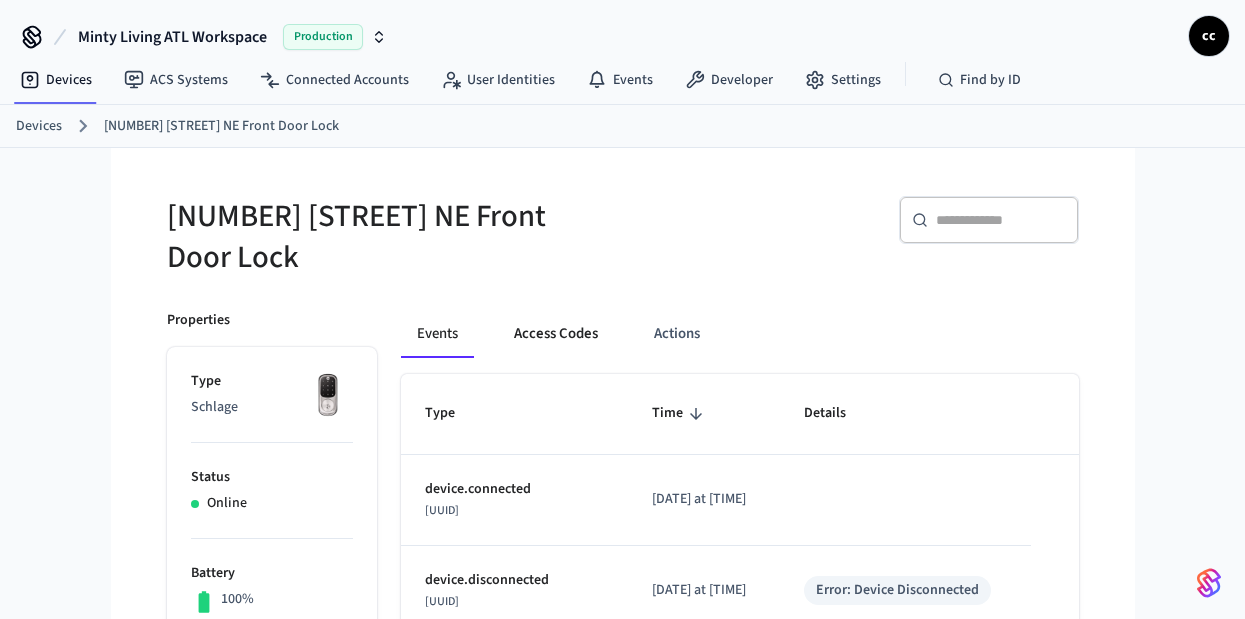 click on "Access Codes" at bounding box center [556, 334] 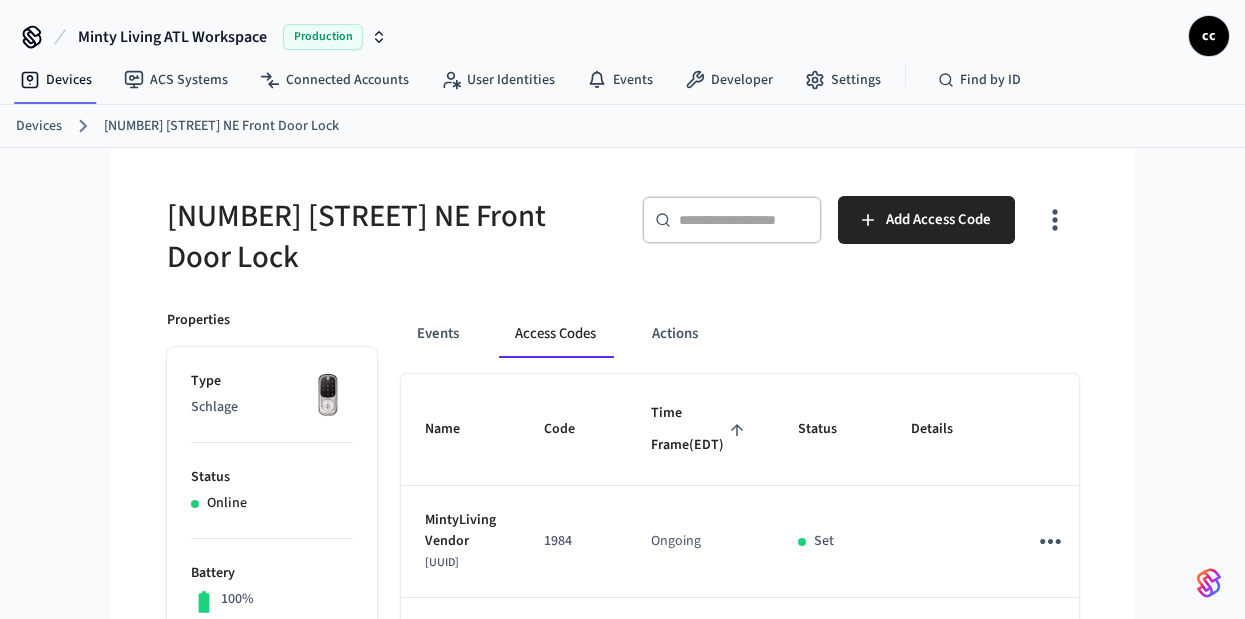 click on "Time Frame  (EDT)" at bounding box center [700, 429] 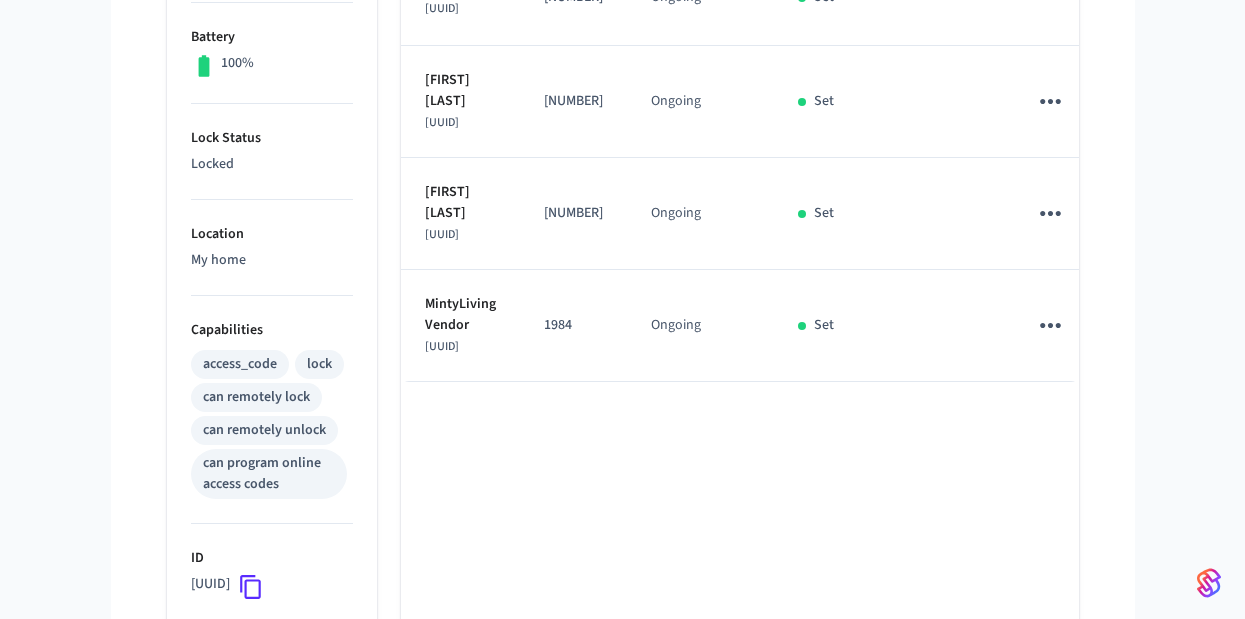 scroll, scrollTop: 612, scrollLeft: 0, axis: vertical 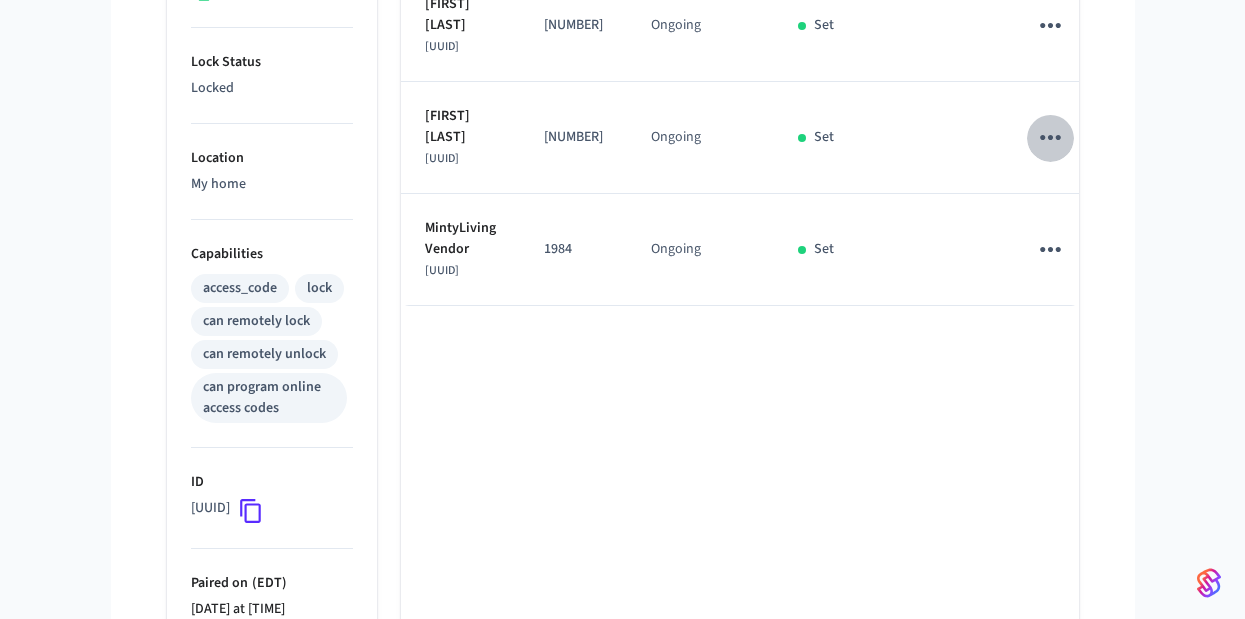 click 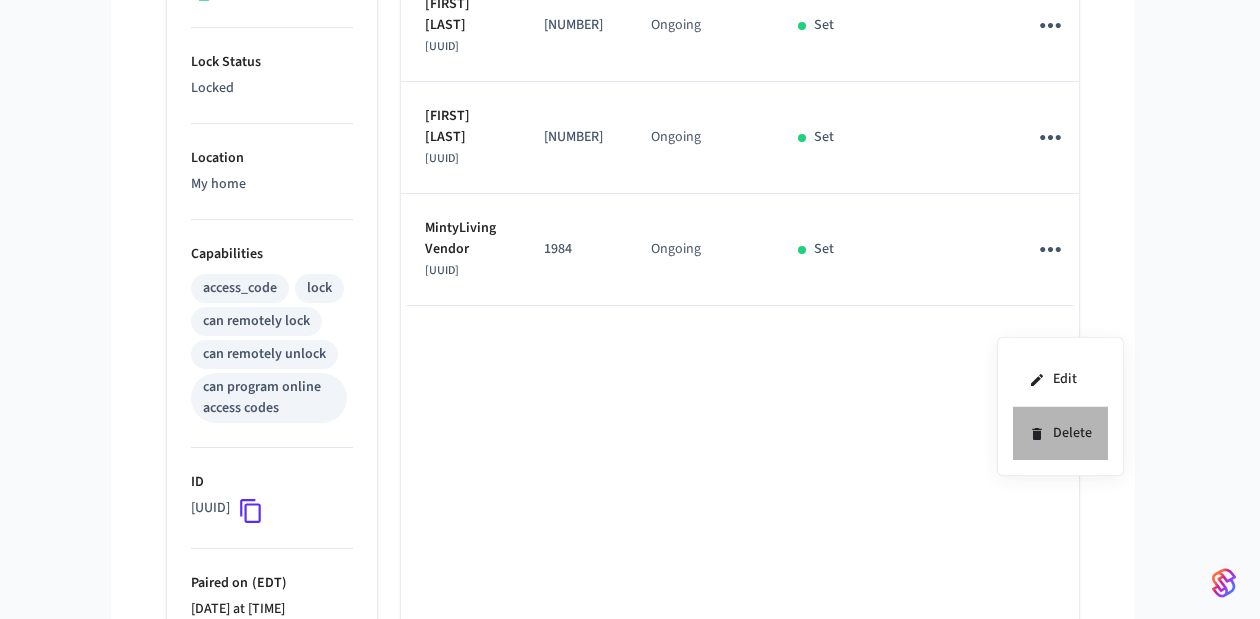 click on "Delete" at bounding box center (1060, 433) 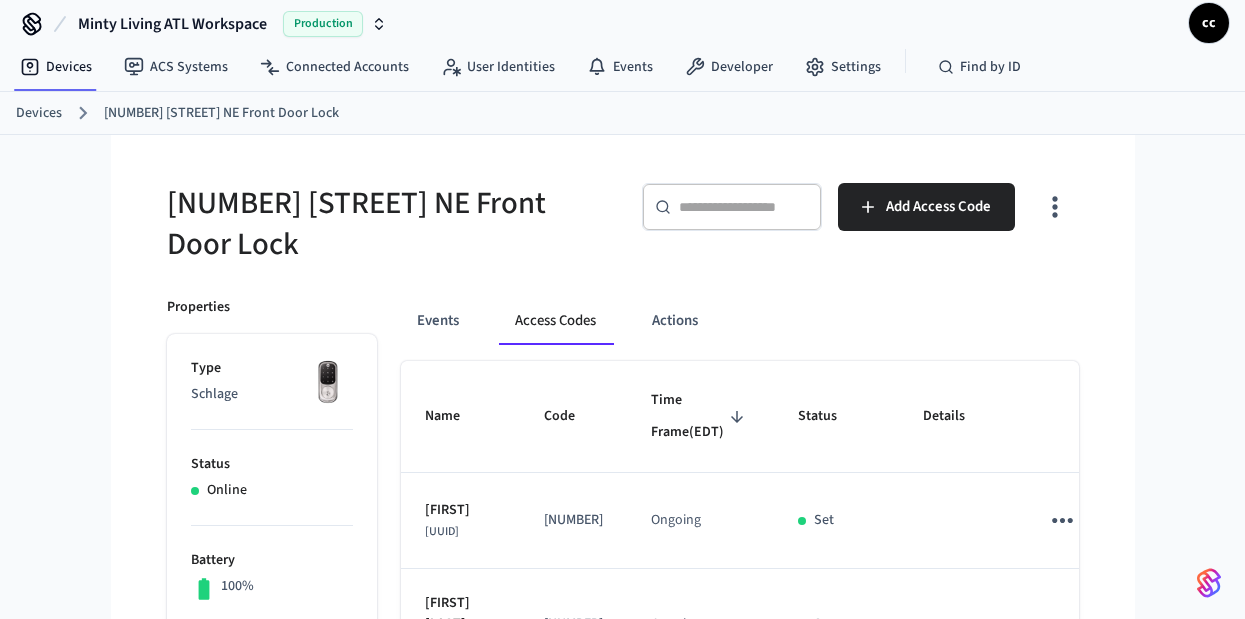 scroll, scrollTop: 0, scrollLeft: 0, axis: both 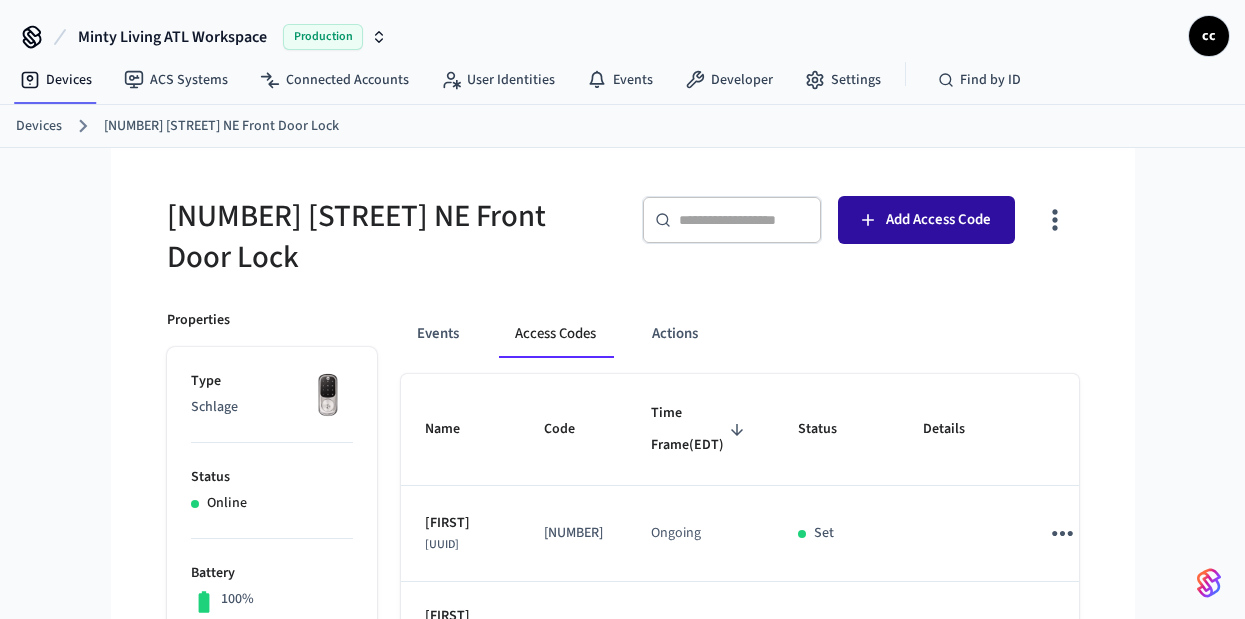 click on "Add Access Code" at bounding box center (926, 220) 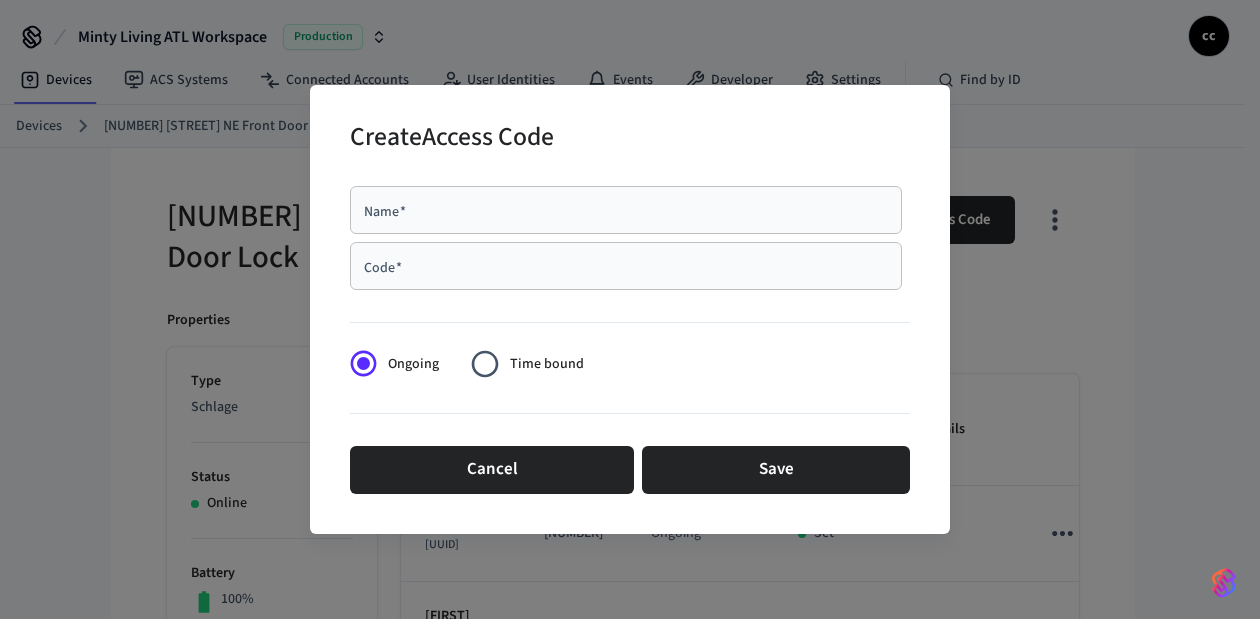 click on "Name   *" at bounding box center (626, 210) 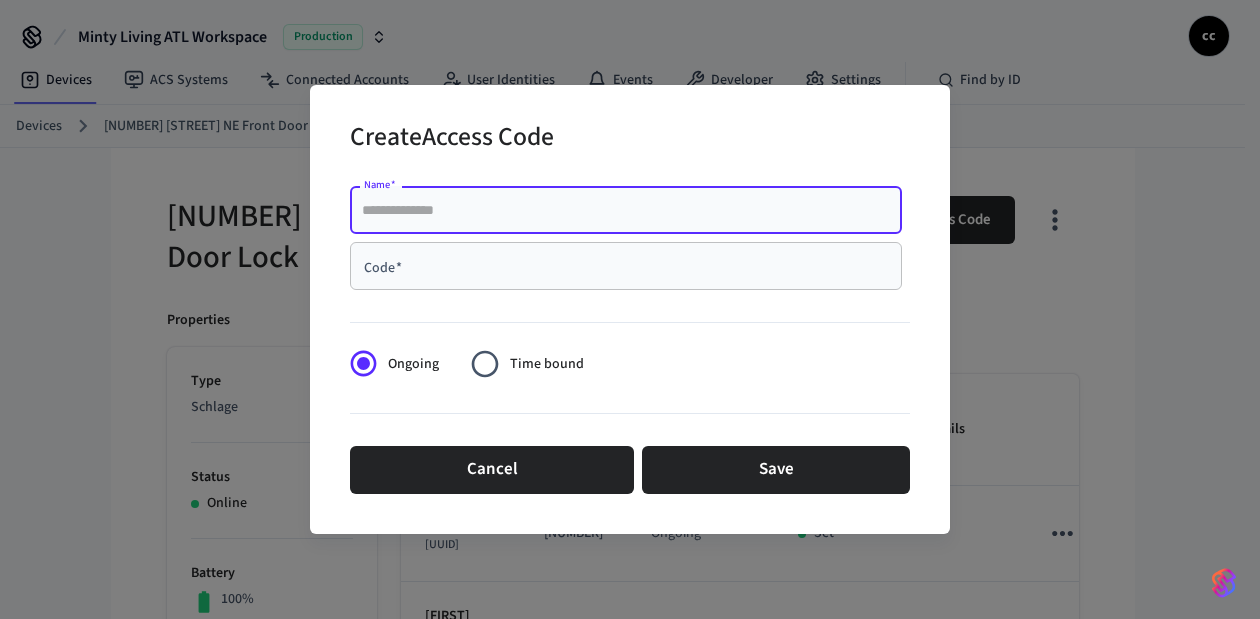 paste on "**********" 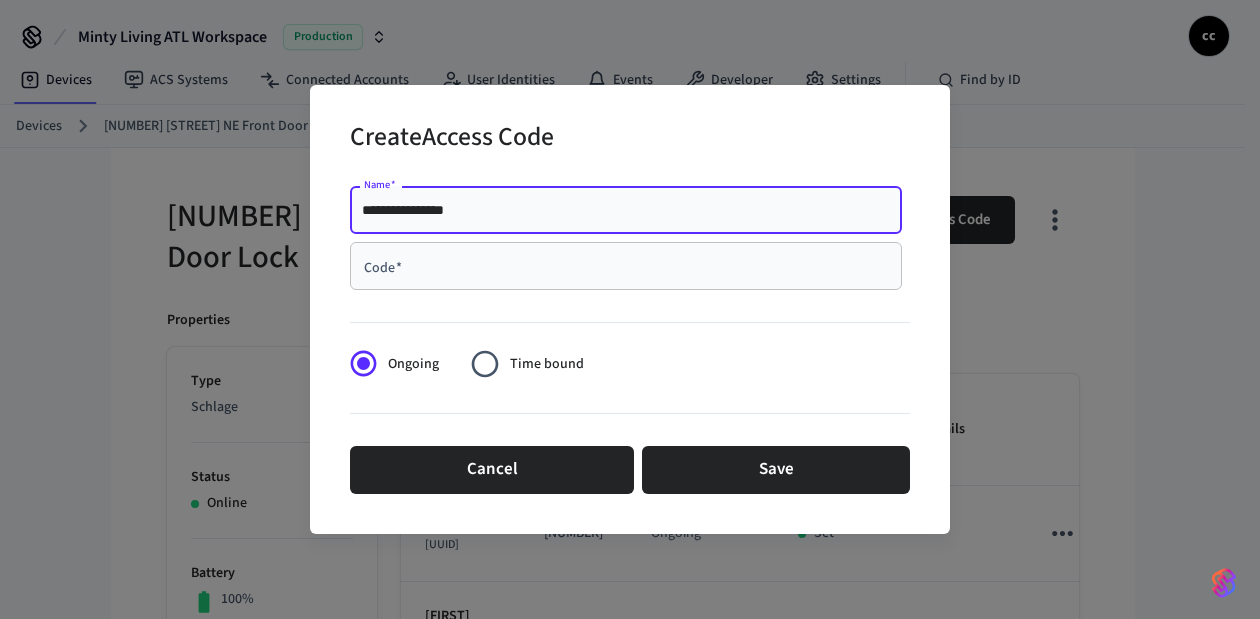 type on "**********" 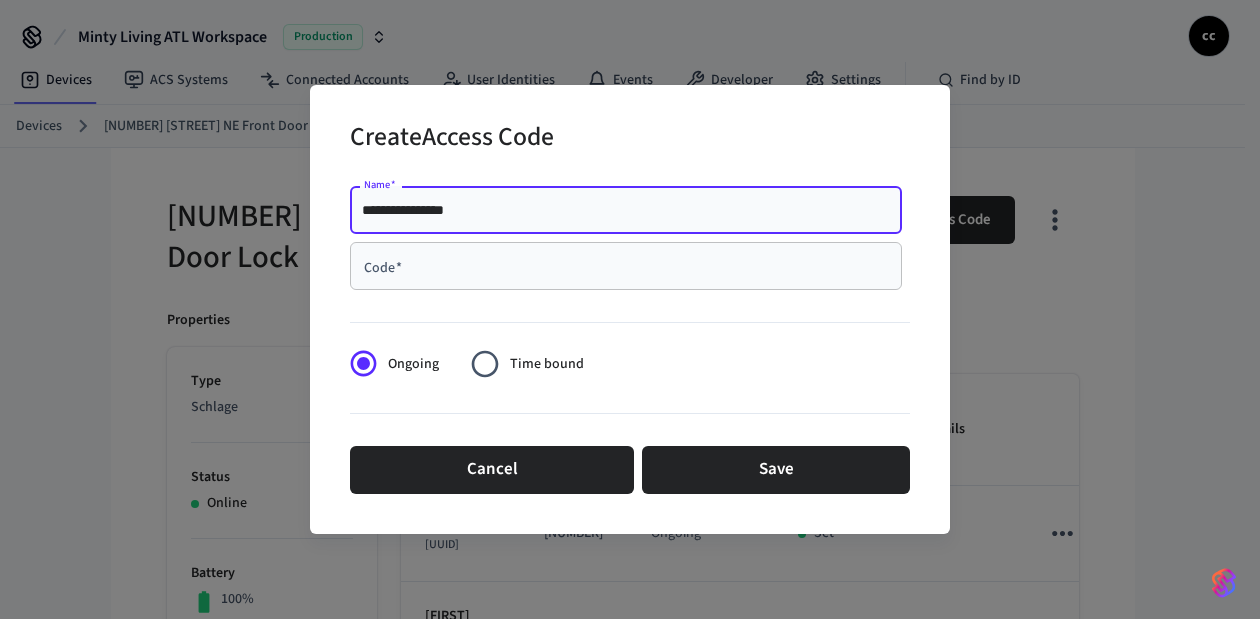 click on "Code   *" at bounding box center [626, 266] 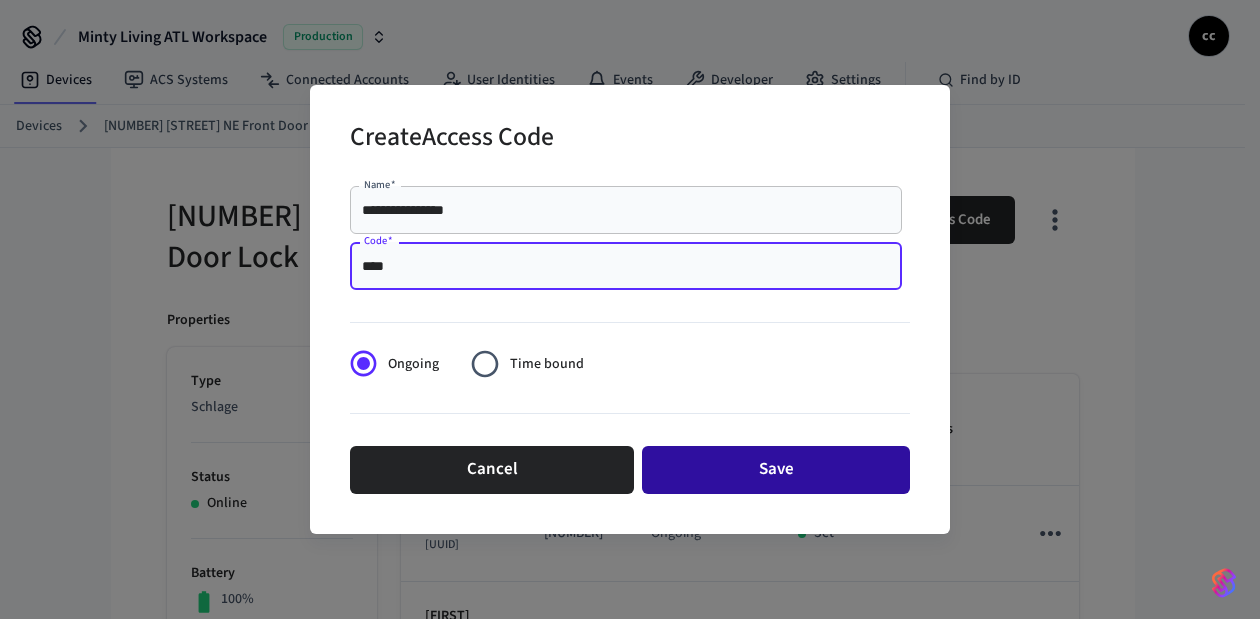 type on "****" 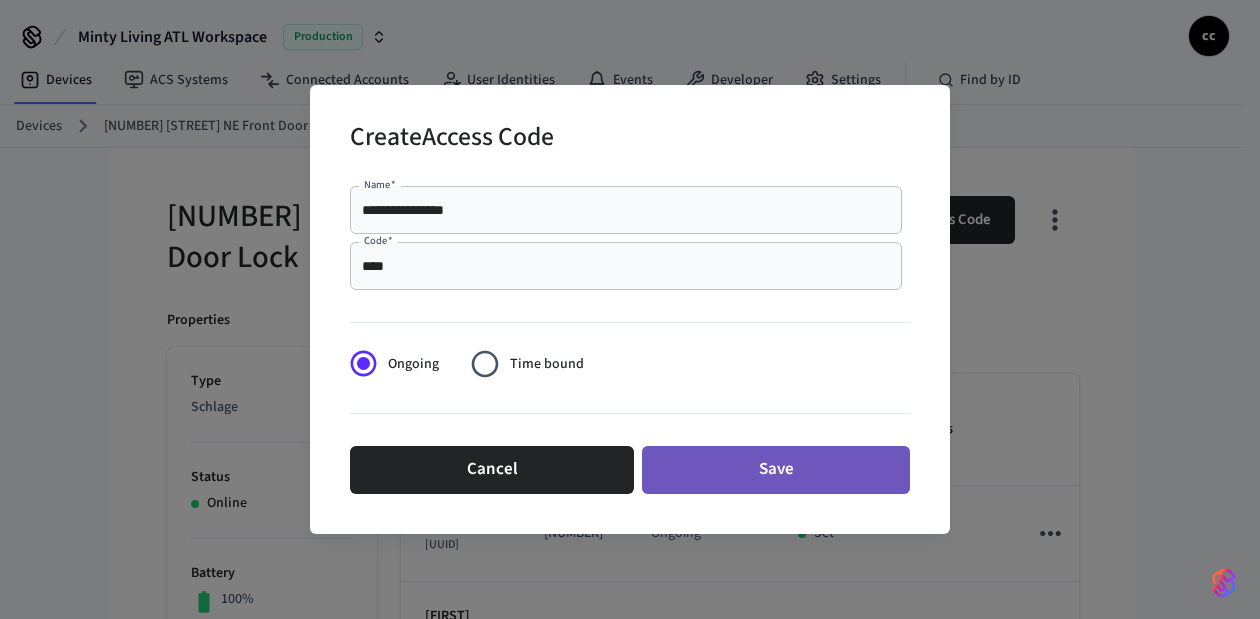 click on "Save" at bounding box center [776, 470] 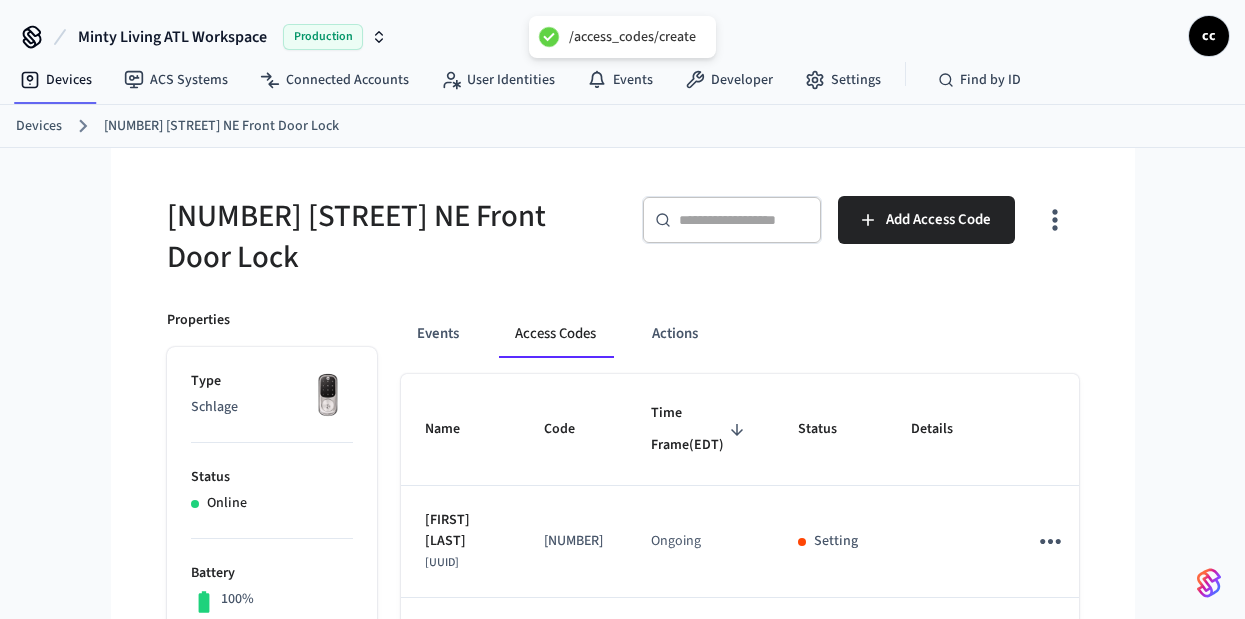 click on "[NUMBER] [STREET] [STREET_NAME] [DOOR_TYPE] Lock" at bounding box center [389, 237] 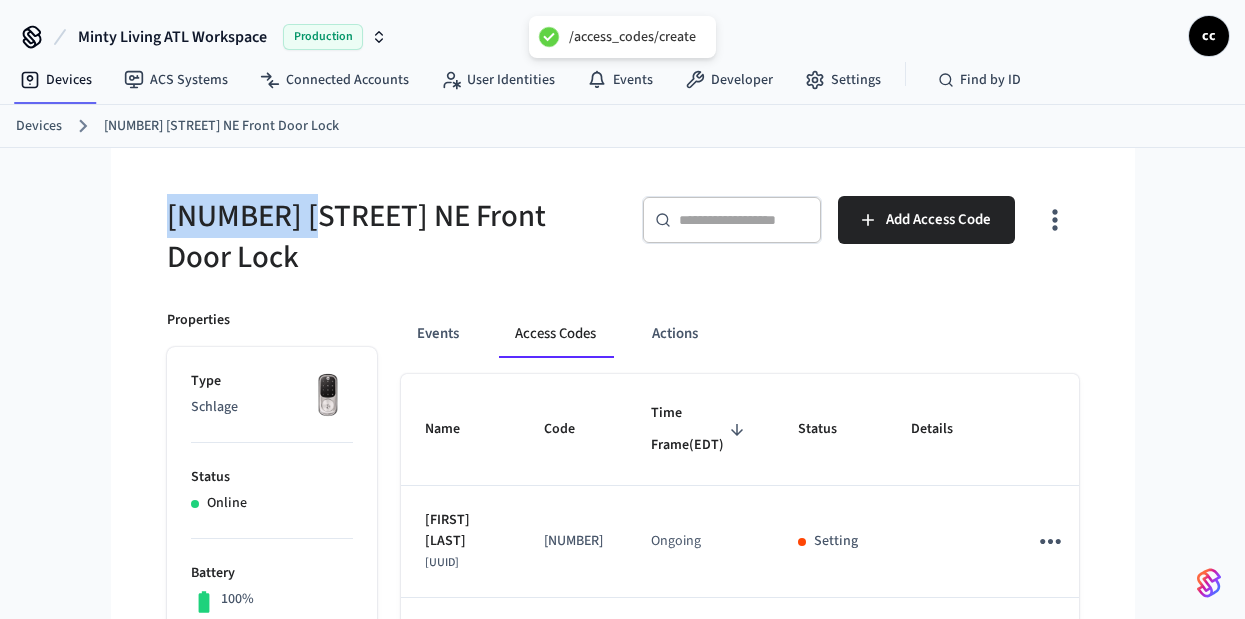 drag, startPoint x: 177, startPoint y: 208, endPoint x: 154, endPoint y: 197, distance: 25.495098 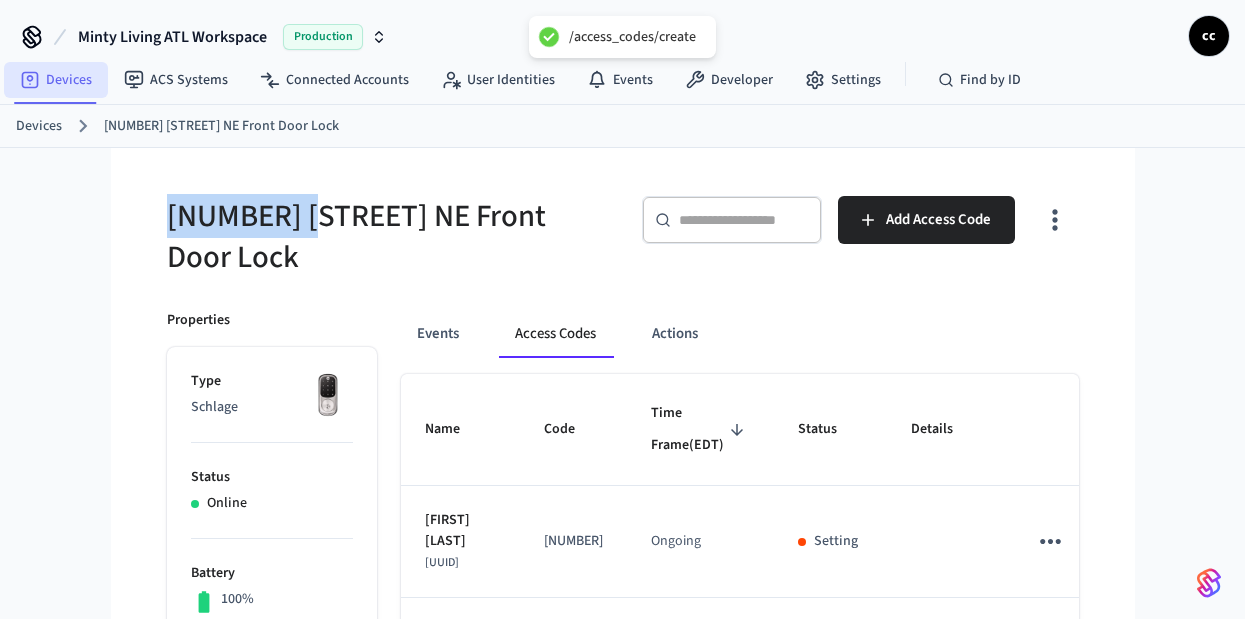 copy on "70 Kirkwoo" 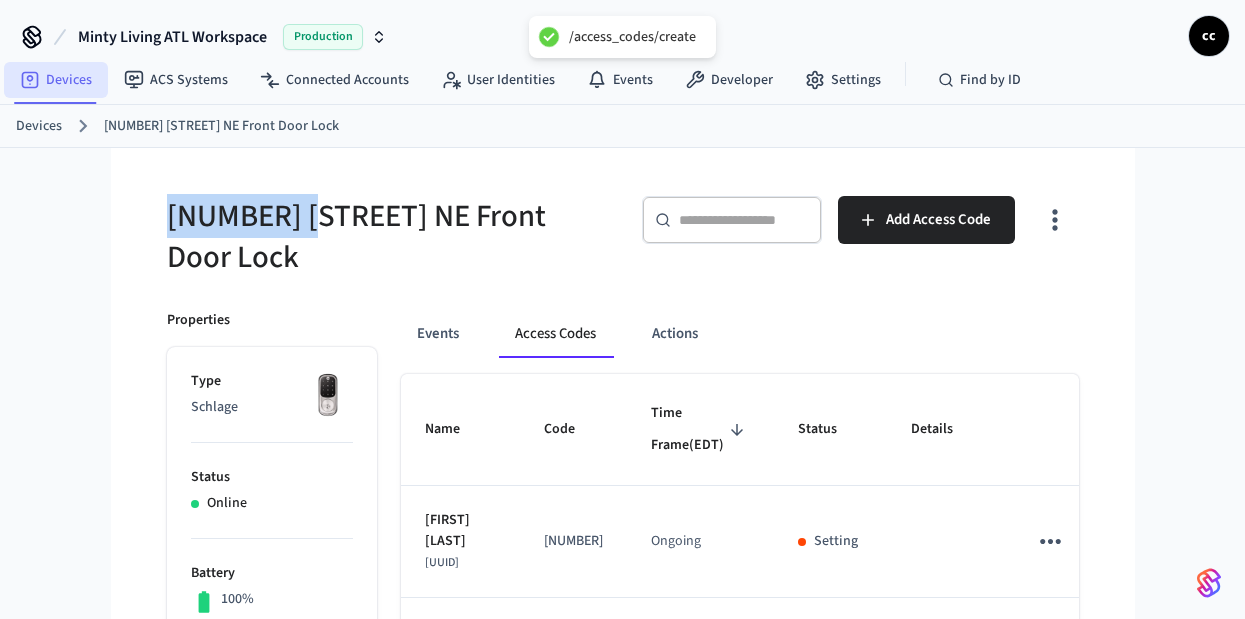 click on "Devices" at bounding box center [56, 80] 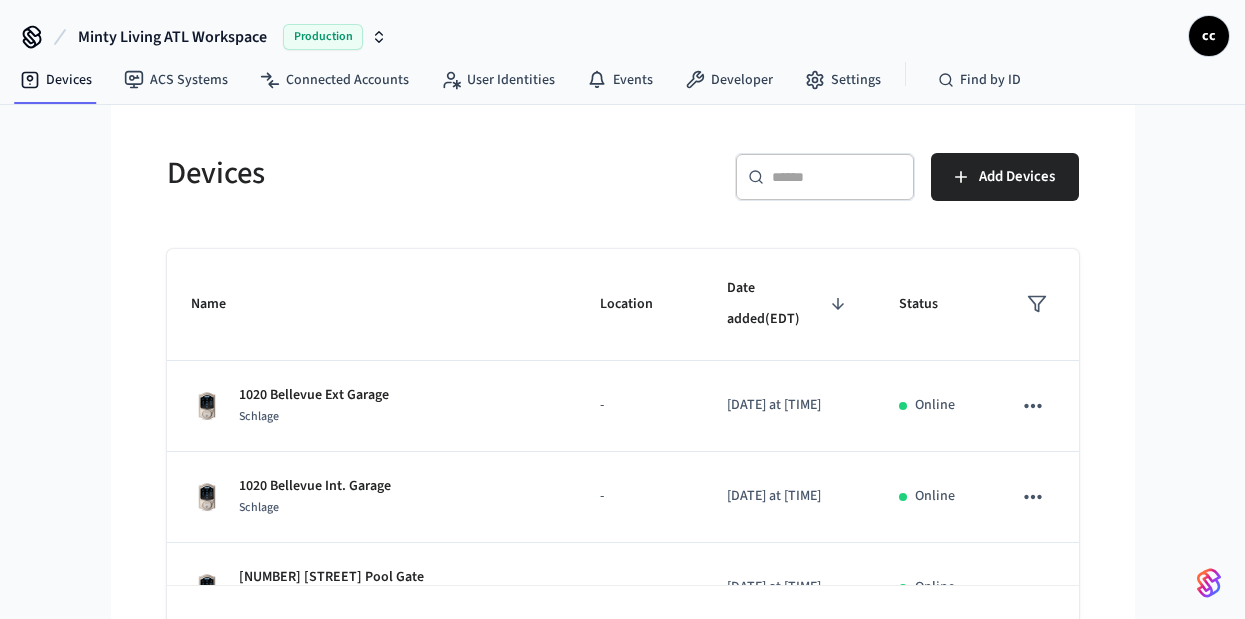 click at bounding box center (837, 177) 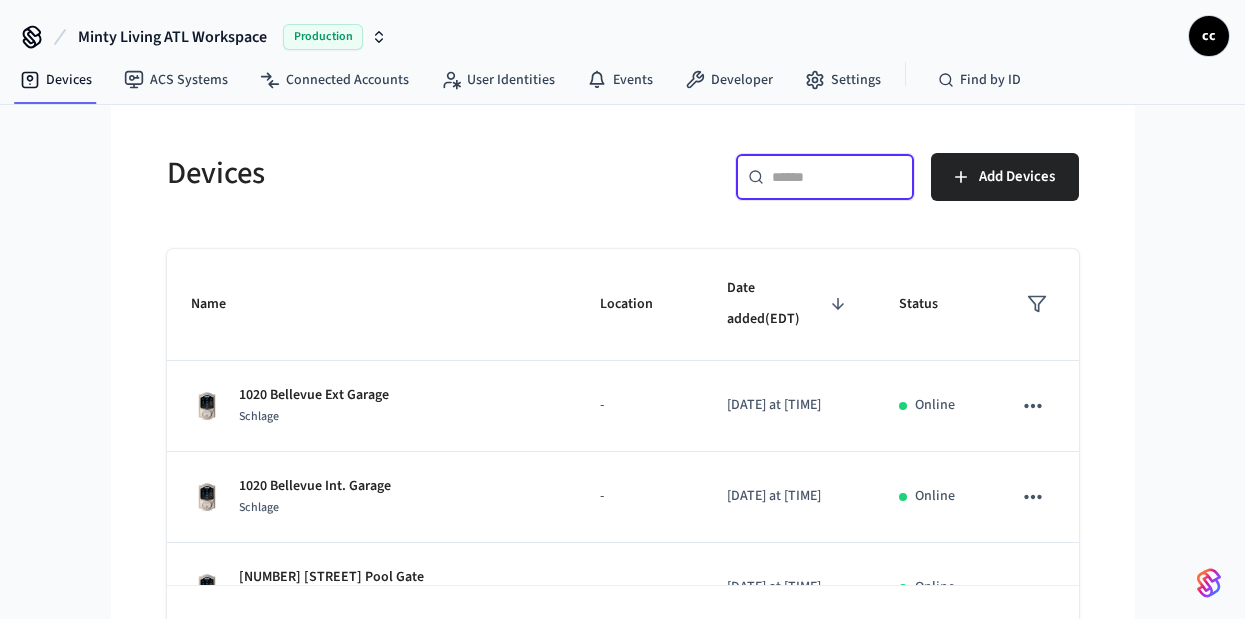 paste on "**********" 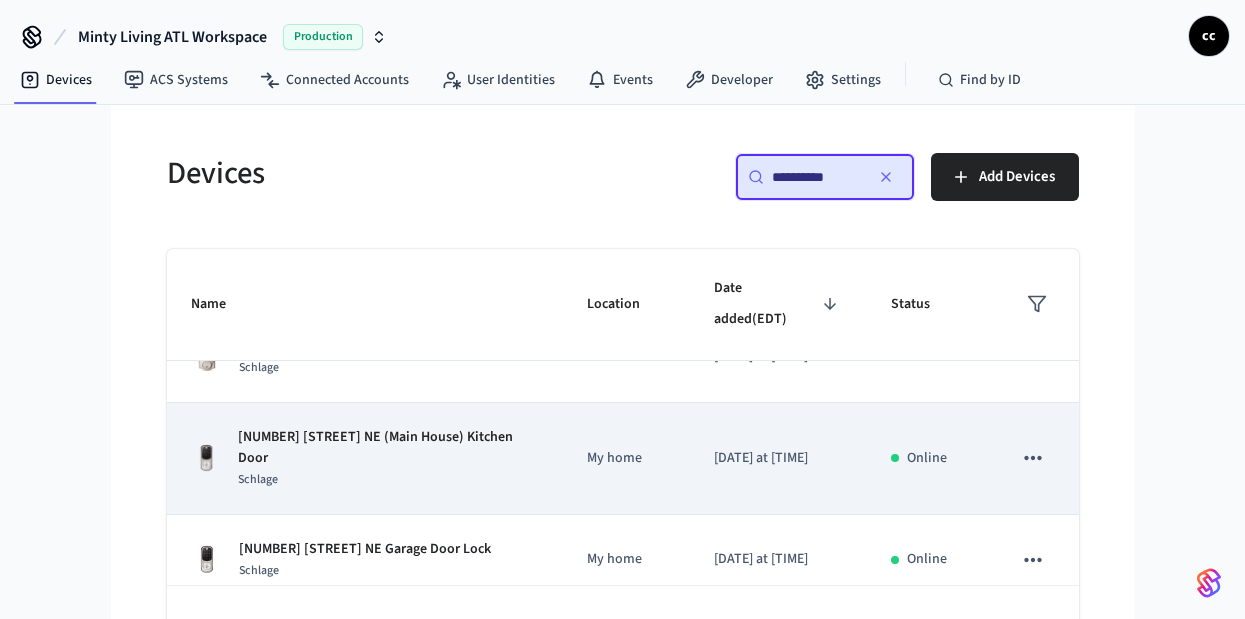 scroll, scrollTop: 155, scrollLeft: 0, axis: vertical 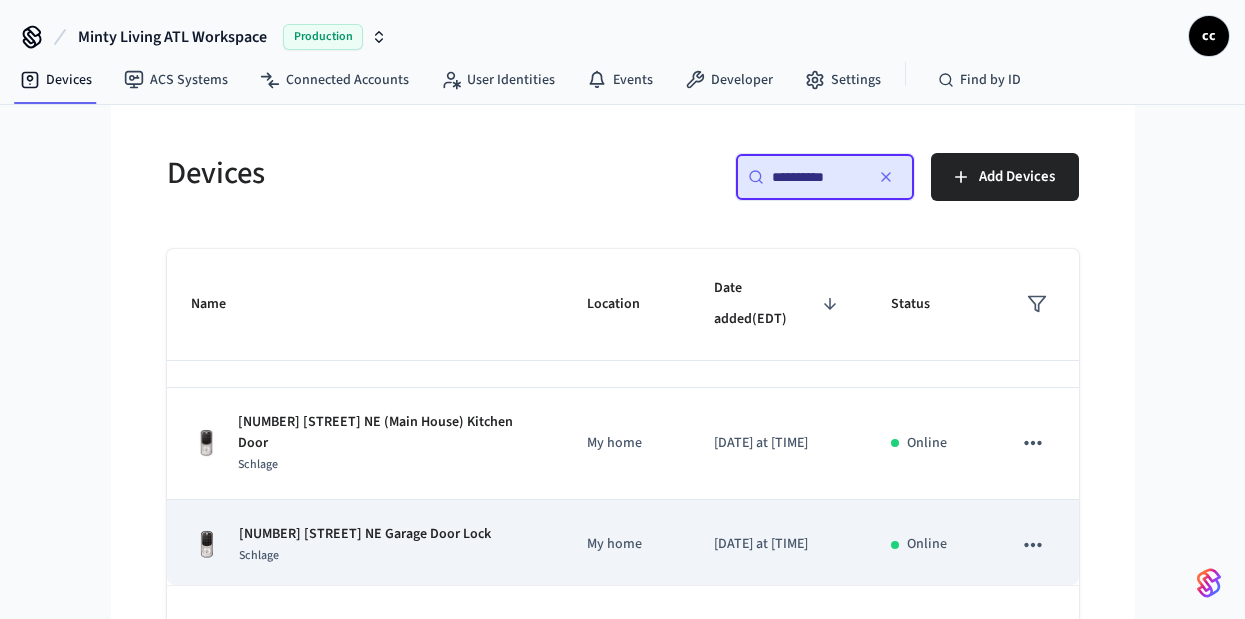 type on "**********" 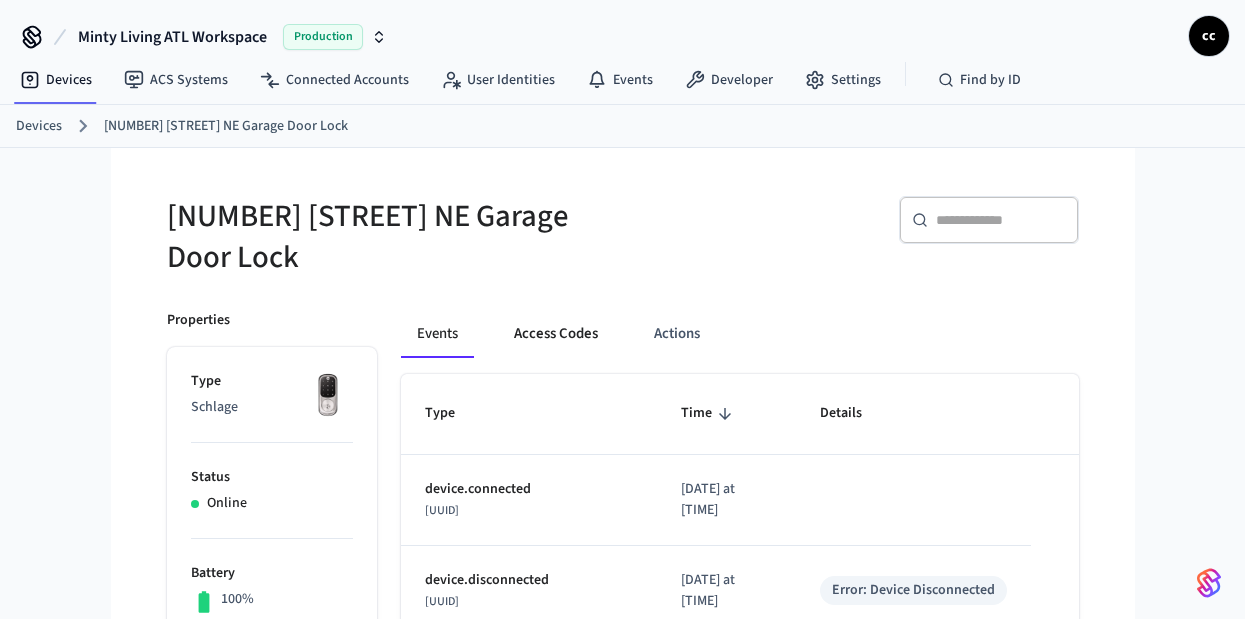 click on "Access Codes" at bounding box center (556, 334) 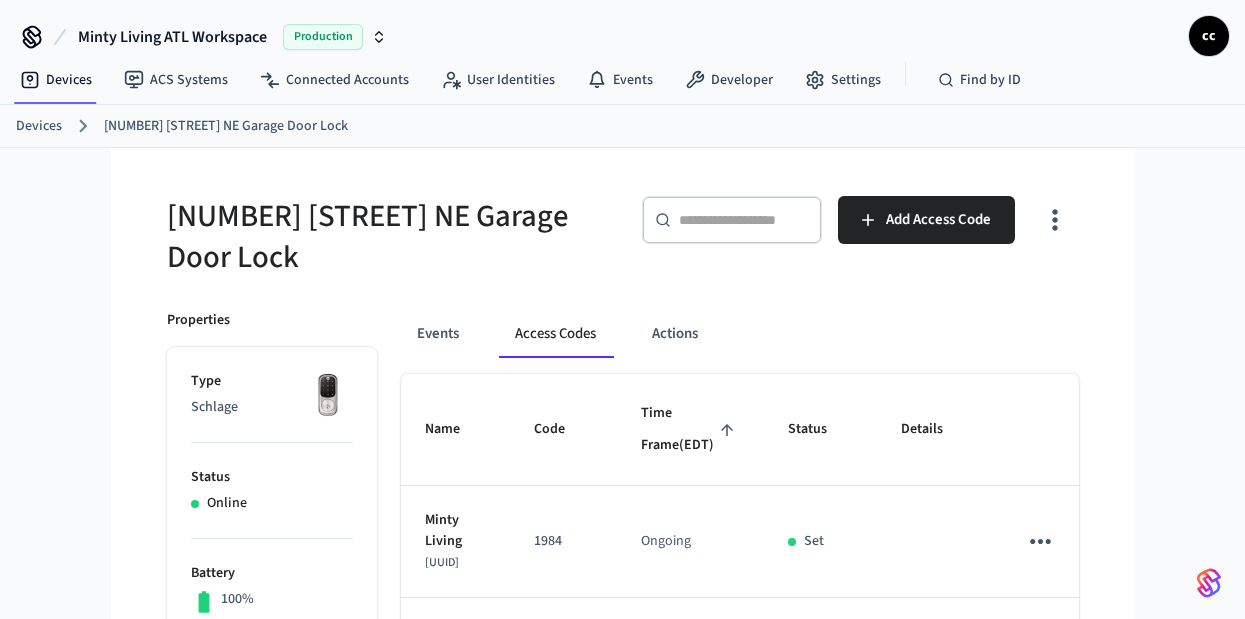 click 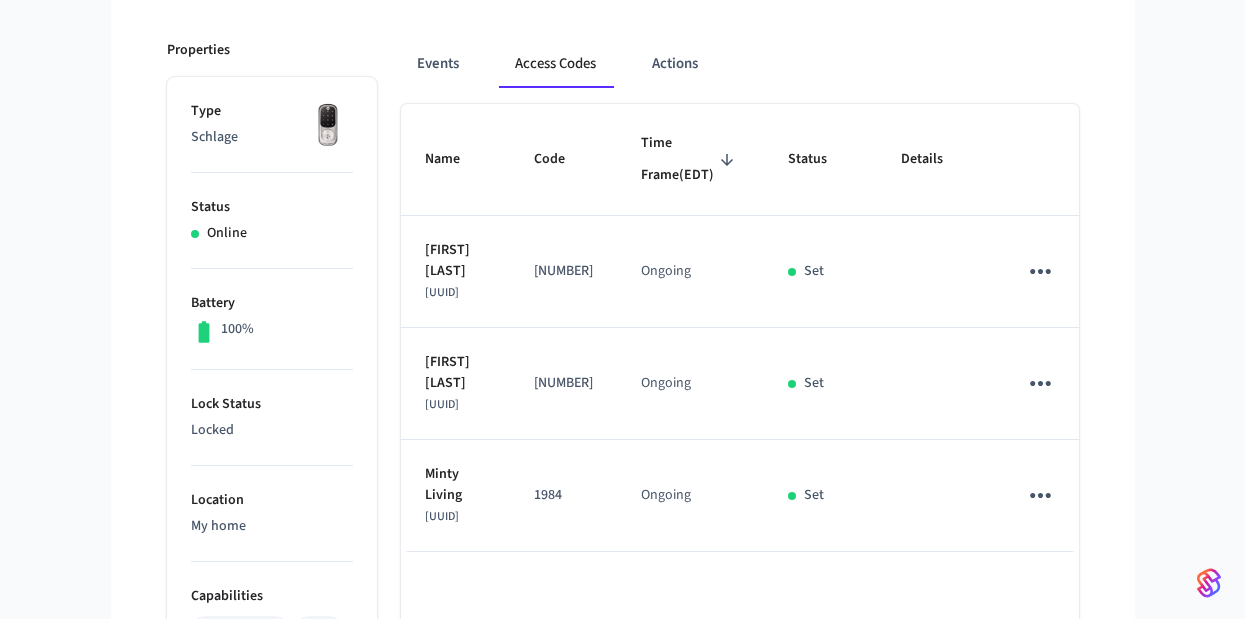 scroll, scrollTop: 183, scrollLeft: 0, axis: vertical 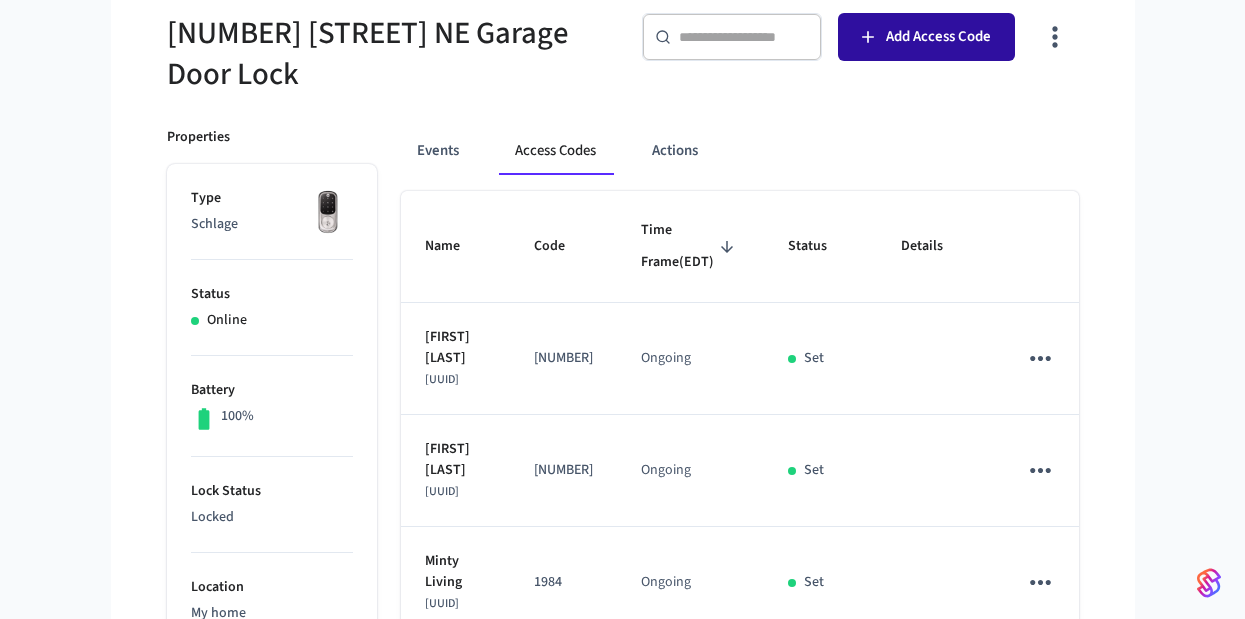 click on "Add Access Code" at bounding box center (926, 37) 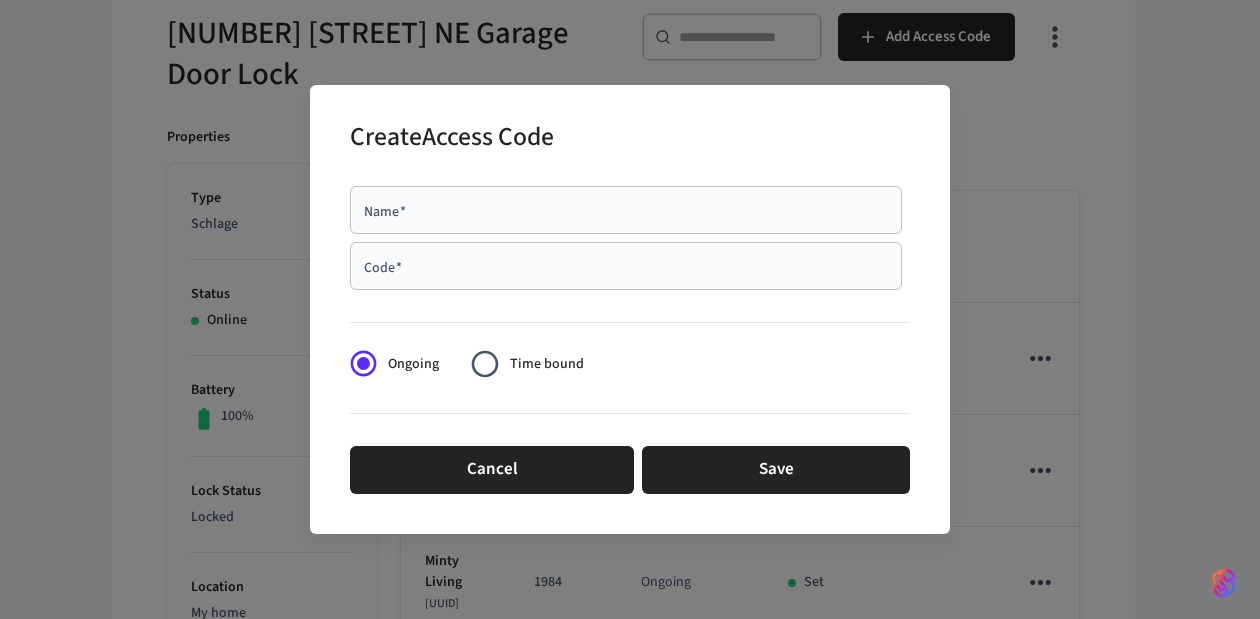 click on "Name   *" at bounding box center [626, 210] 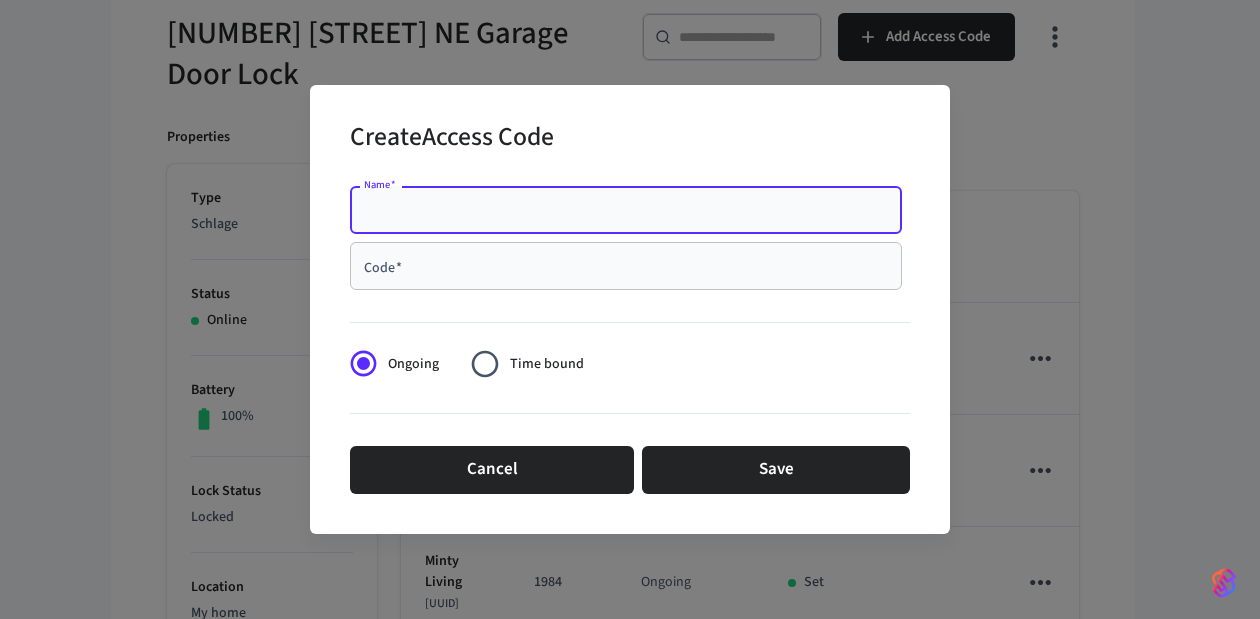 paste on "**********" 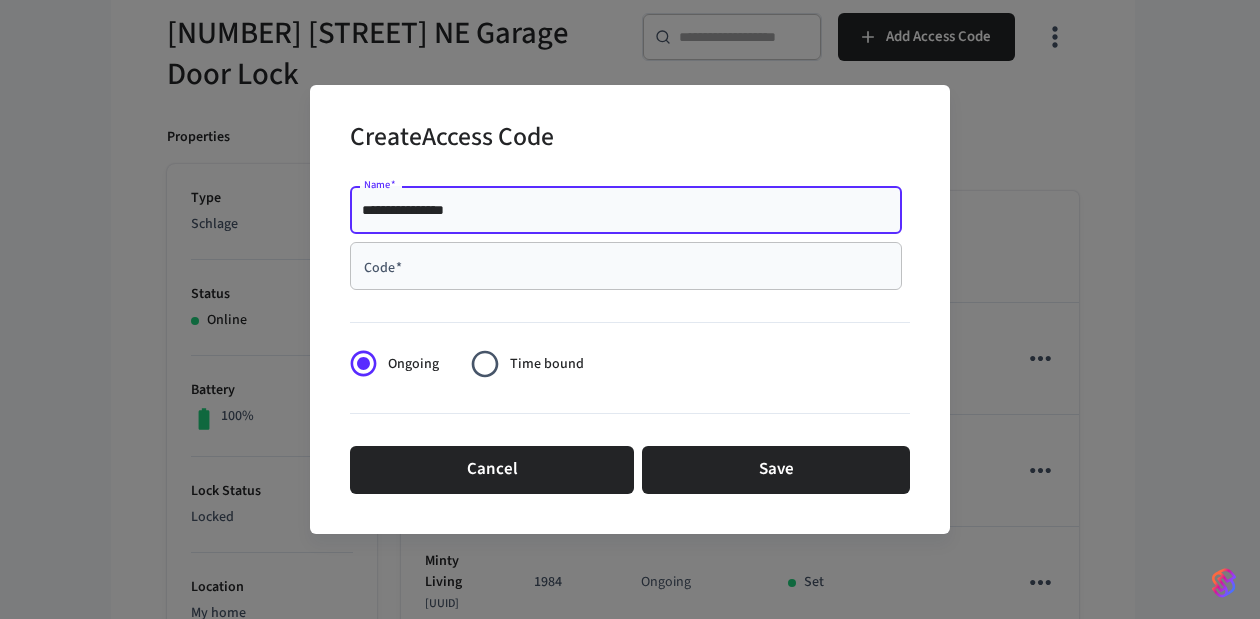 type on "**********" 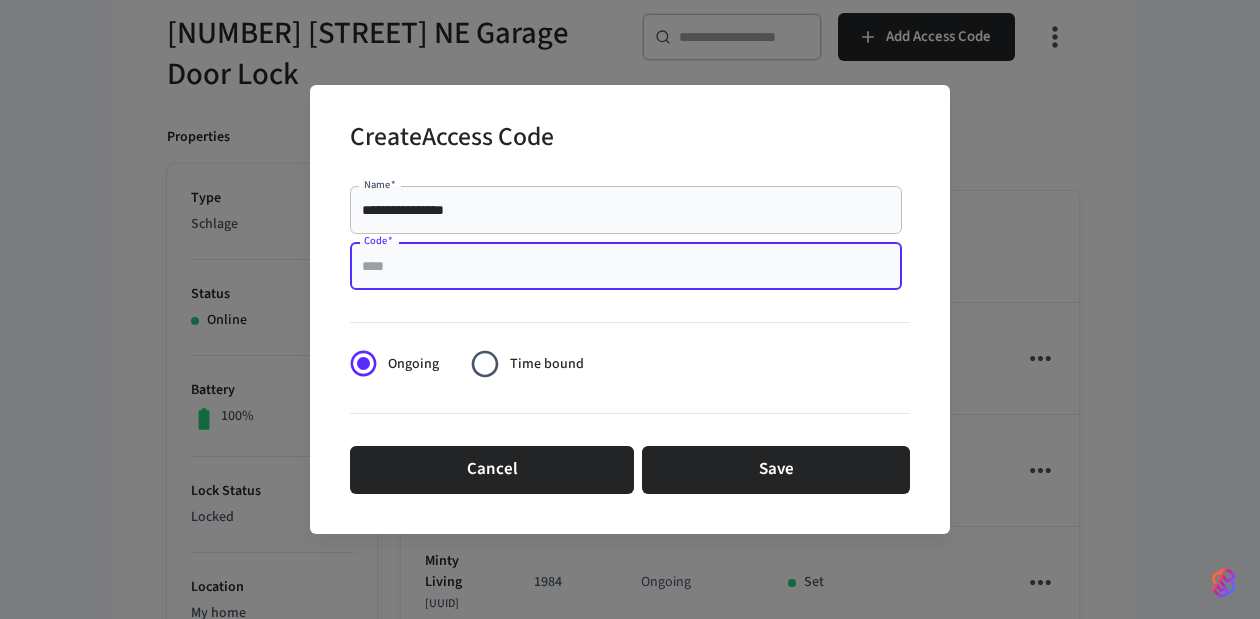 click on "Code   *" at bounding box center (626, 266) 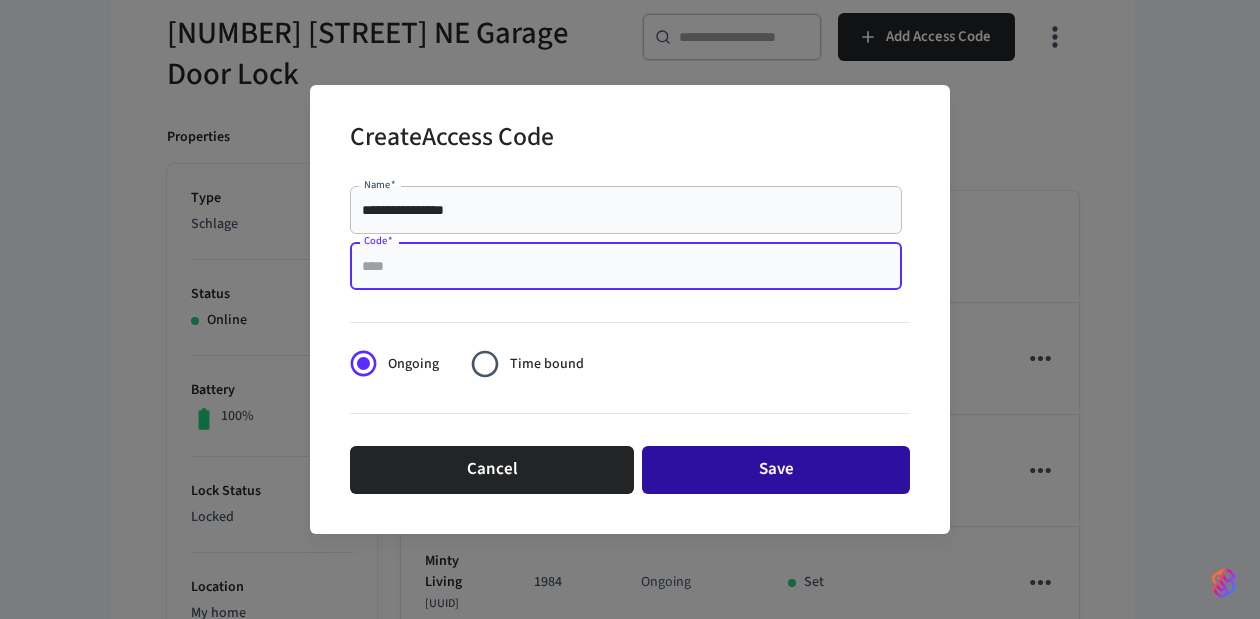 paste on "****" 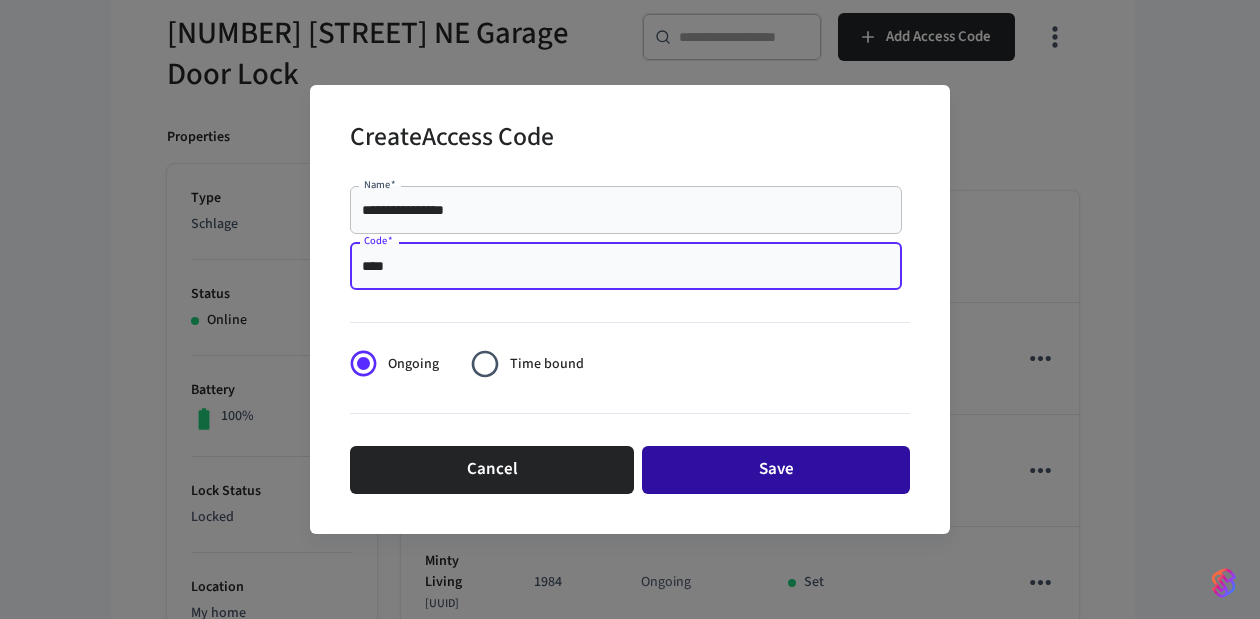 type on "****" 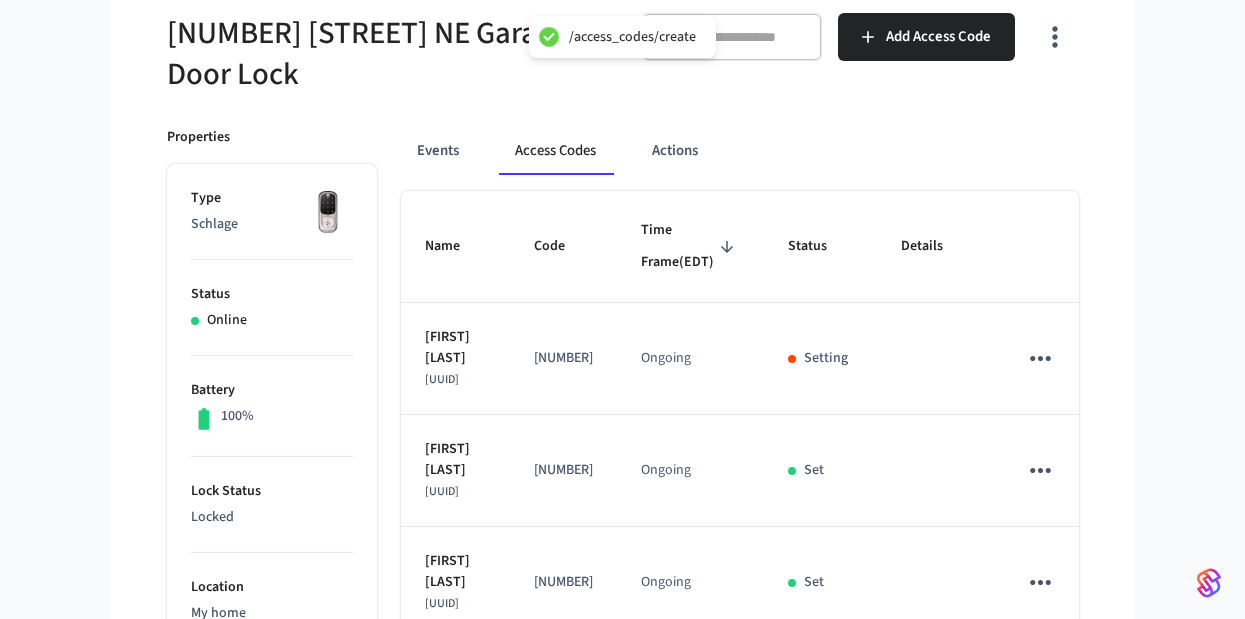 scroll, scrollTop: 0, scrollLeft: 0, axis: both 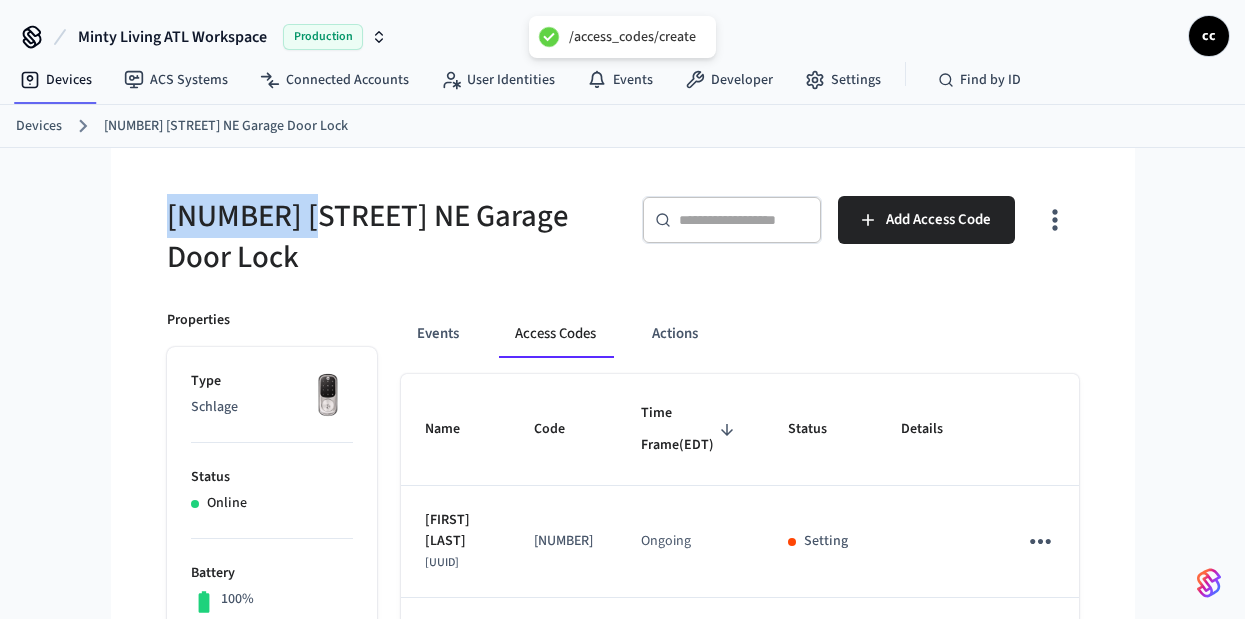 drag, startPoint x: 303, startPoint y: 207, endPoint x: 142, endPoint y: 193, distance: 161.60754 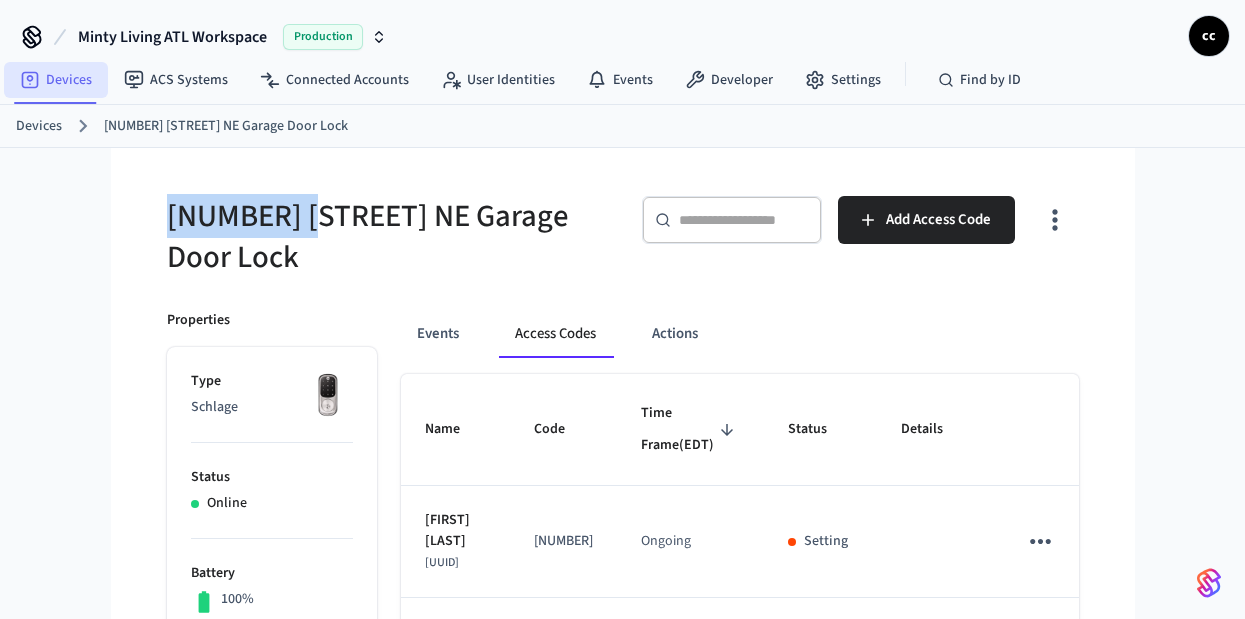 click on "Devices" at bounding box center [56, 80] 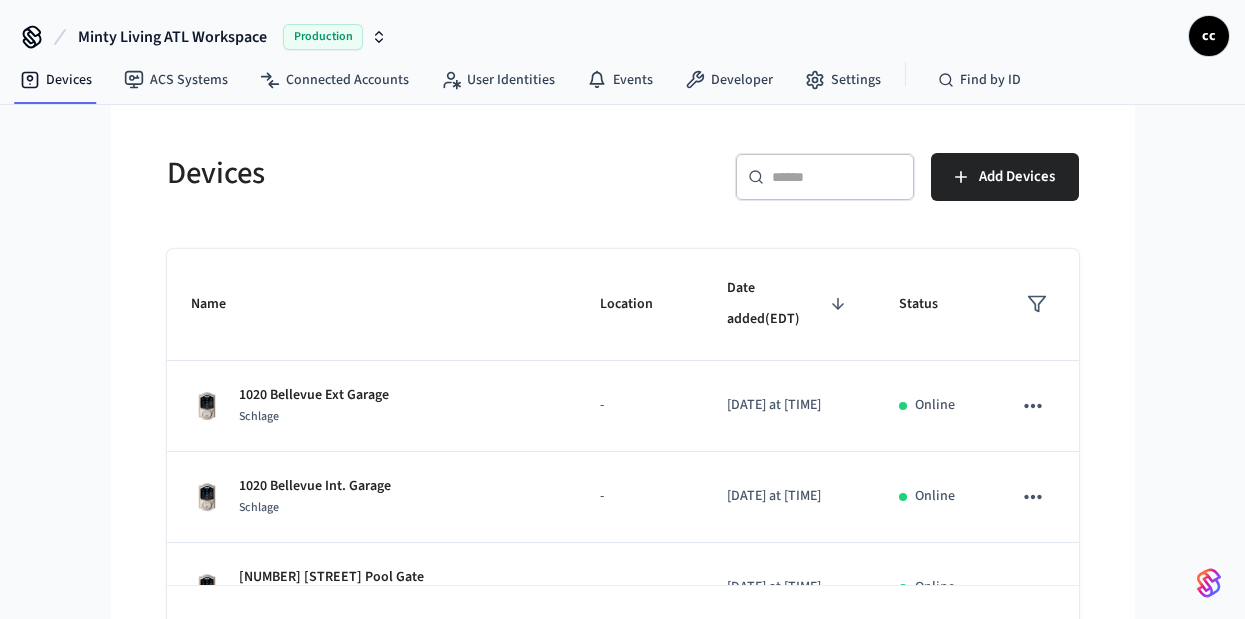 click at bounding box center [837, 177] 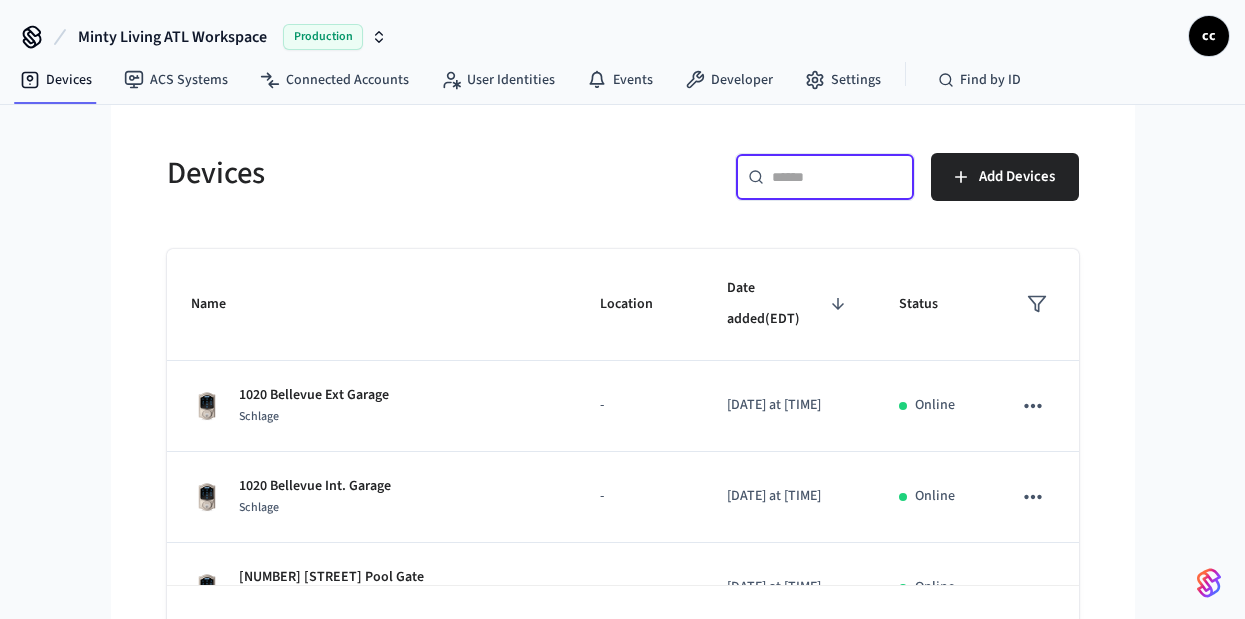 paste on "**********" 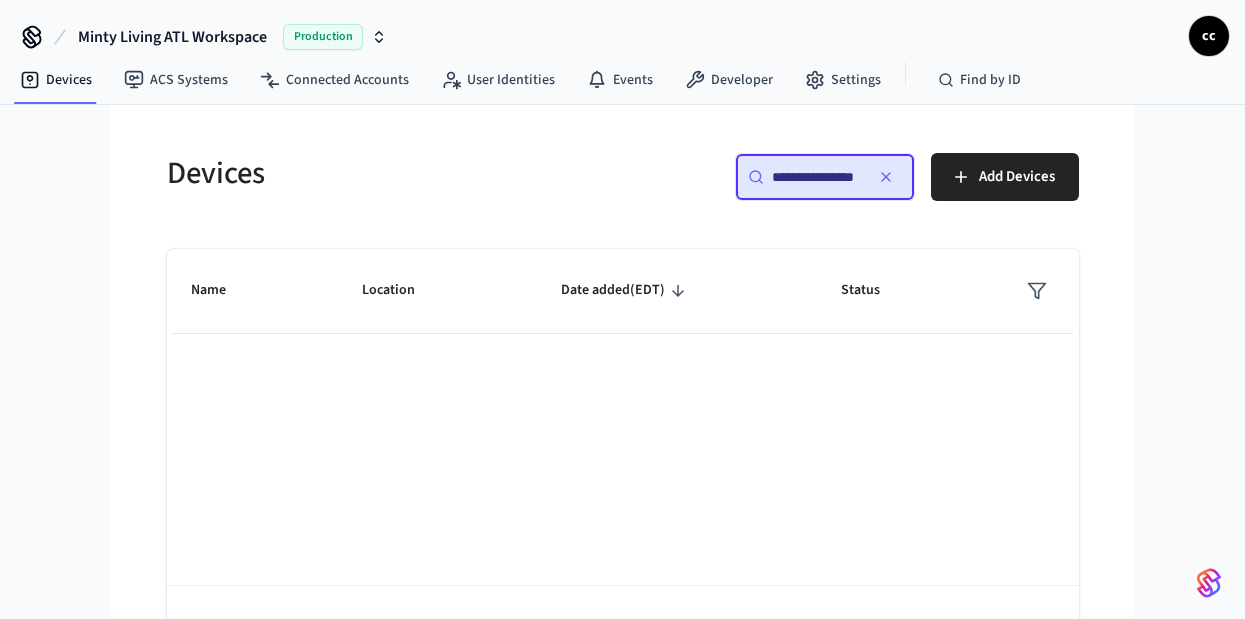 scroll, scrollTop: 0, scrollLeft: 0, axis: both 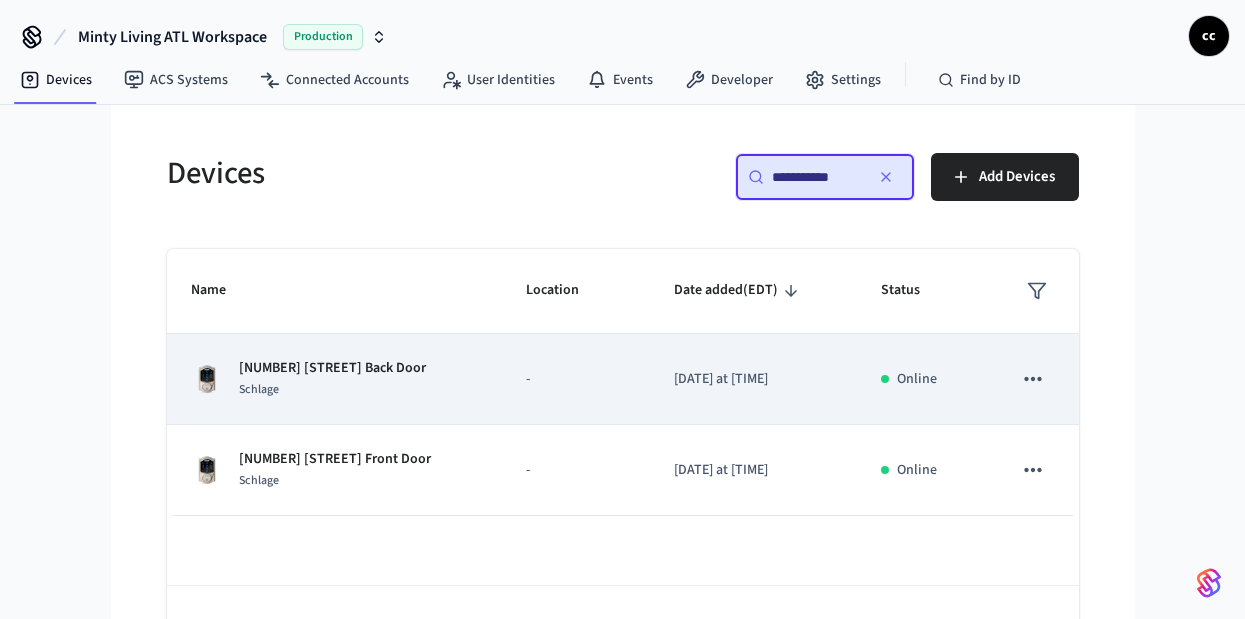 type on "**********" 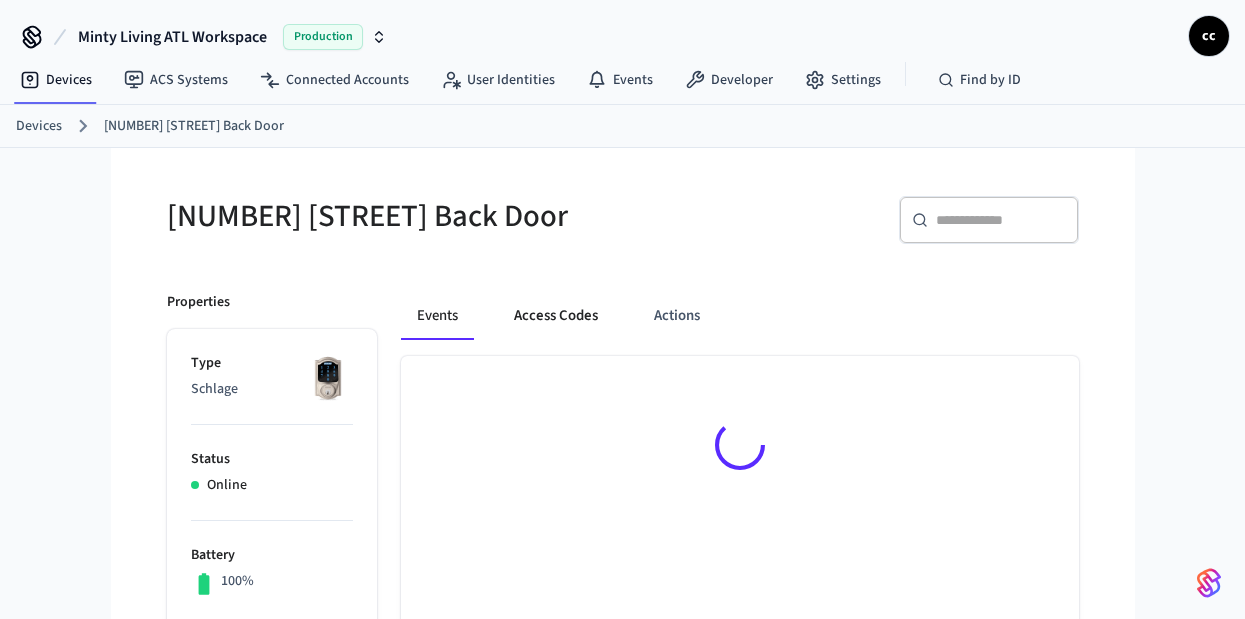 click on "Access Codes" at bounding box center [556, 316] 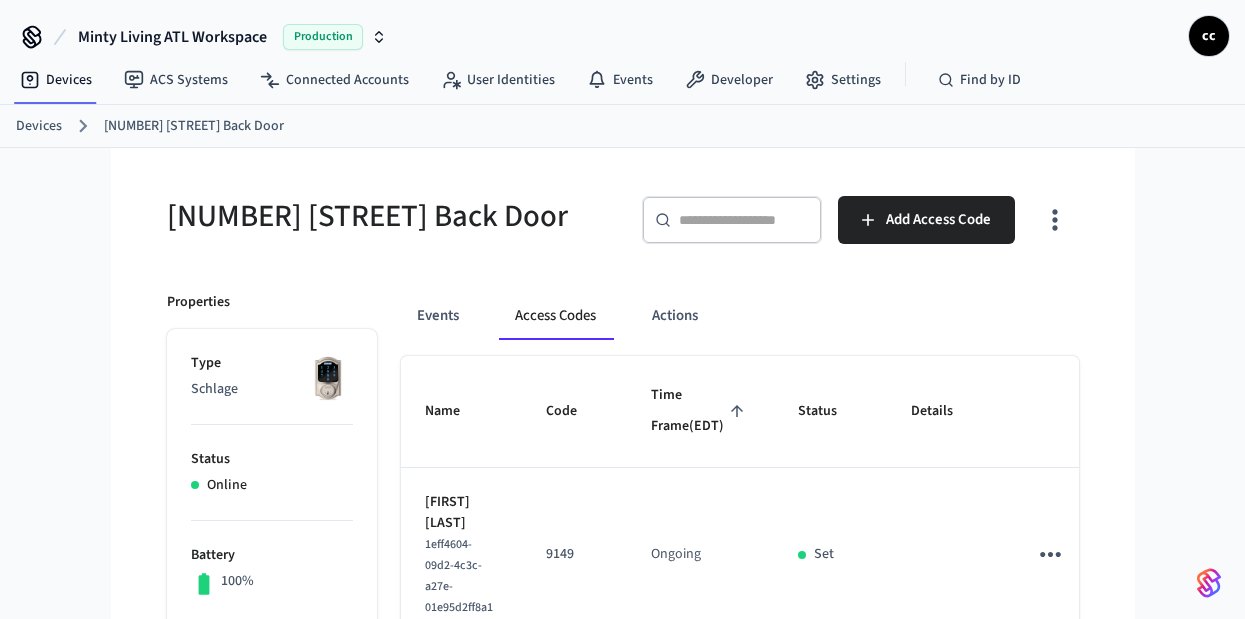 click on "Time Frame  (EDT)" at bounding box center (700, 411) 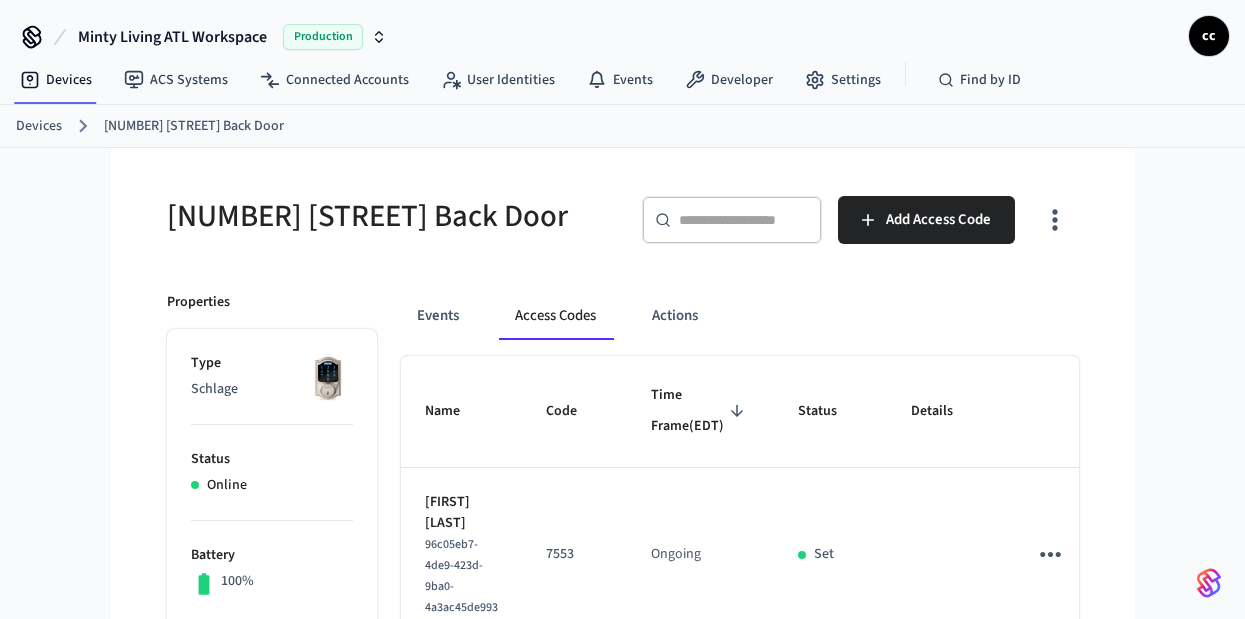 click on "​ ​ Add Access Code" at bounding box center [857, 228] 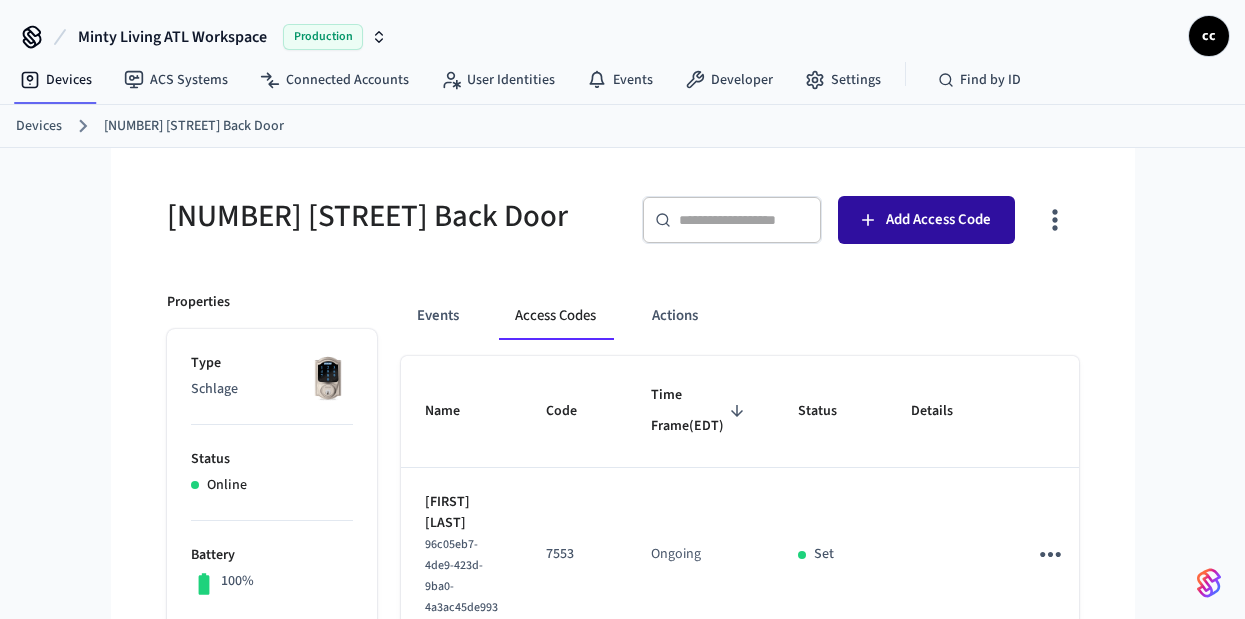 click on "Add Access Code" at bounding box center (926, 220) 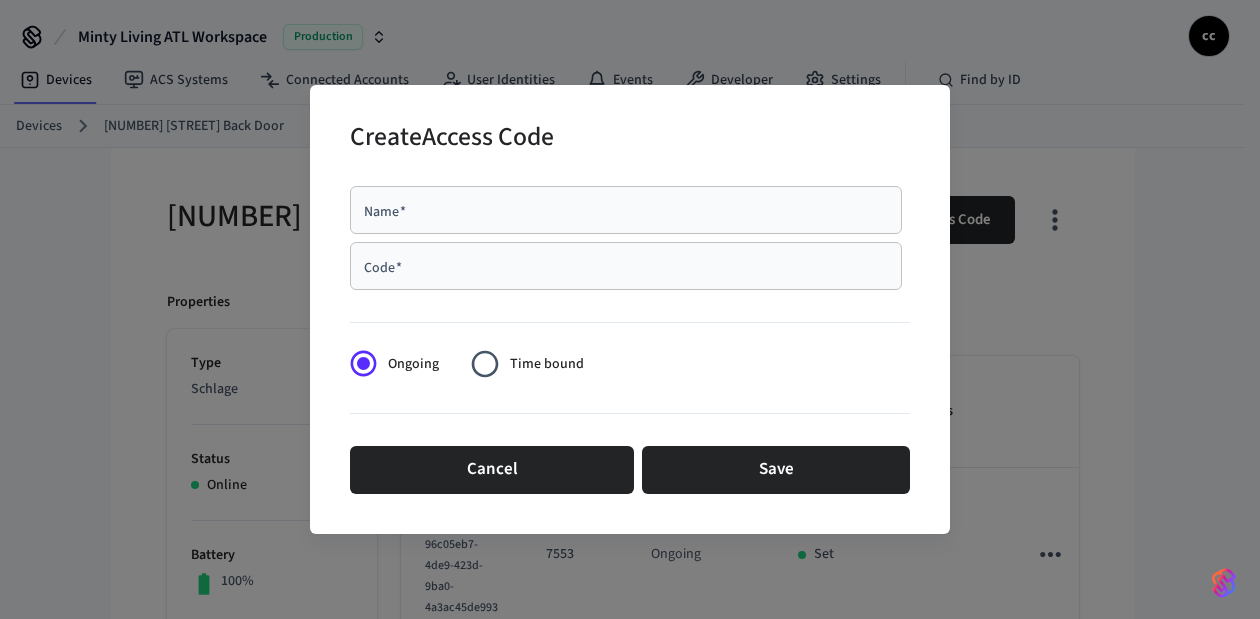 click on "Code   *" at bounding box center [626, 266] 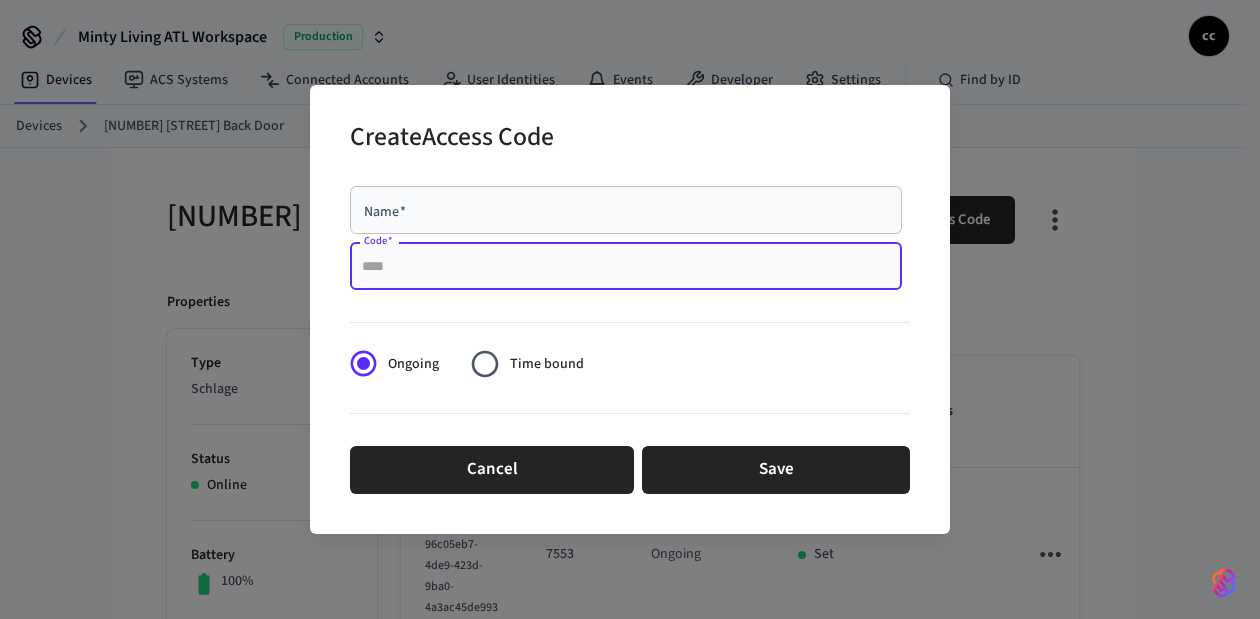 click on "Name   *" at bounding box center (626, 210) 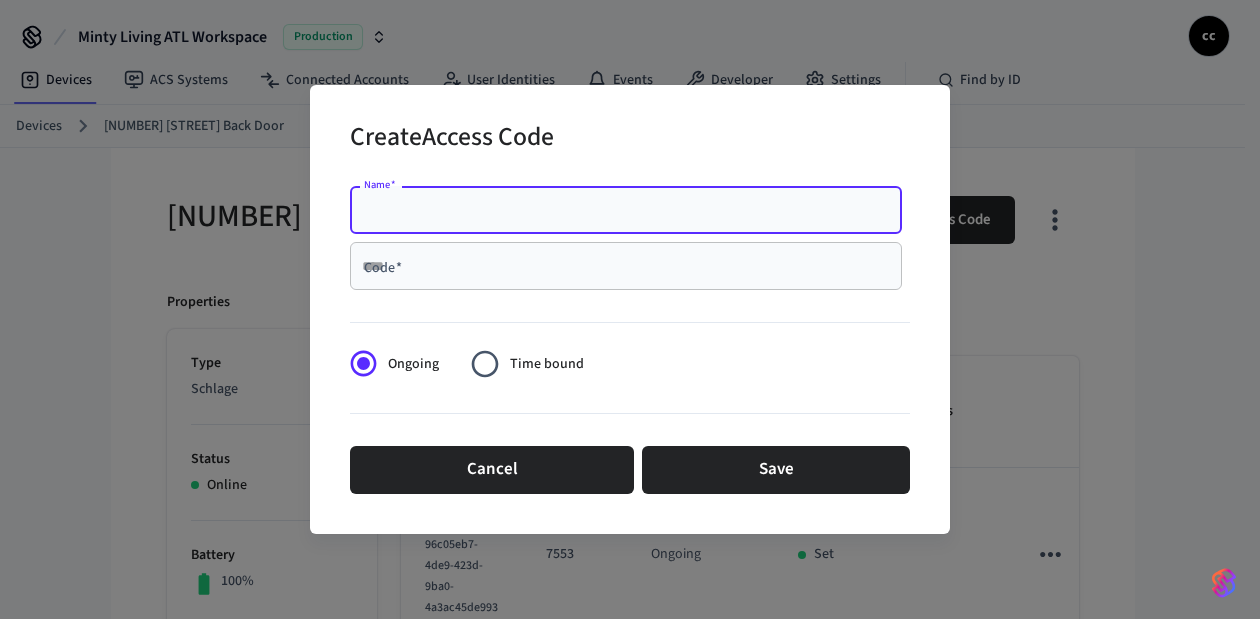 paste on "**********" 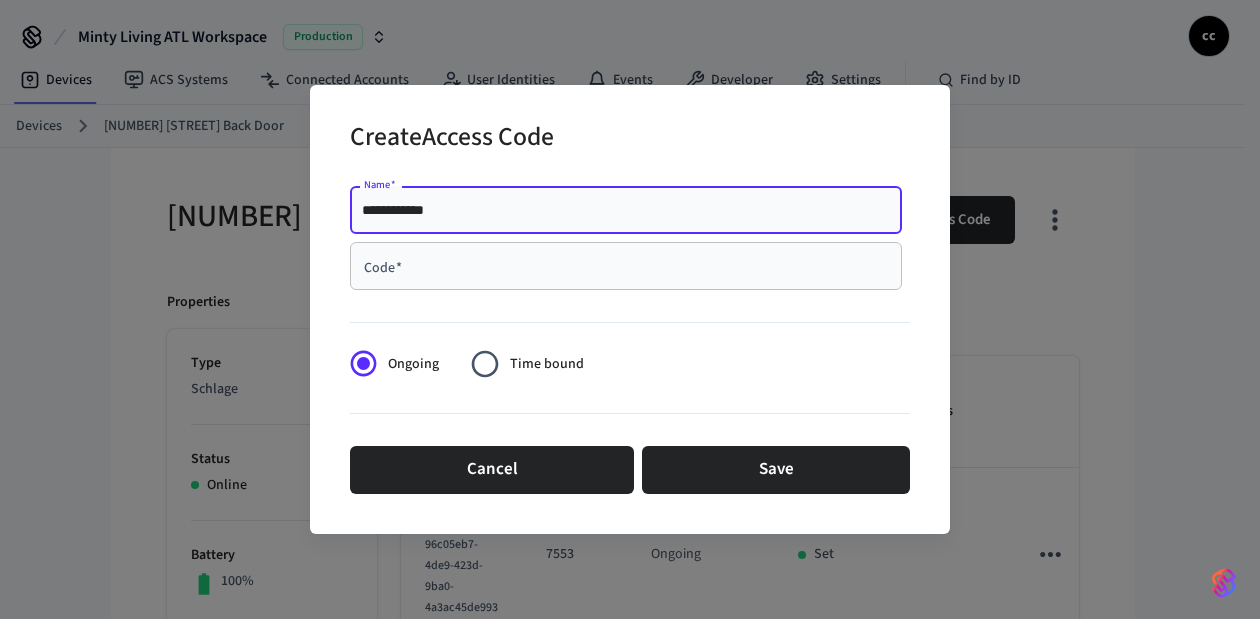 type on "**********" 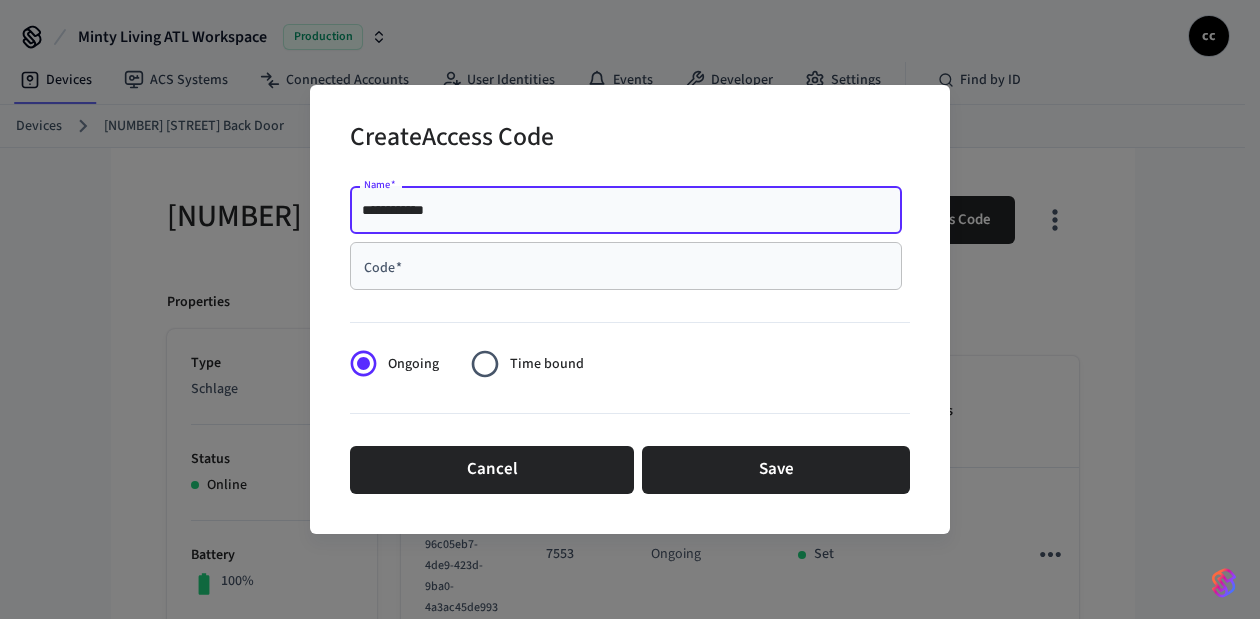 click on "Code   *" at bounding box center (626, 266) 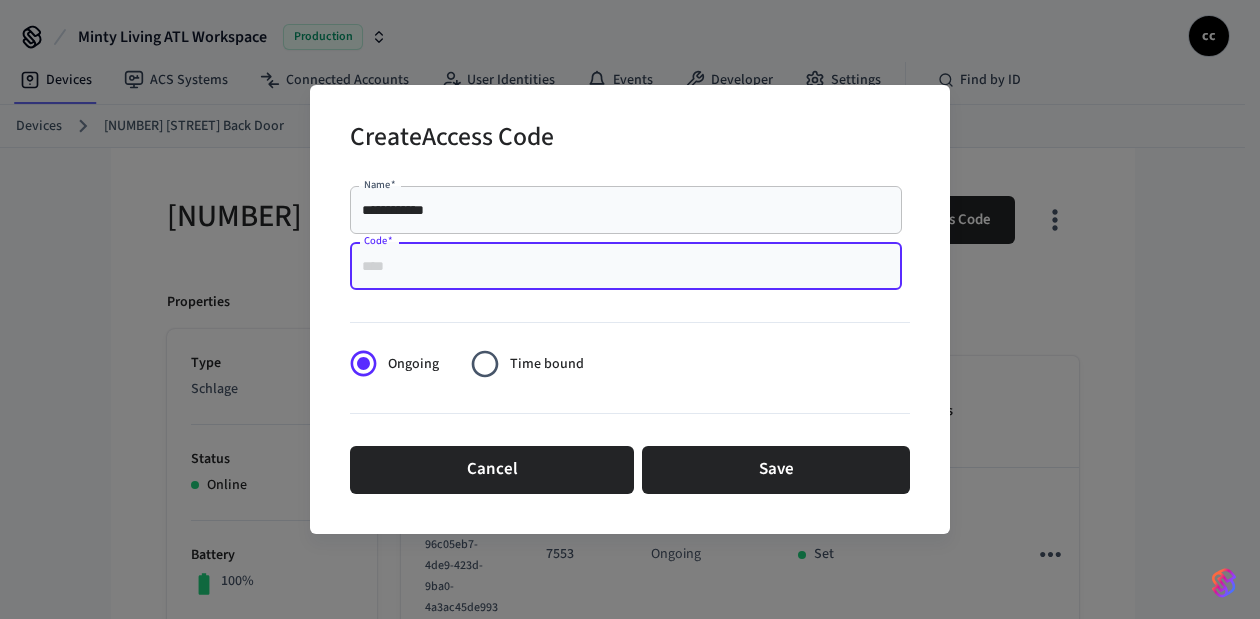 paste on "****" 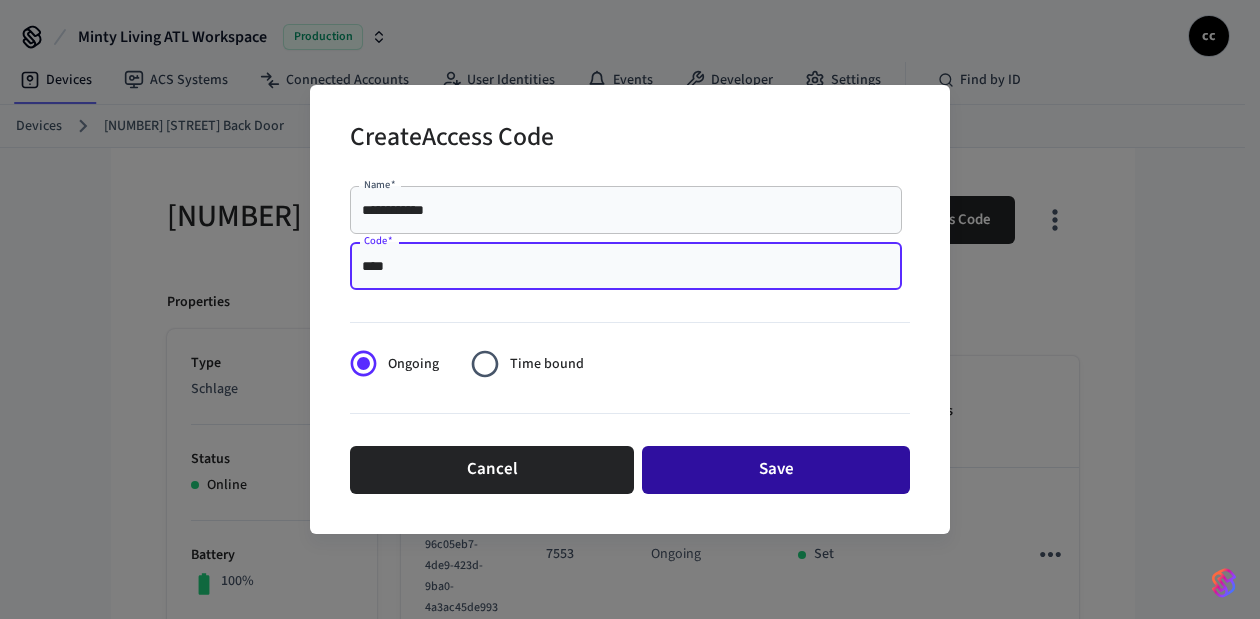 type on "****" 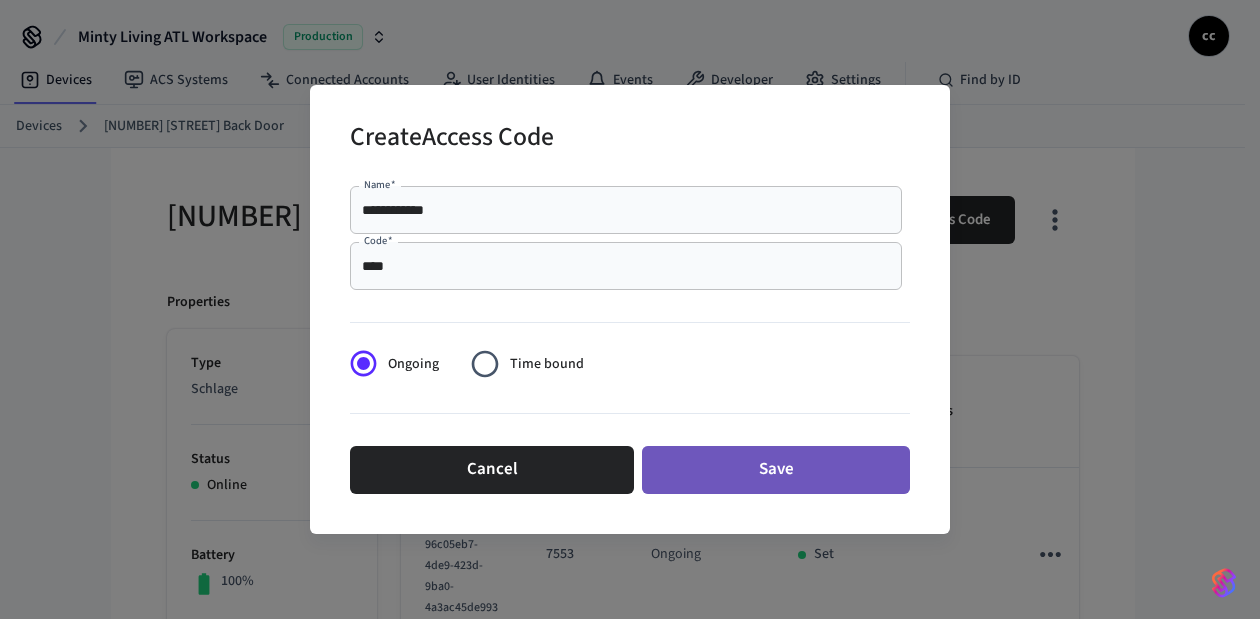 click on "Save" at bounding box center [776, 470] 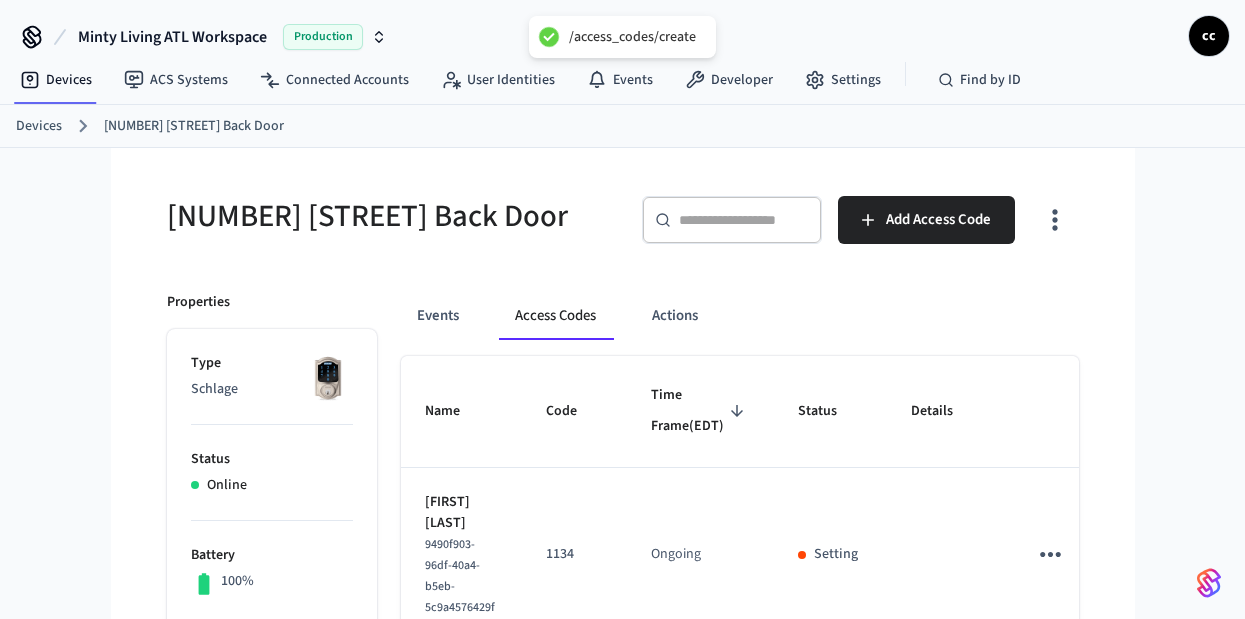 click on "Devices 192 Stovall Back Door" at bounding box center (622, 126) 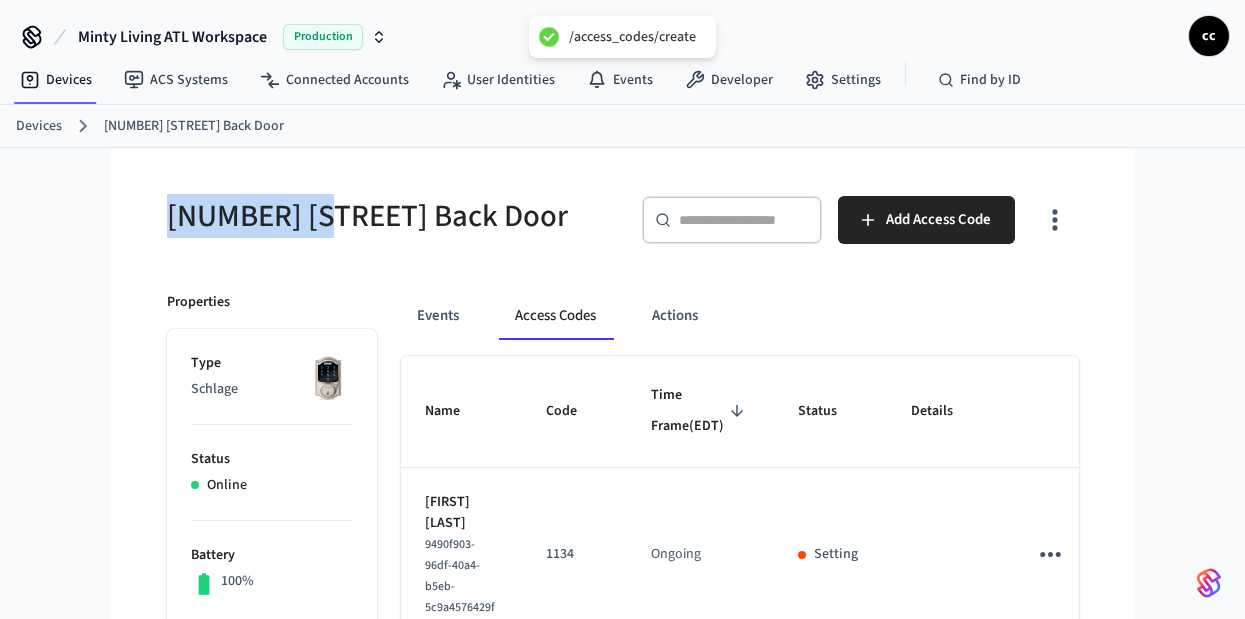 drag, startPoint x: 300, startPoint y: 216, endPoint x: 126, endPoint y: 158, distance: 183.41211 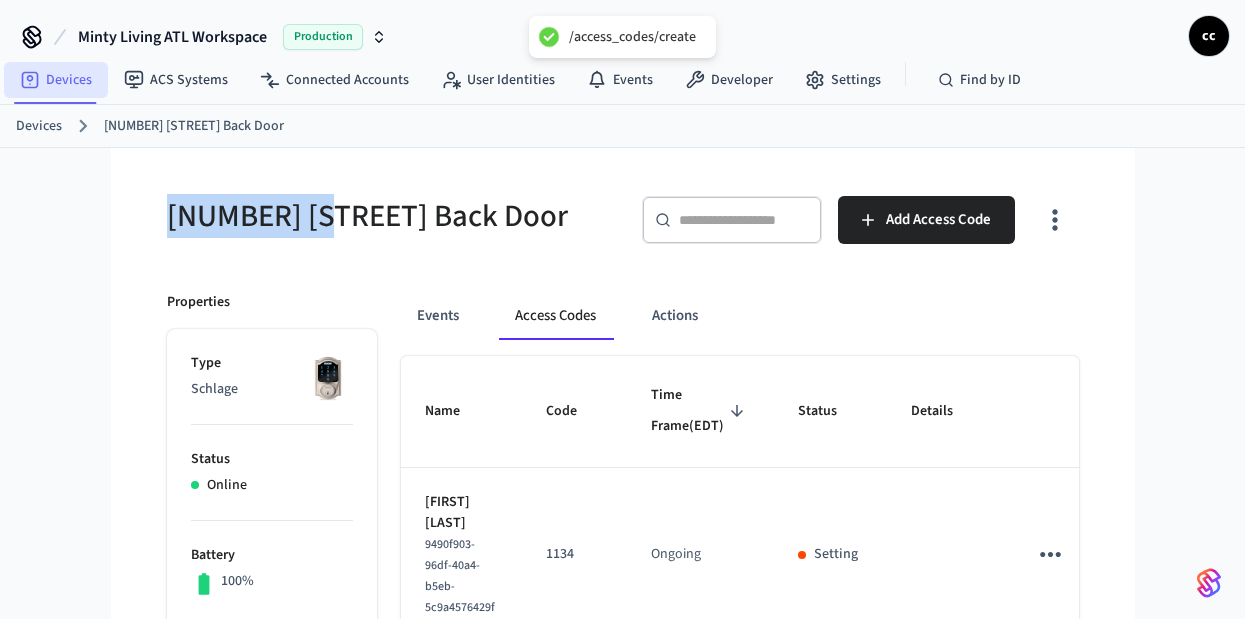 copy on "192 Stovall" 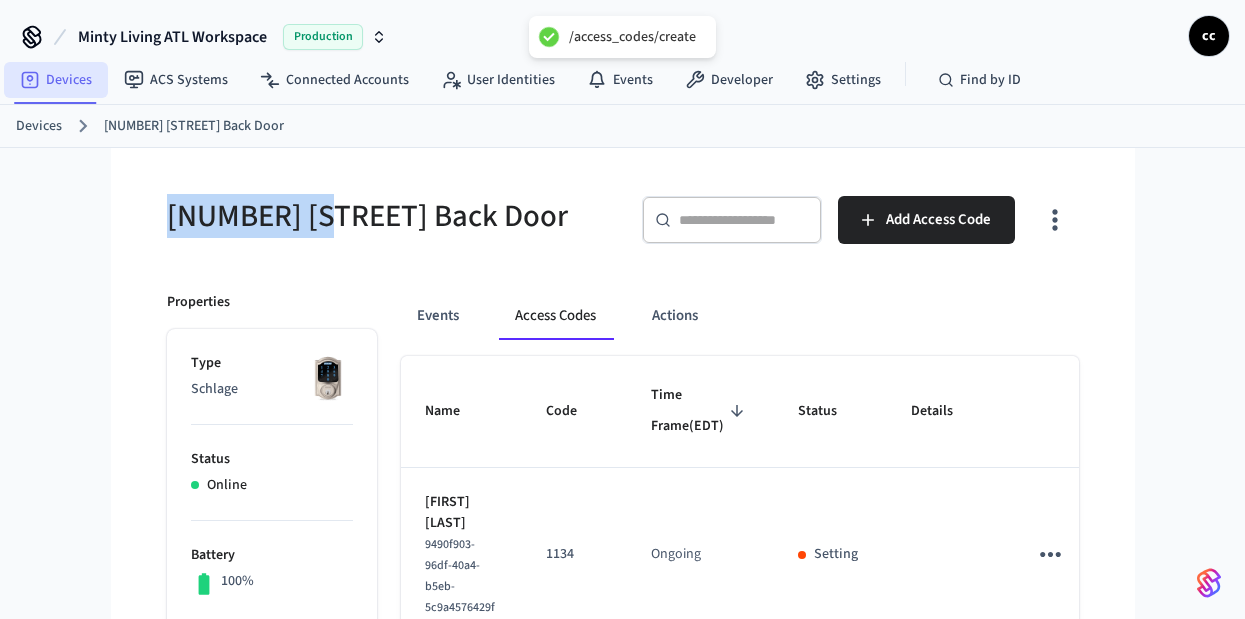 click on "Devices" at bounding box center [56, 80] 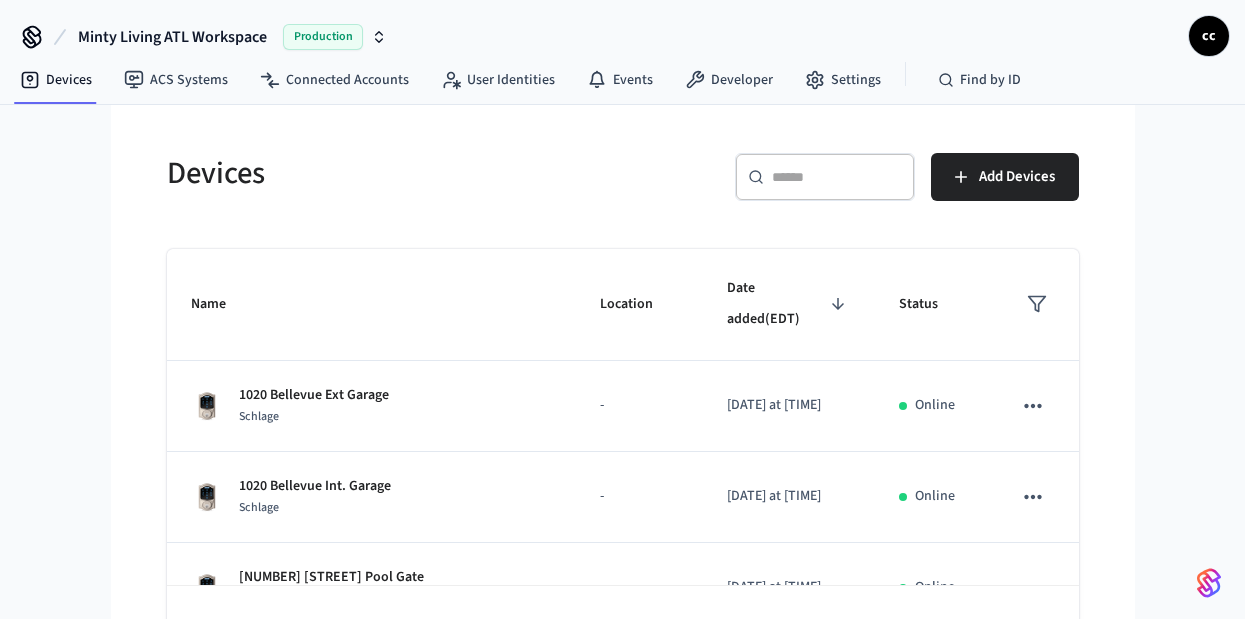 click at bounding box center [837, 177] 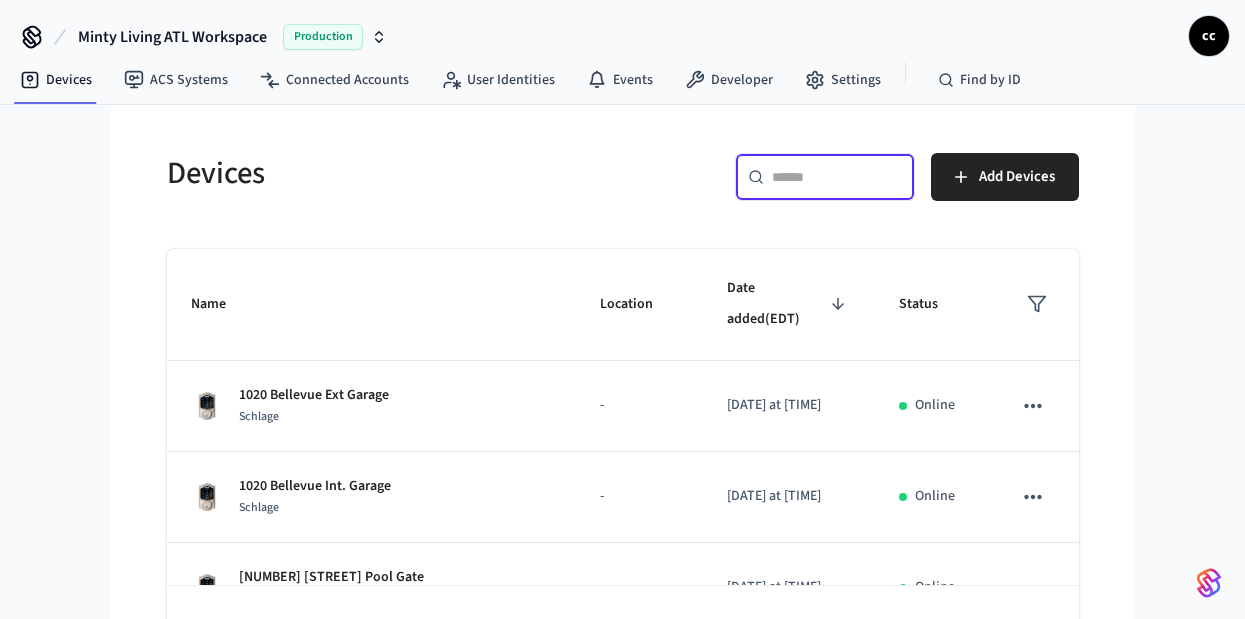 paste on "**********" 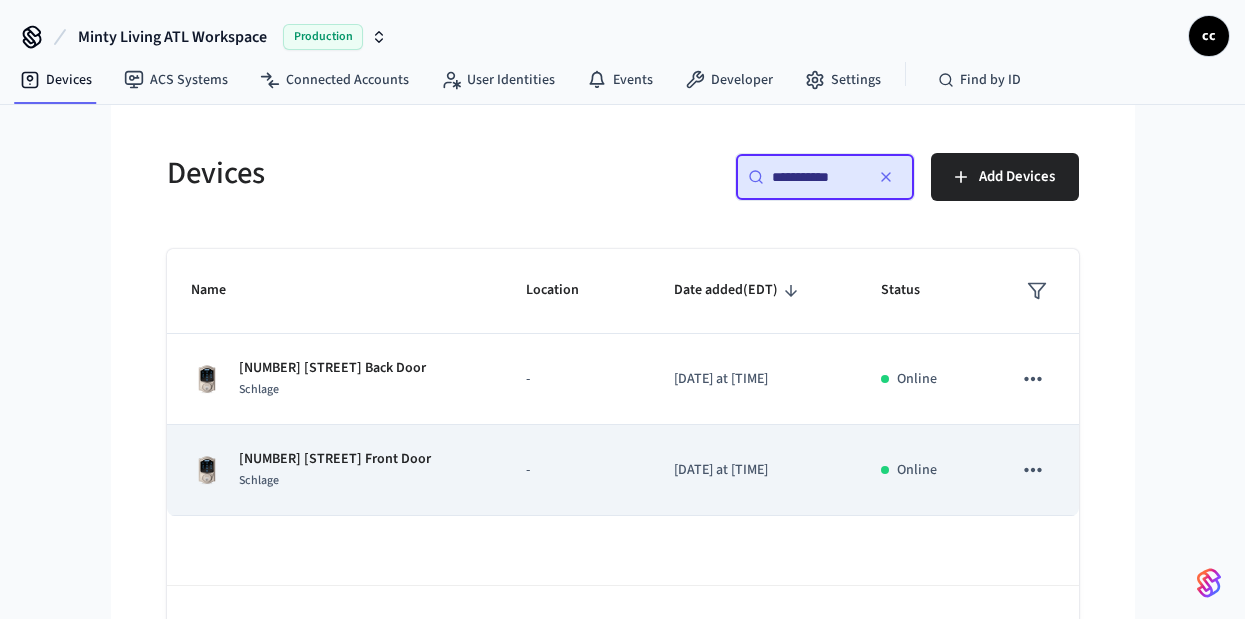 type on "**********" 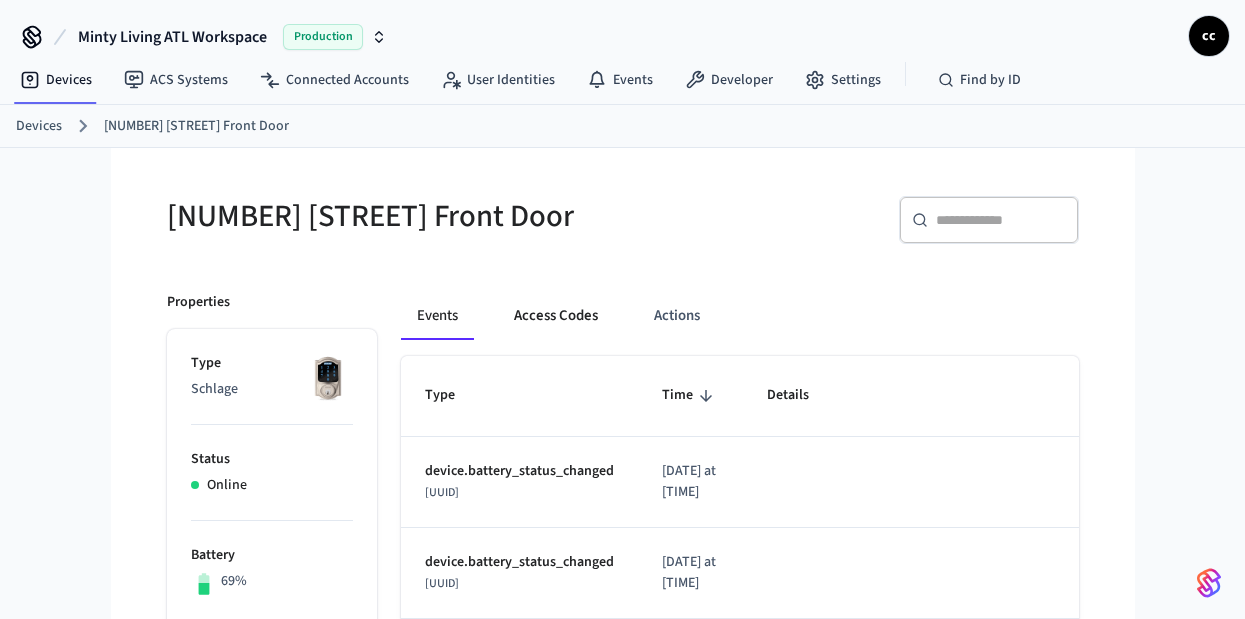 click on "Access Codes" at bounding box center (556, 316) 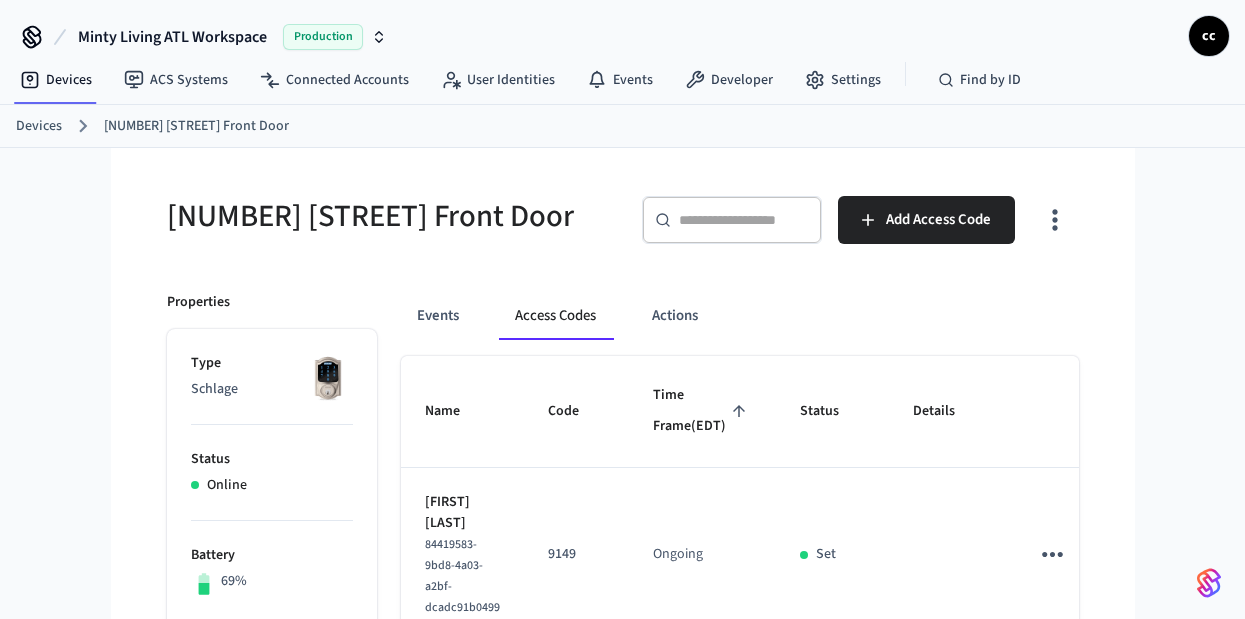 click on "Time Frame  (EDT)" at bounding box center [702, 411] 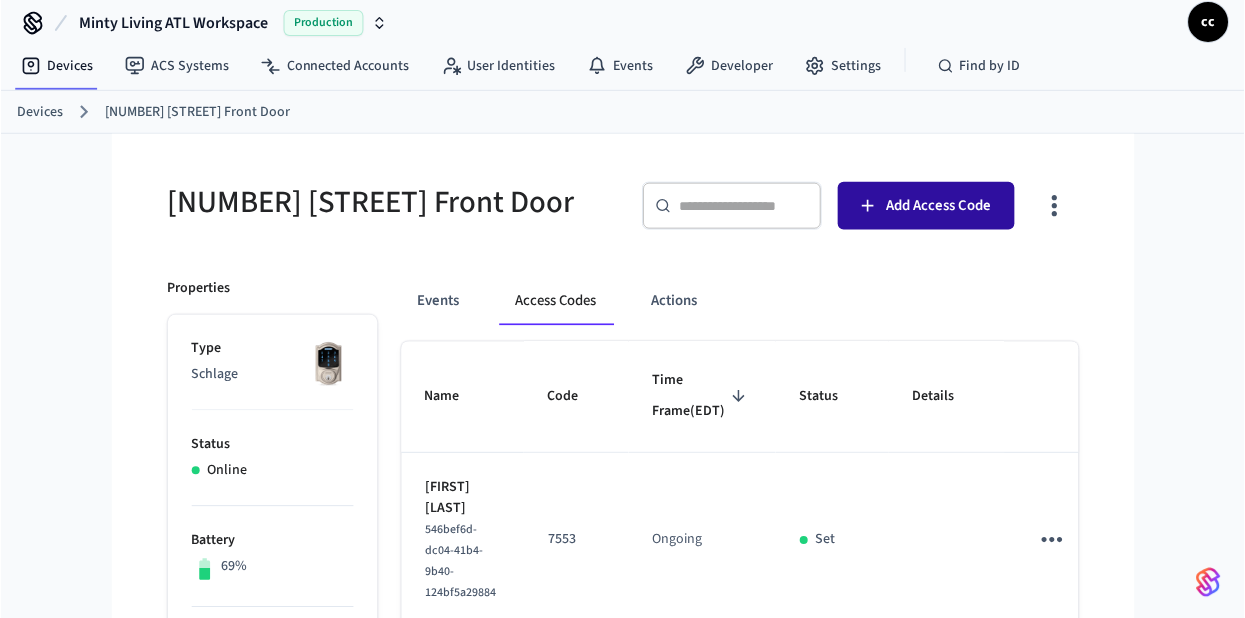 scroll, scrollTop: 0, scrollLeft: 0, axis: both 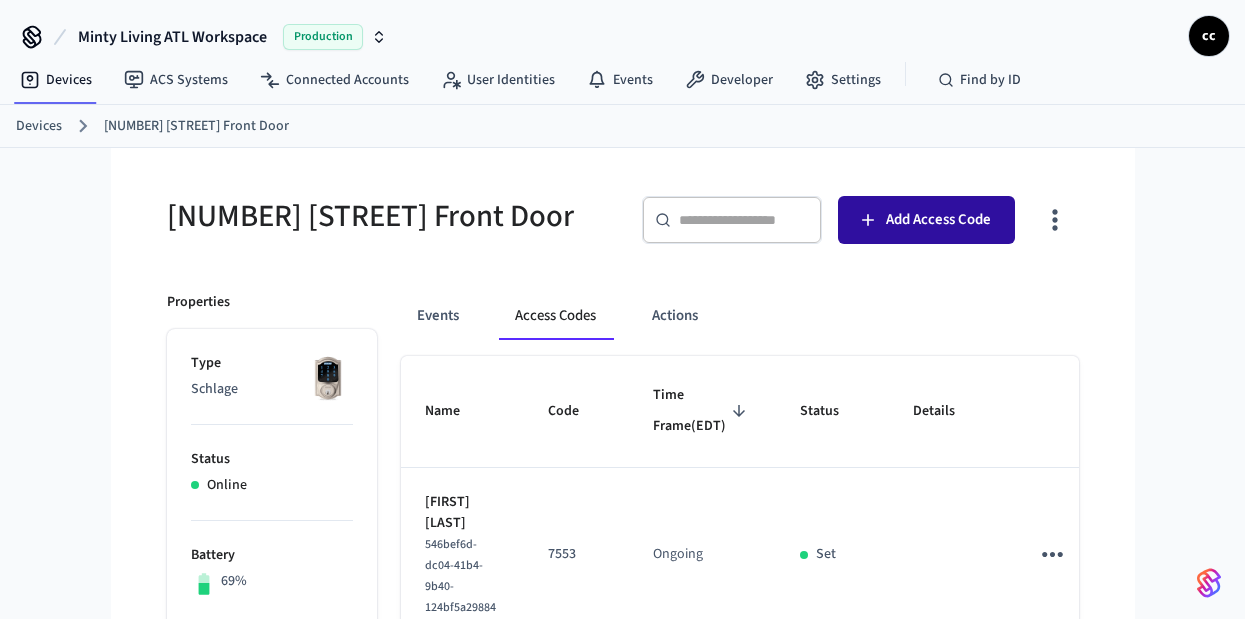 click on "Add Access Code" at bounding box center (926, 220) 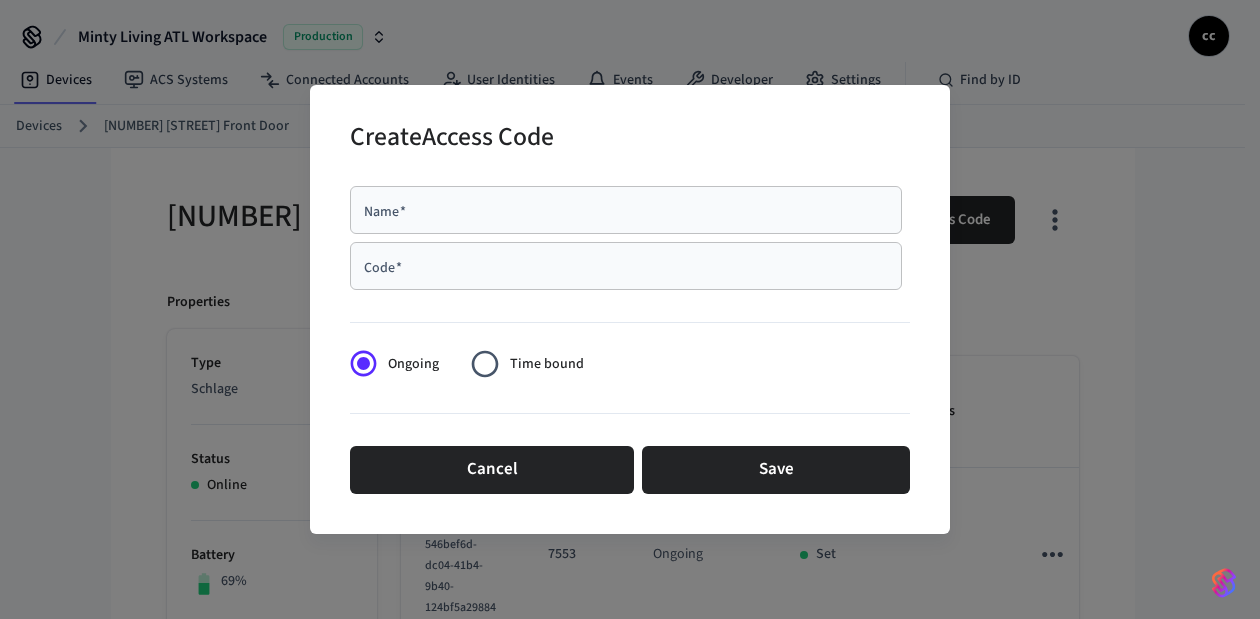 click on "Name   *" at bounding box center [626, 210] 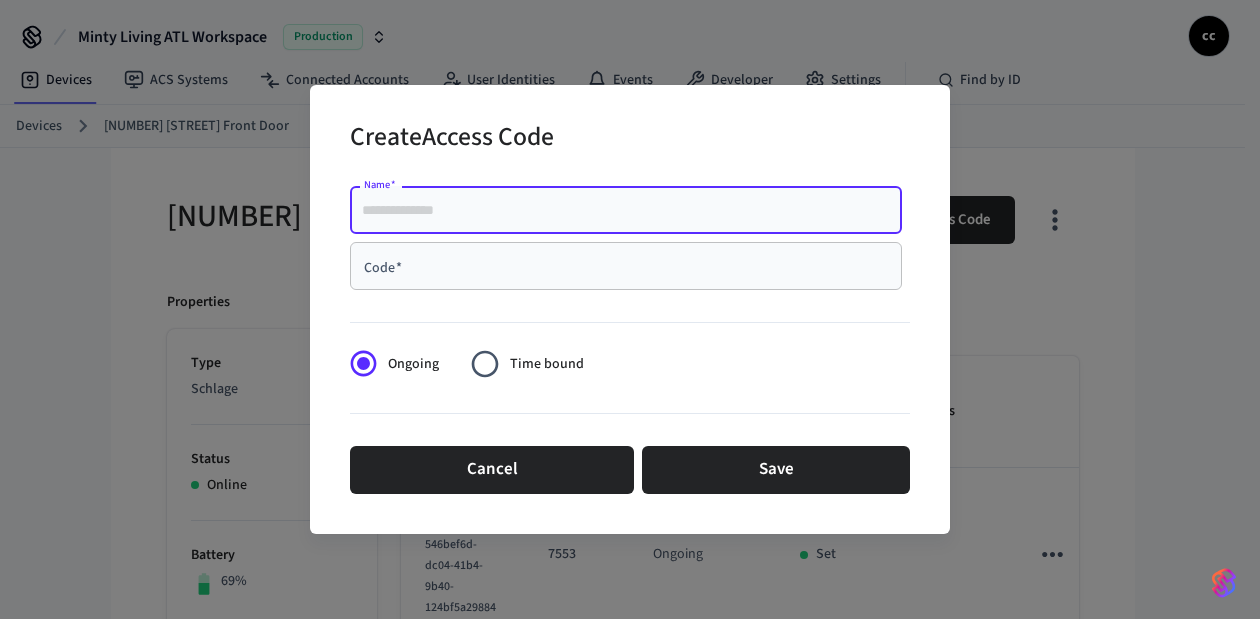 paste on "**********" 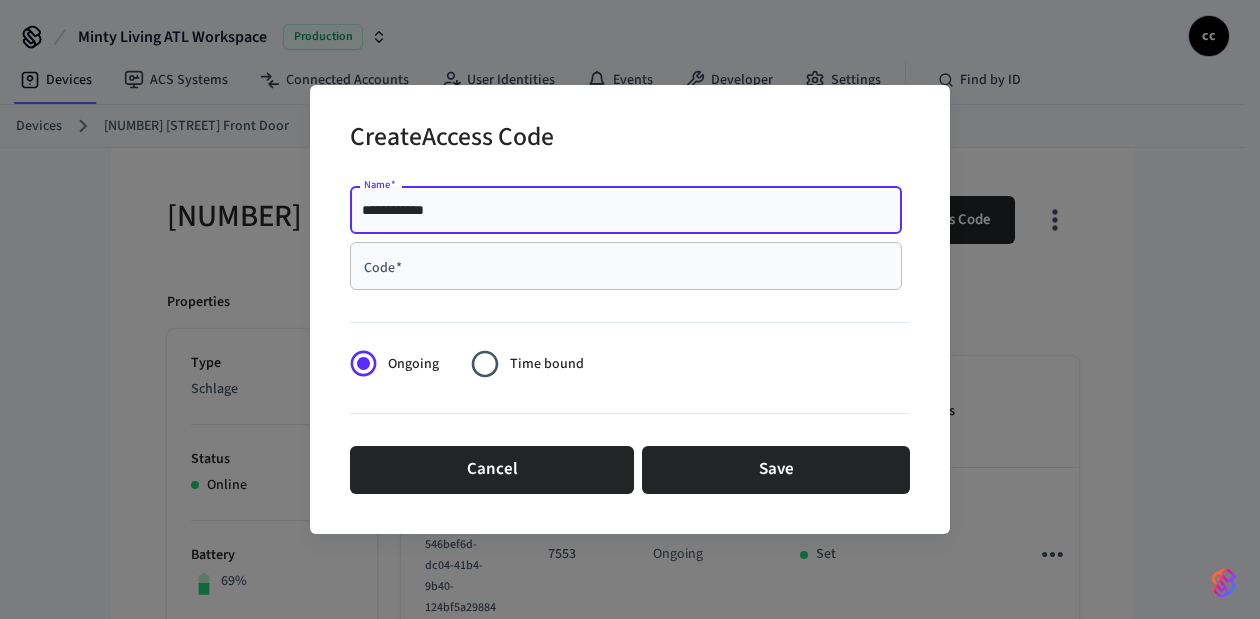 type on "**********" 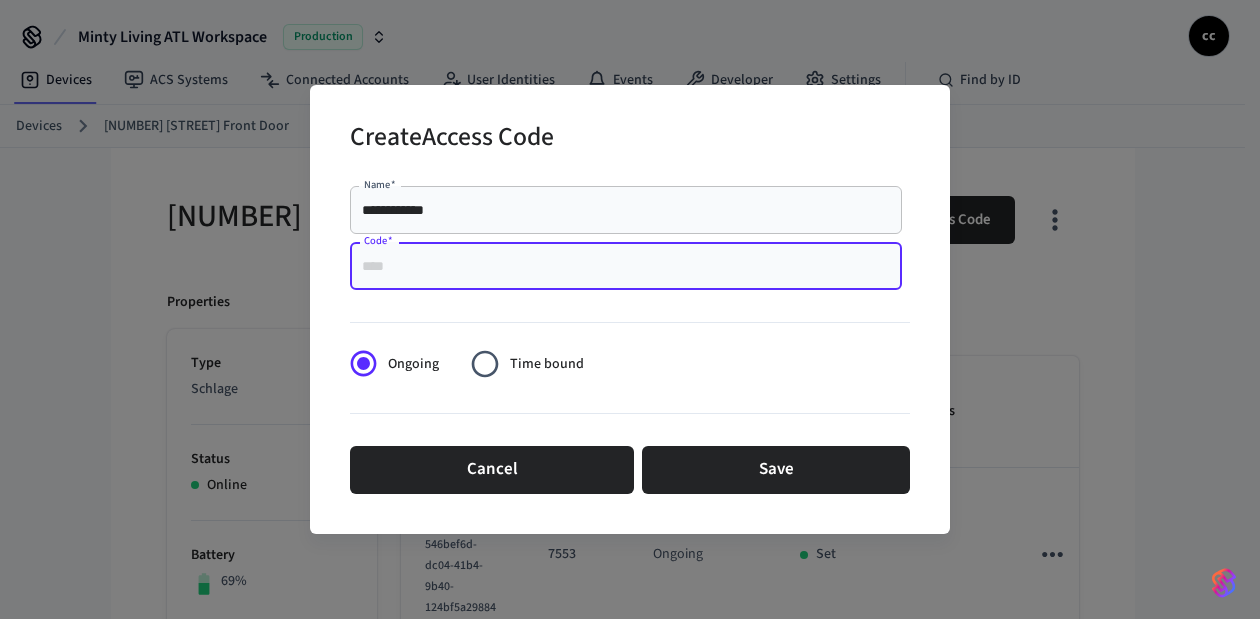 click on "Code   *" at bounding box center (626, 266) 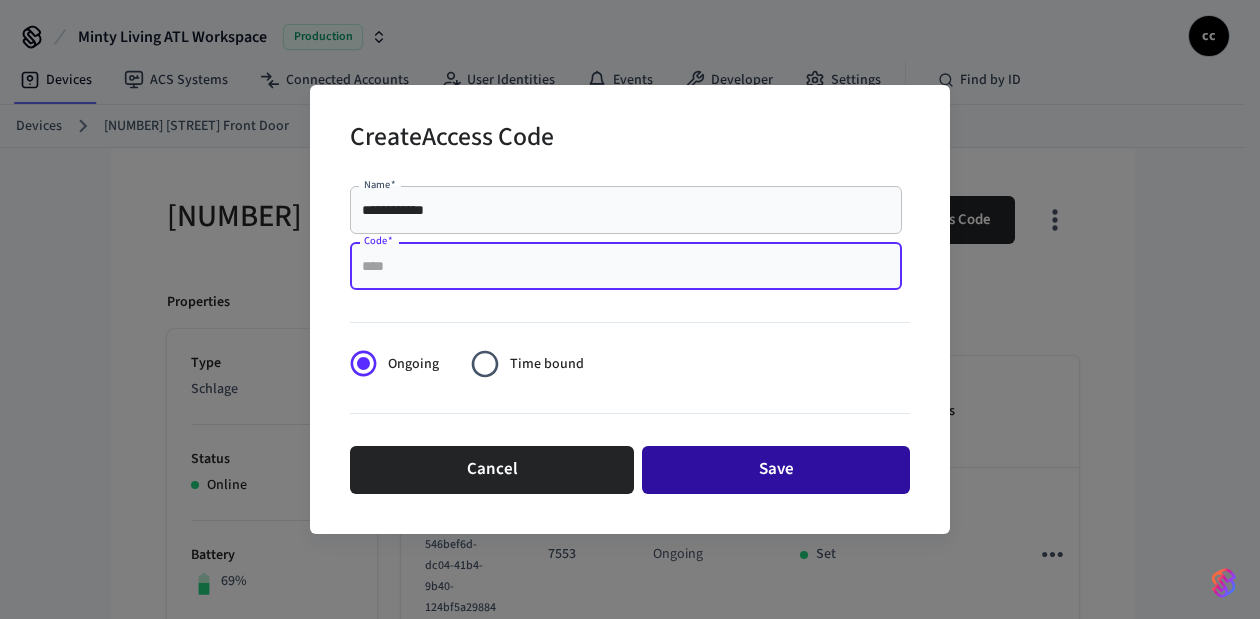 paste on "****" 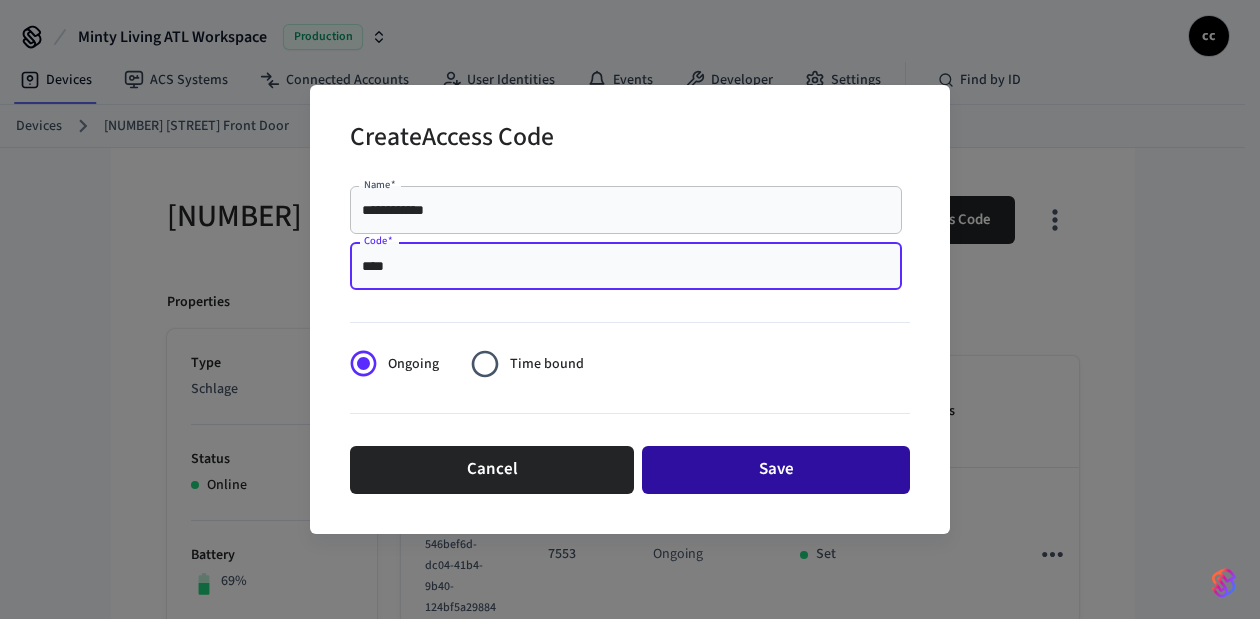type on "****" 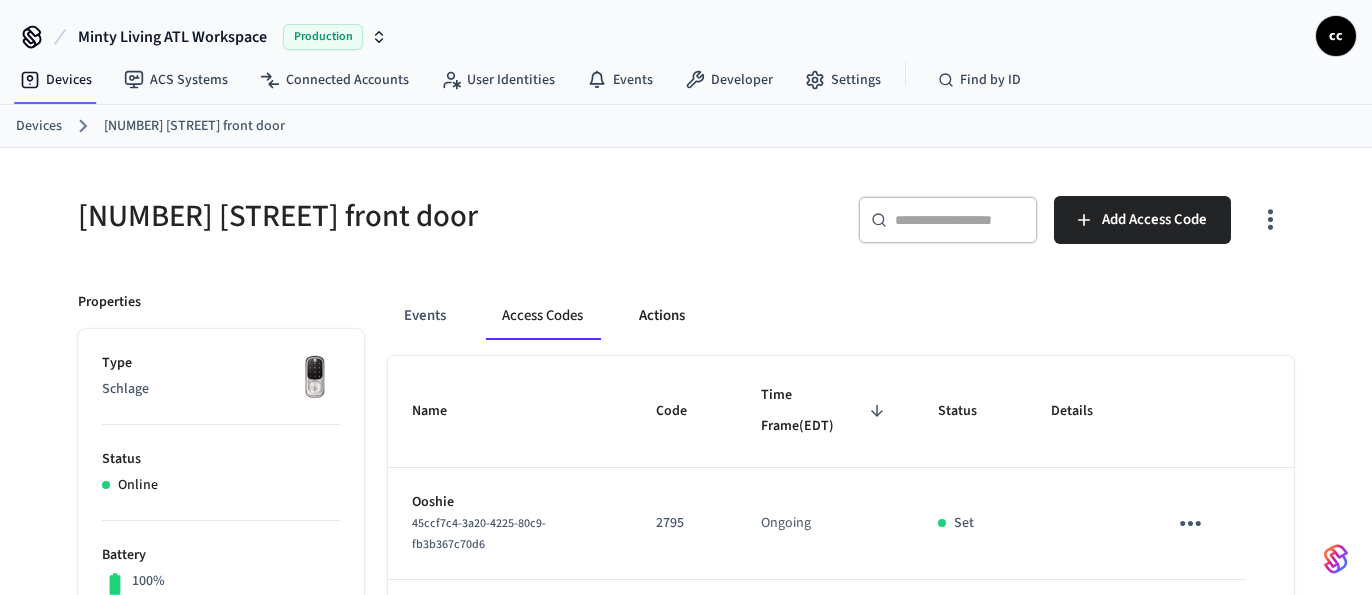scroll, scrollTop: 162, scrollLeft: 0, axis: vertical 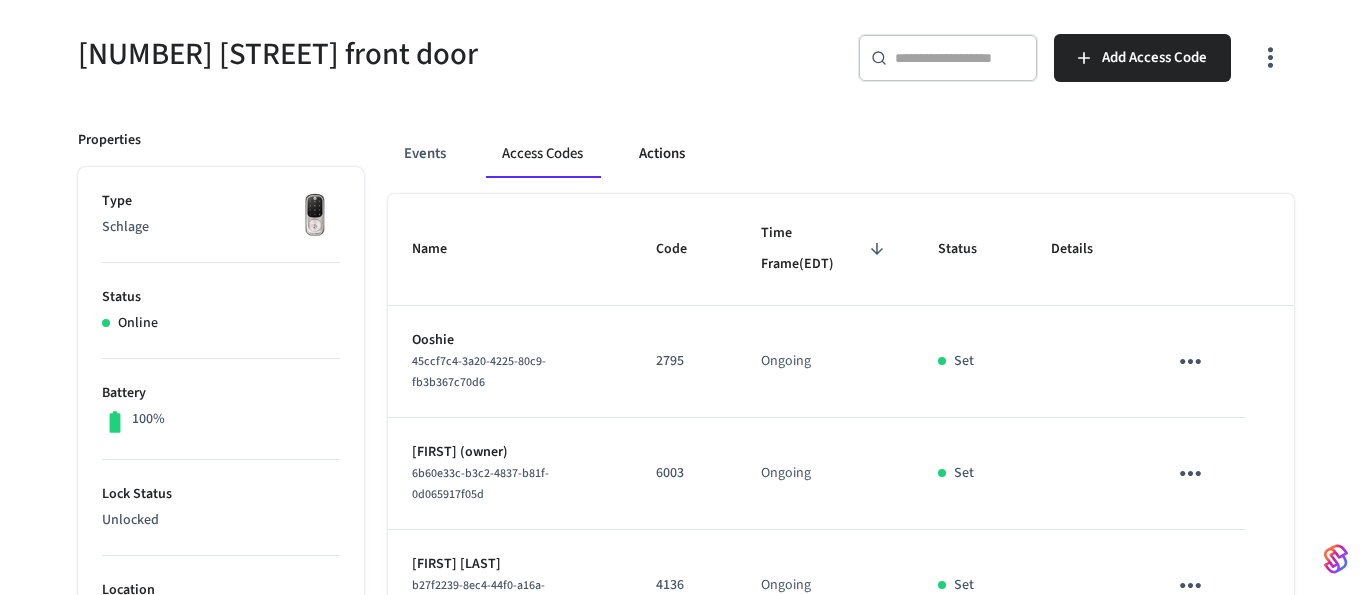 click on "Actions" at bounding box center [662, 154] 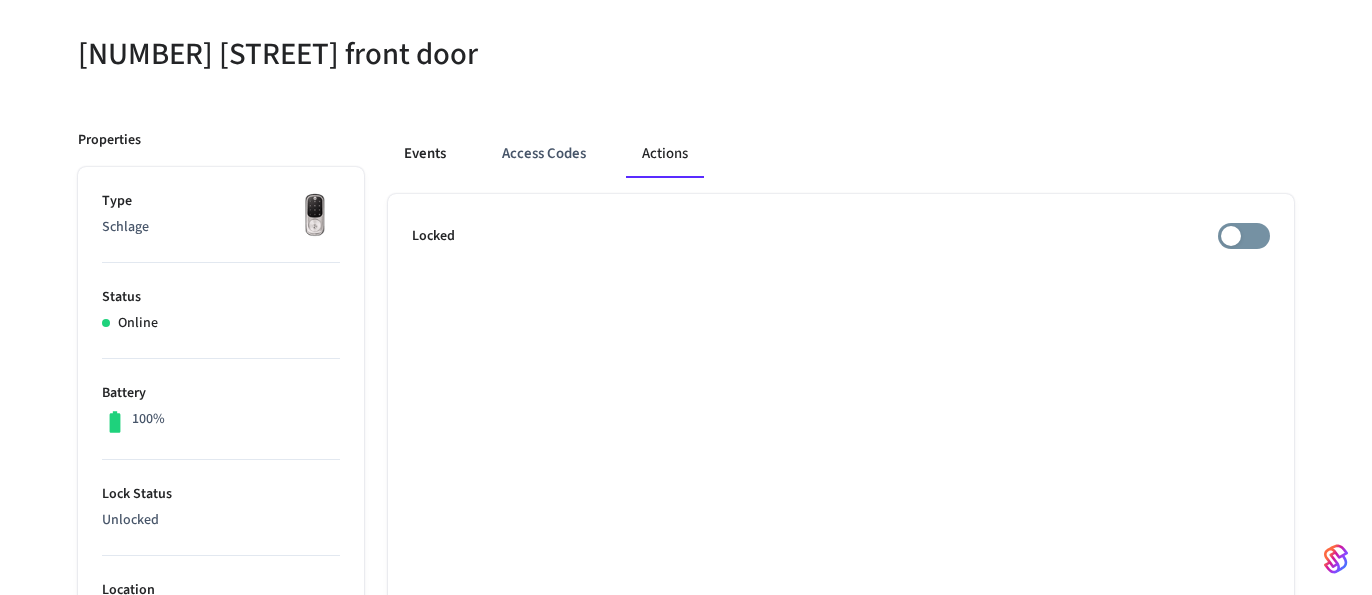 click on "Events" at bounding box center (425, 154) 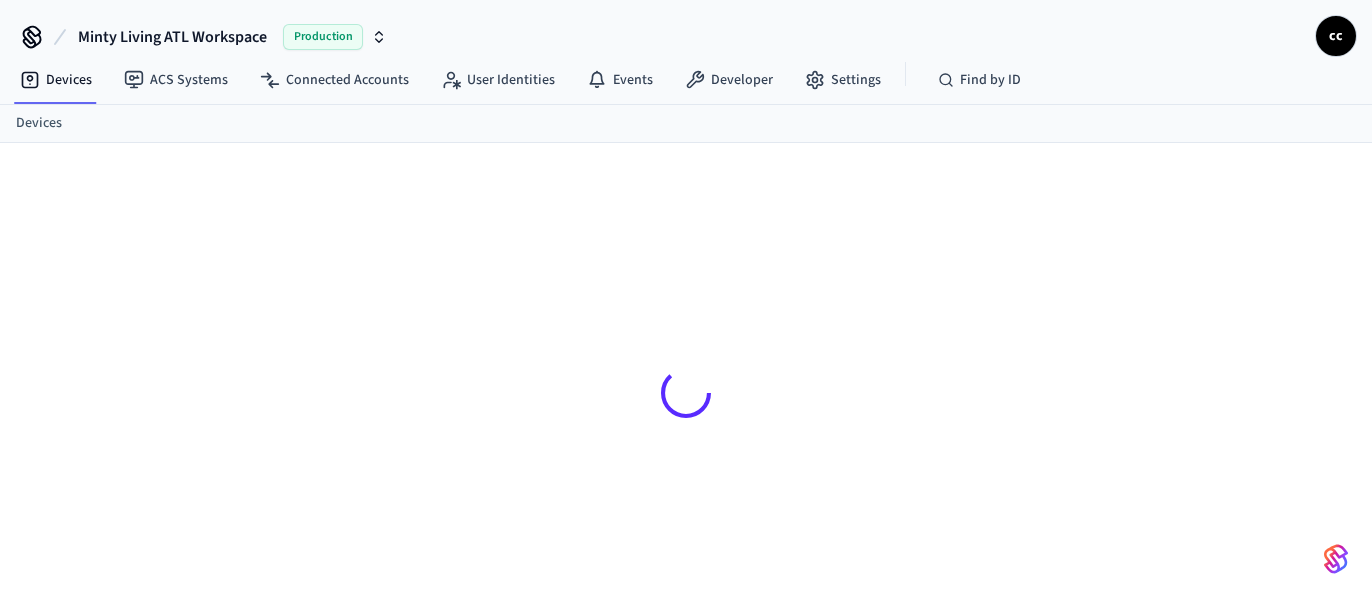 scroll, scrollTop: 0, scrollLeft: 0, axis: both 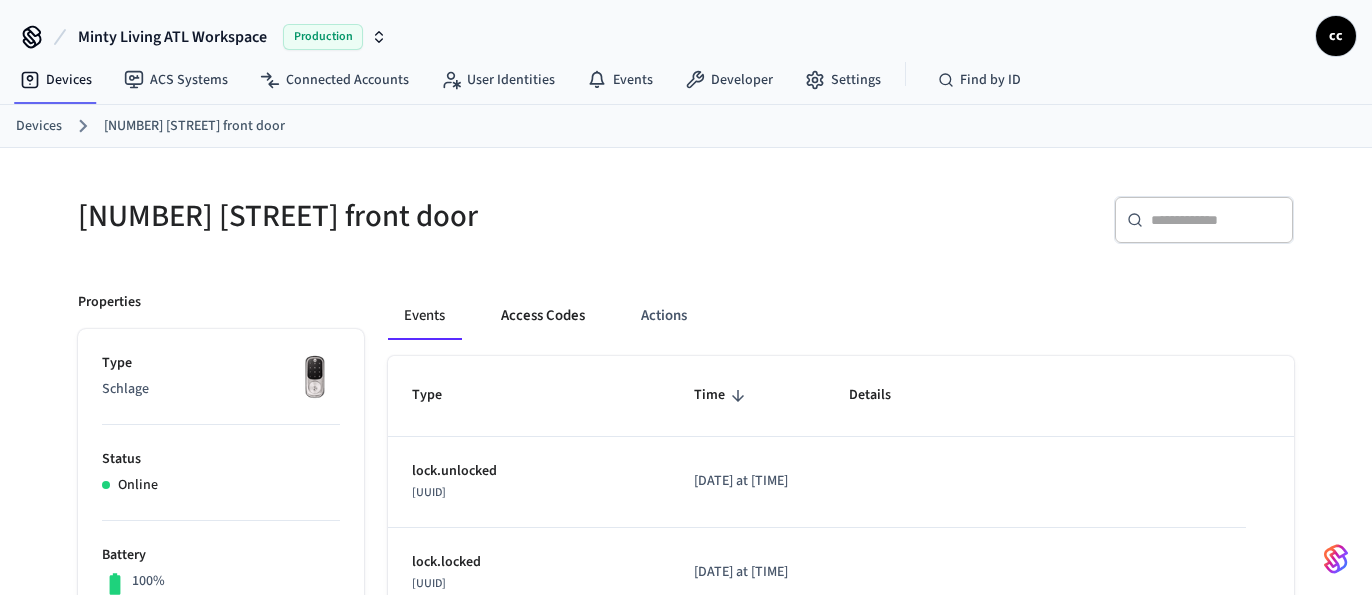 click on "Access Codes" at bounding box center (543, 316) 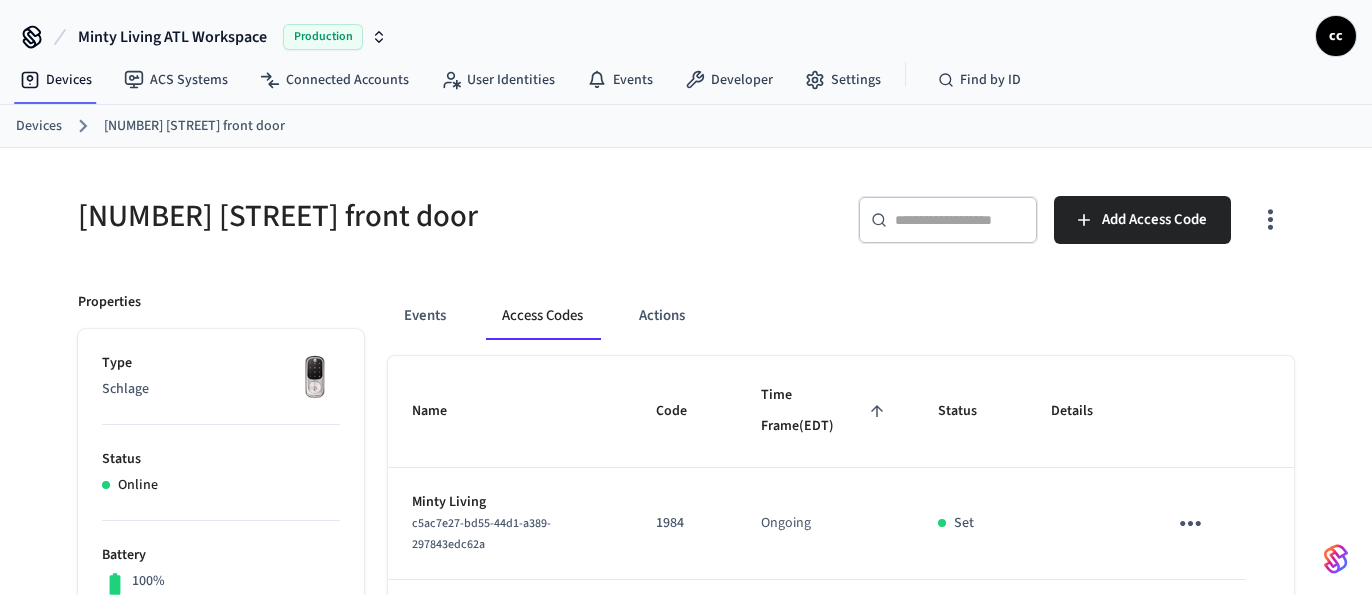 drag, startPoint x: 428, startPoint y: 308, endPoint x: 620, endPoint y: 354, distance: 197.43353 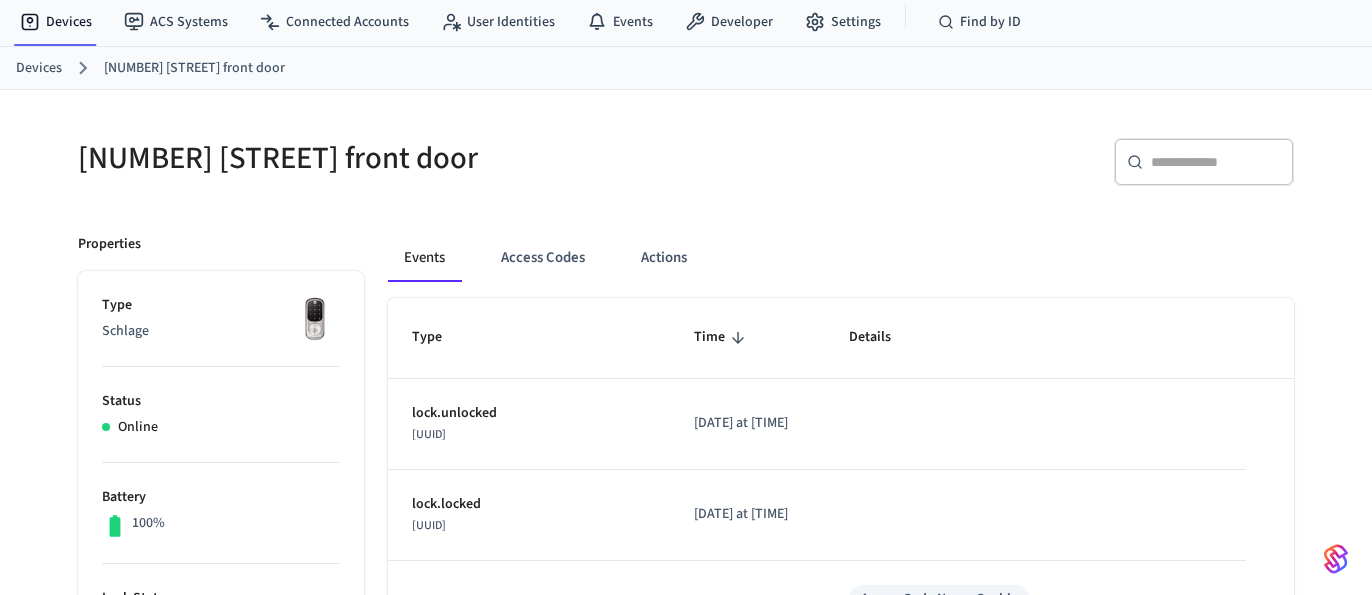 scroll, scrollTop: 240, scrollLeft: 0, axis: vertical 